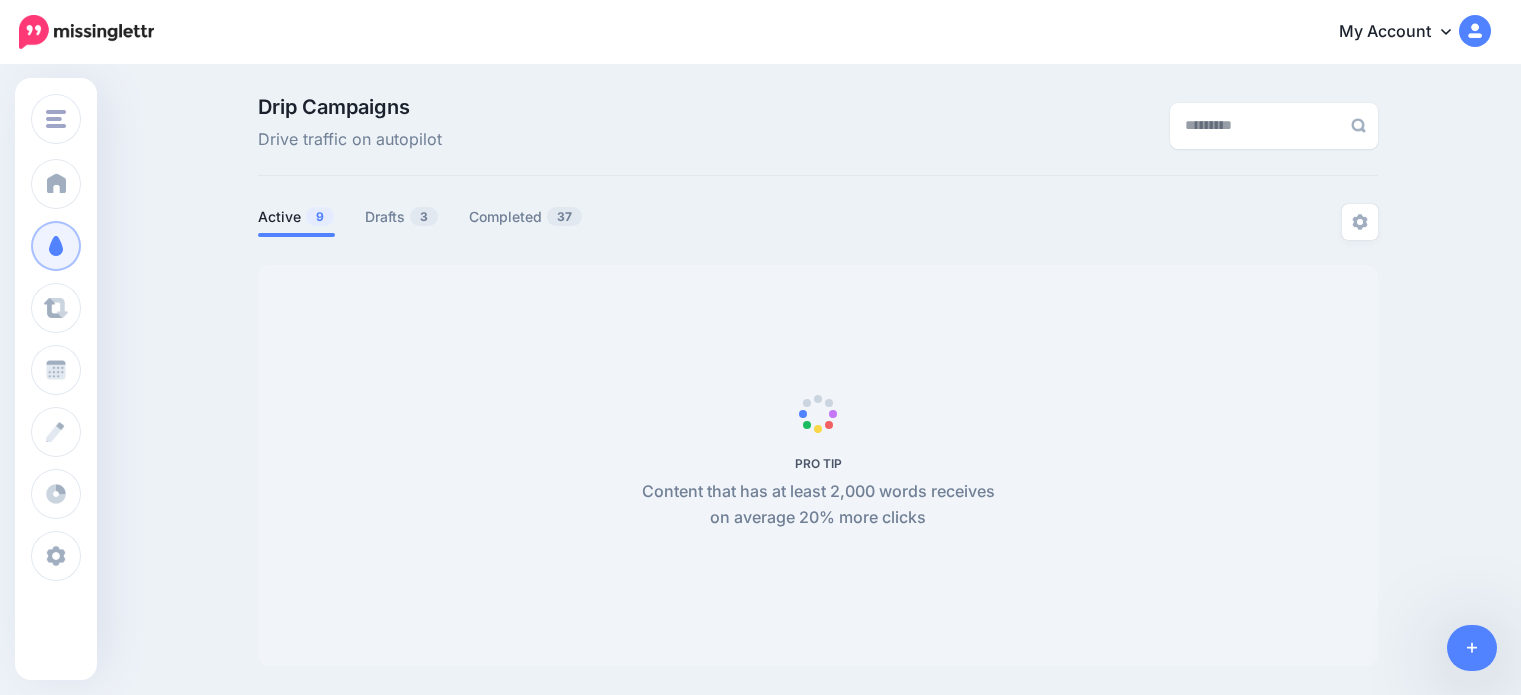 scroll, scrollTop: 0, scrollLeft: 0, axis: both 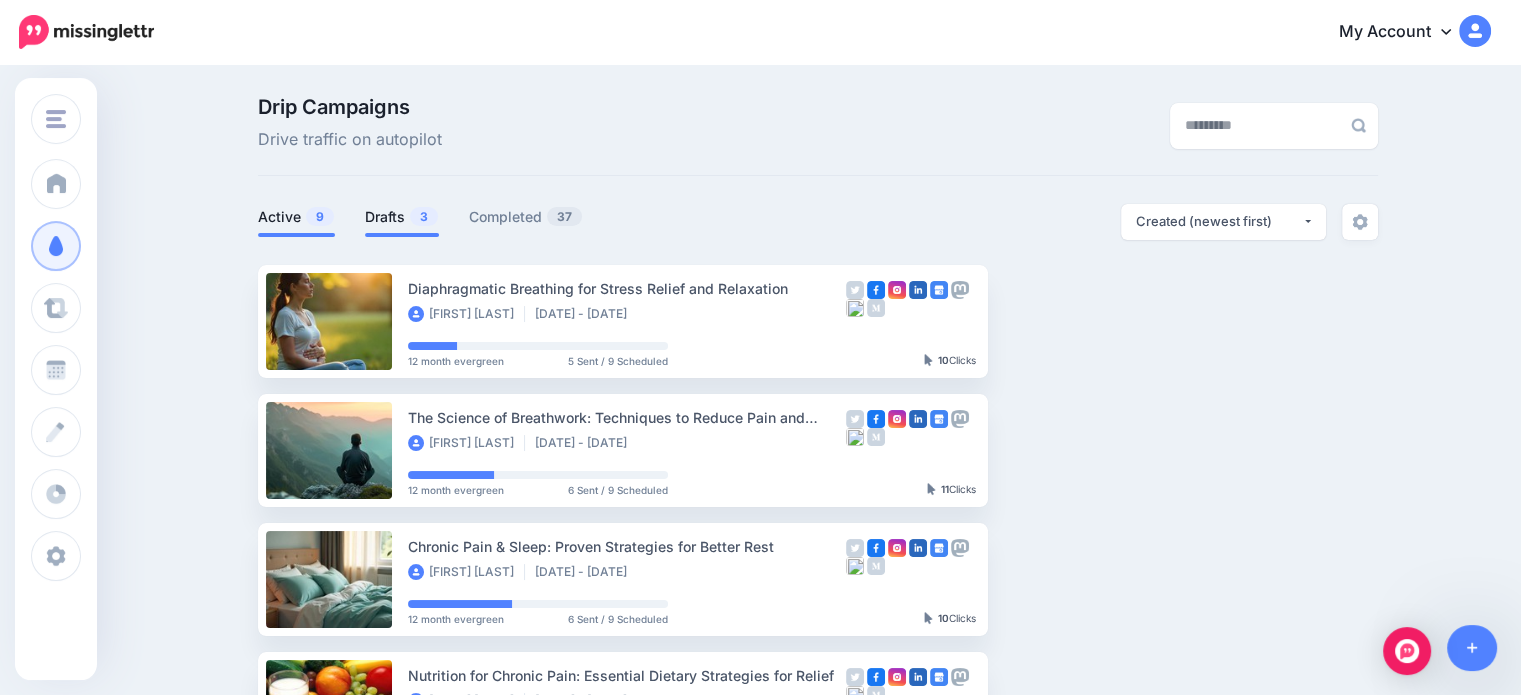 click on "Drafts  3" at bounding box center [402, 217] 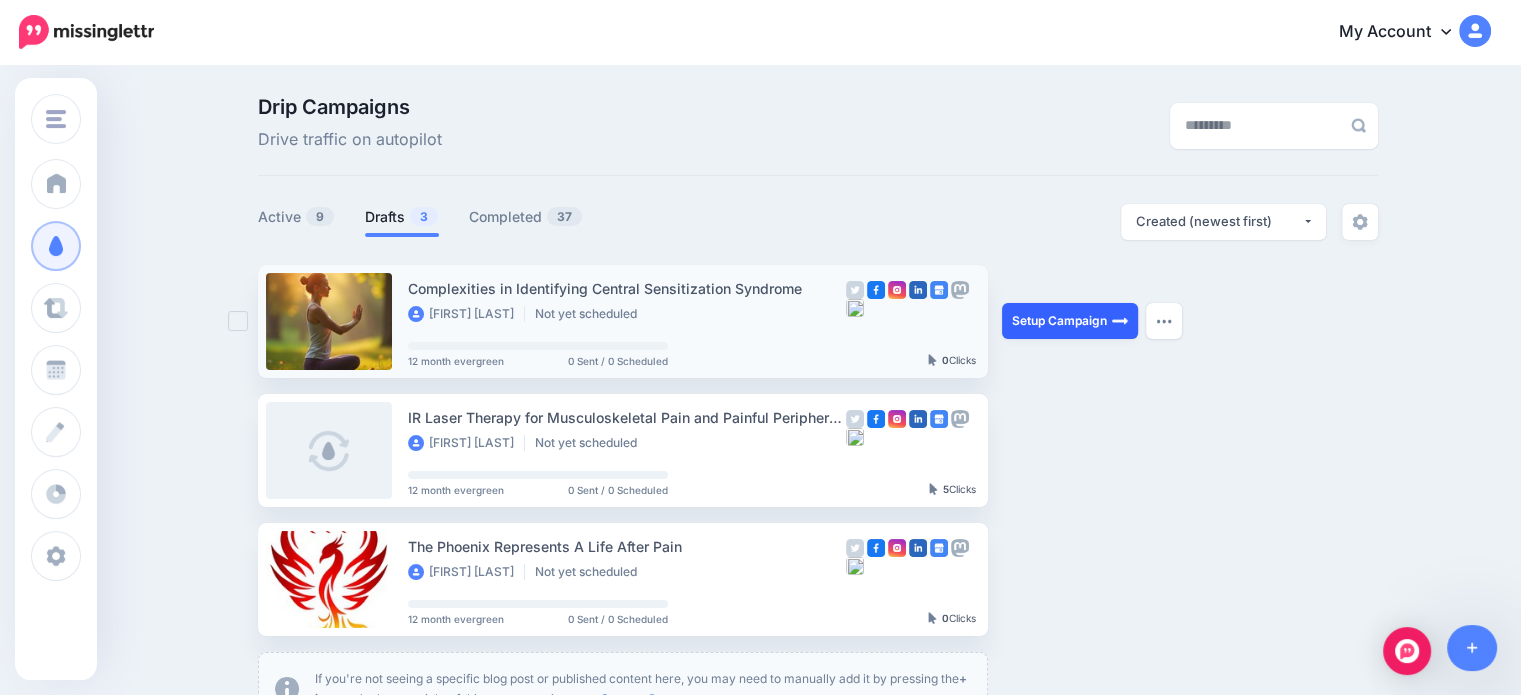 click on "Setup Campaign" at bounding box center [1070, 321] 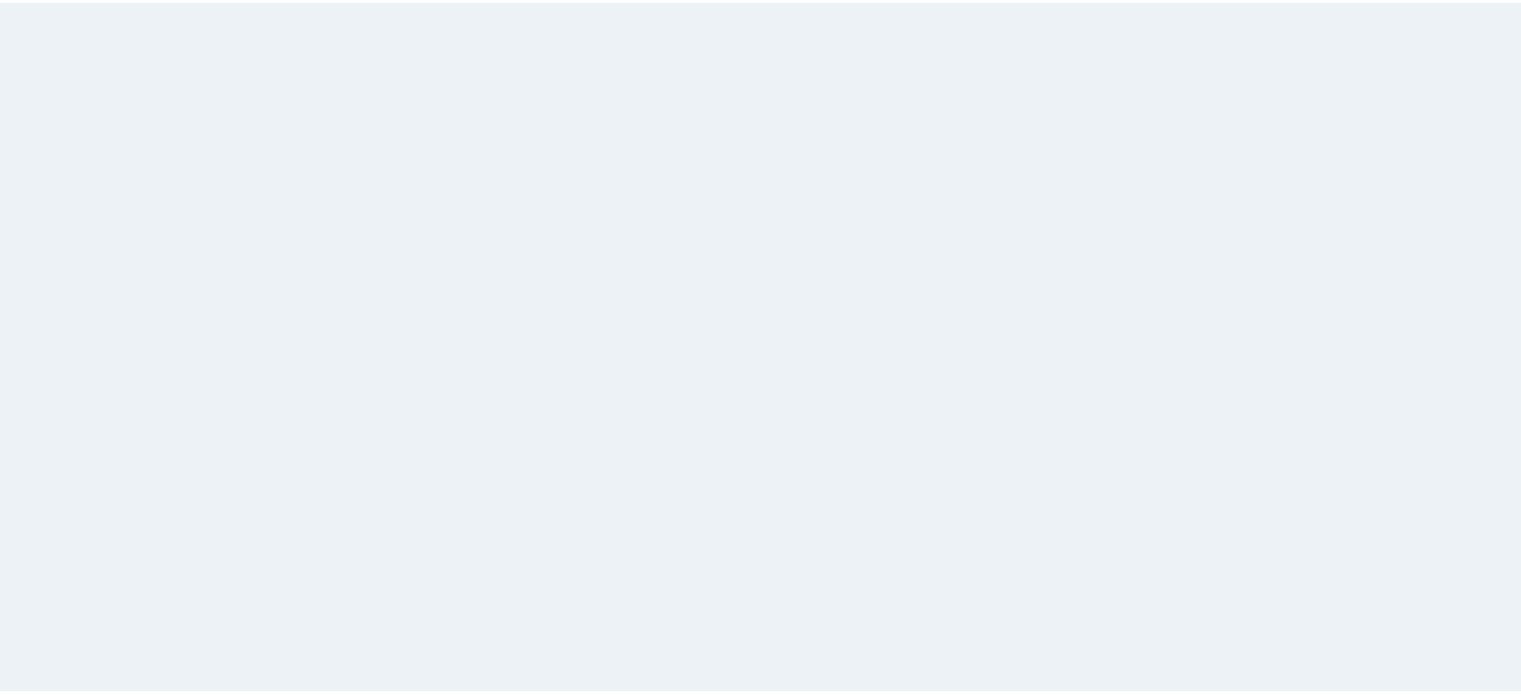 scroll, scrollTop: 0, scrollLeft: 0, axis: both 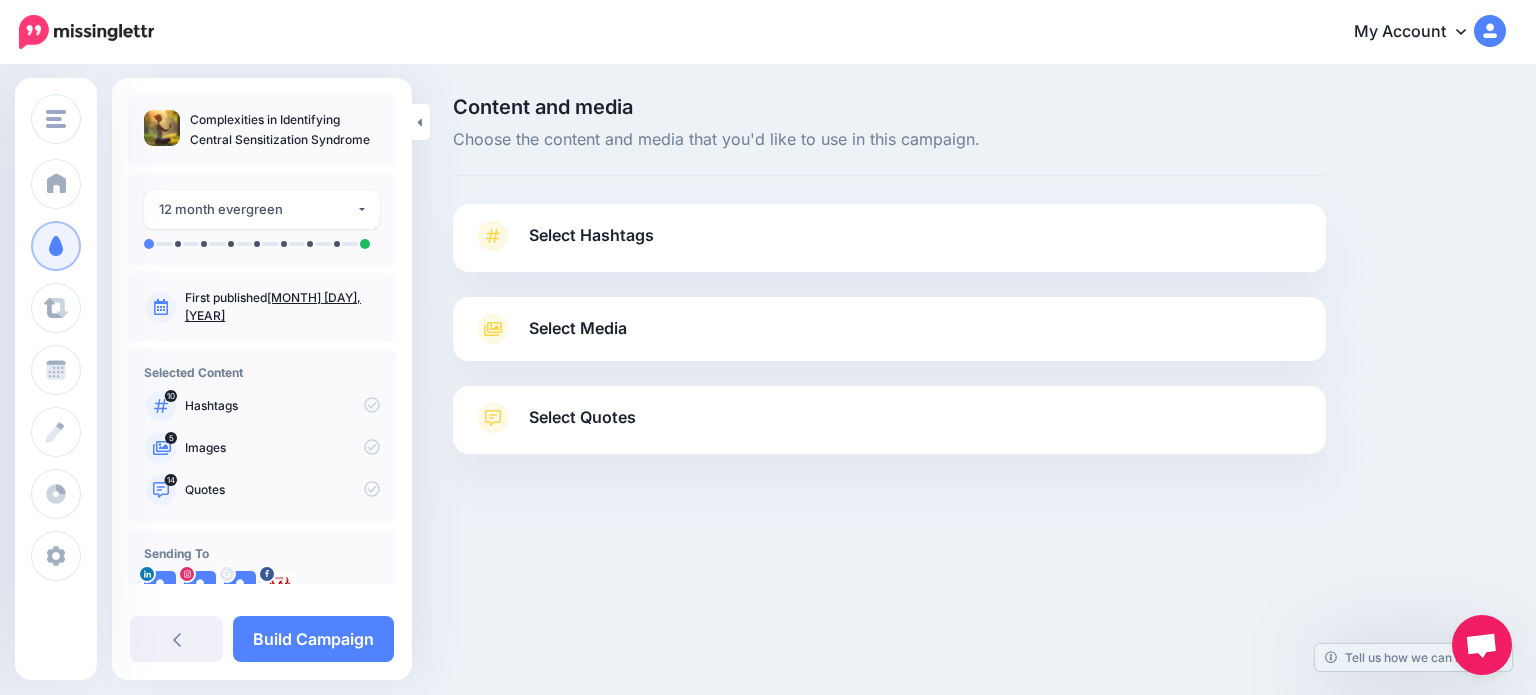 click on "Select Hashtags" at bounding box center [591, 235] 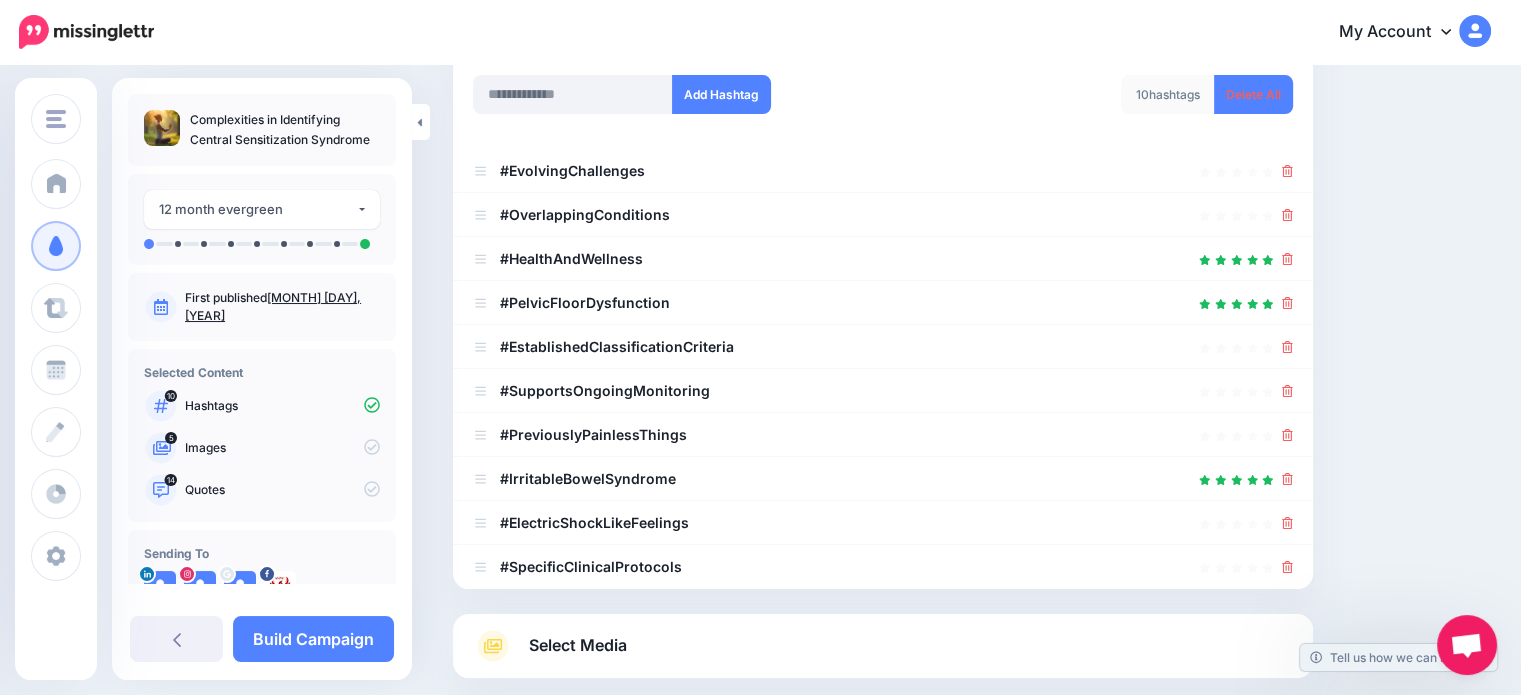 scroll, scrollTop: 301, scrollLeft: 0, axis: vertical 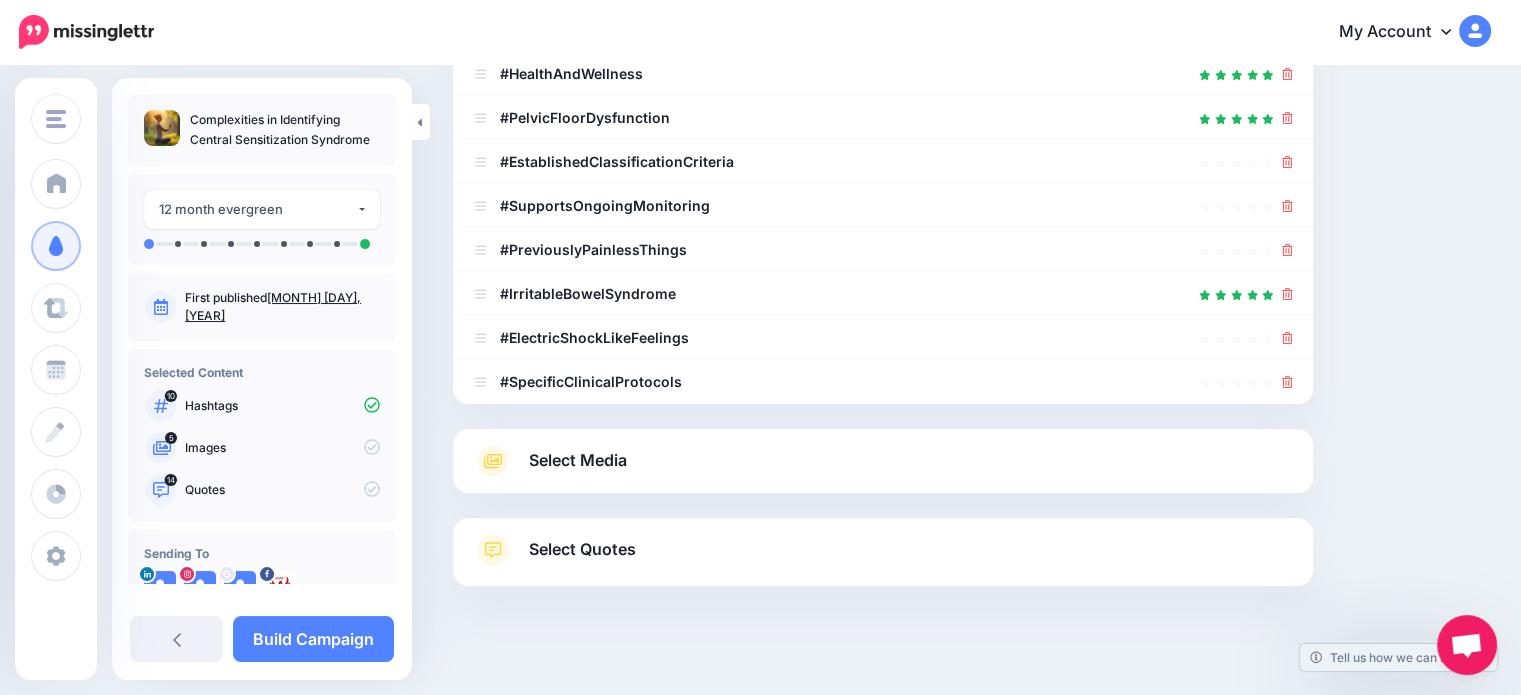 click on "Select Media" at bounding box center (578, 460) 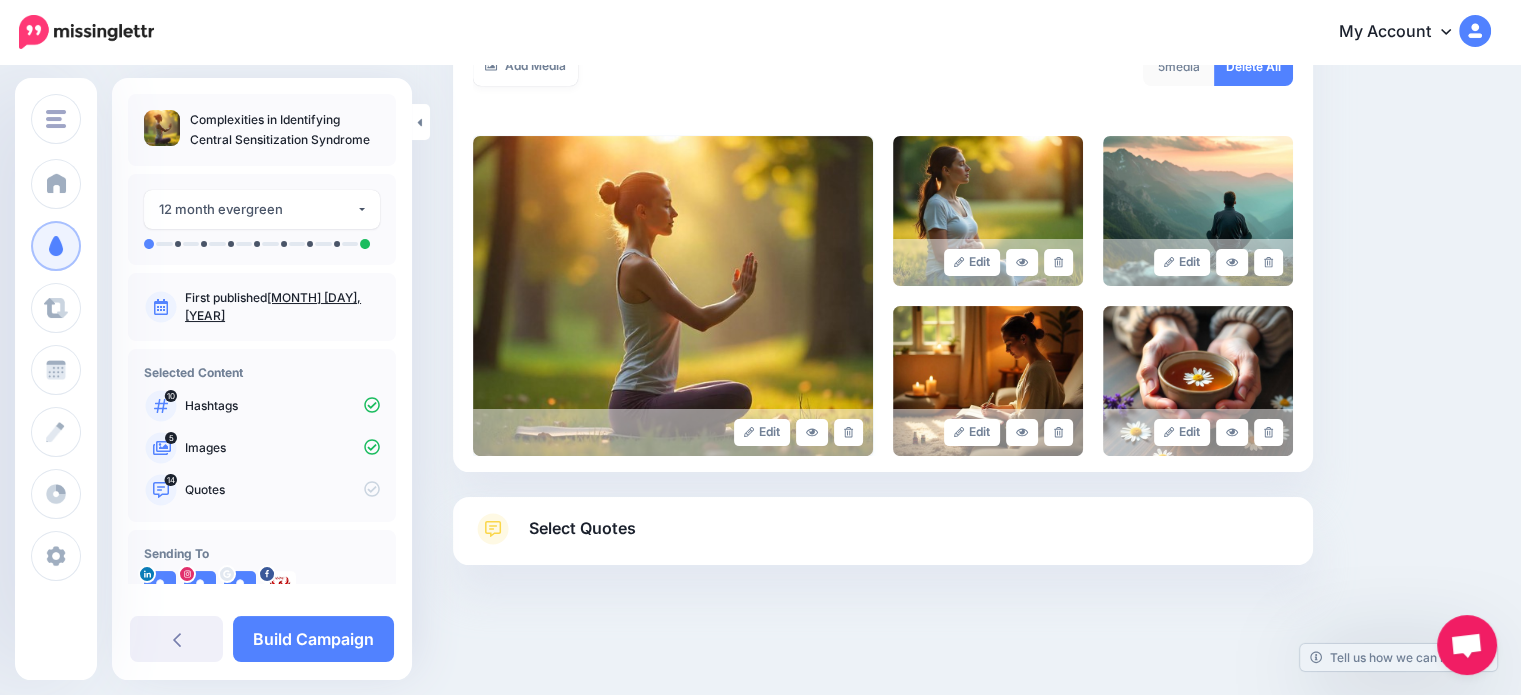scroll, scrollTop: 333, scrollLeft: 0, axis: vertical 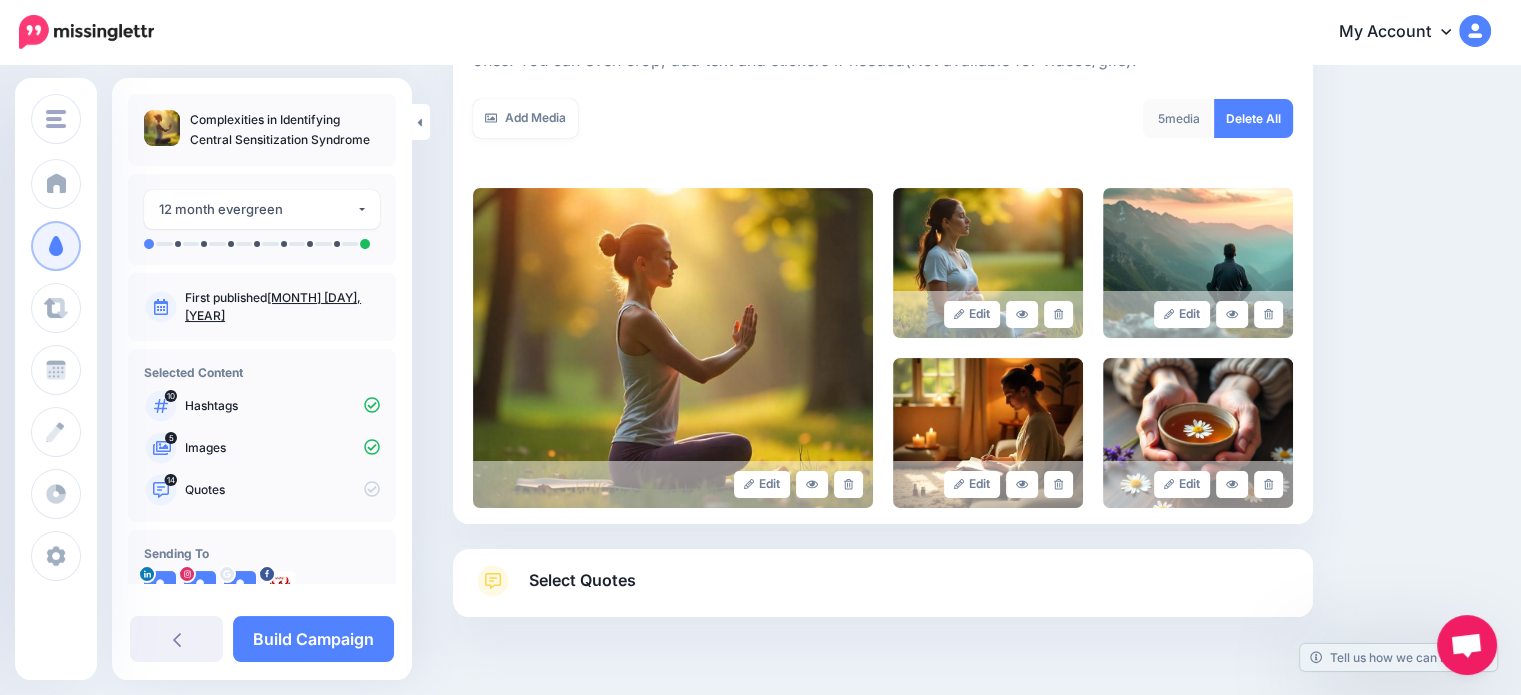 click on "Select Quotes" at bounding box center [582, 580] 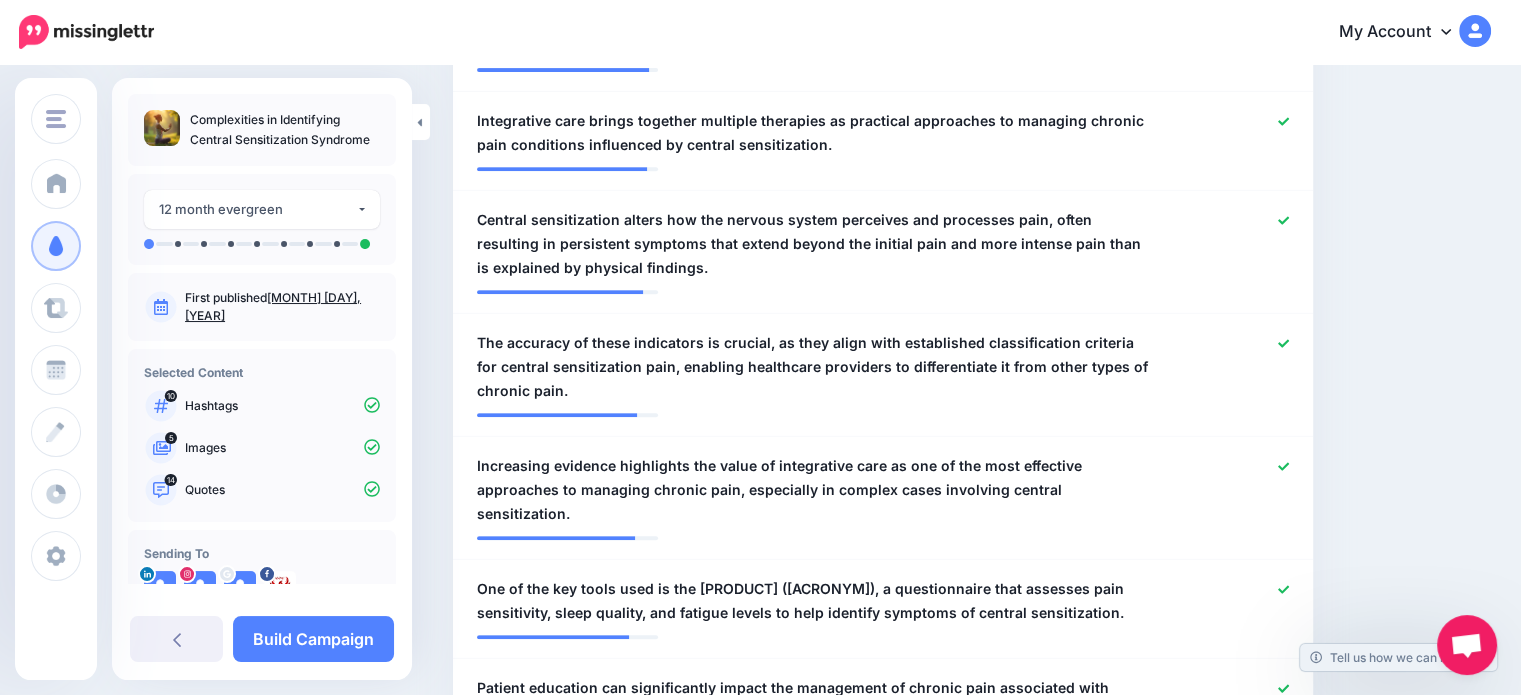 scroll, scrollTop: 852, scrollLeft: 0, axis: vertical 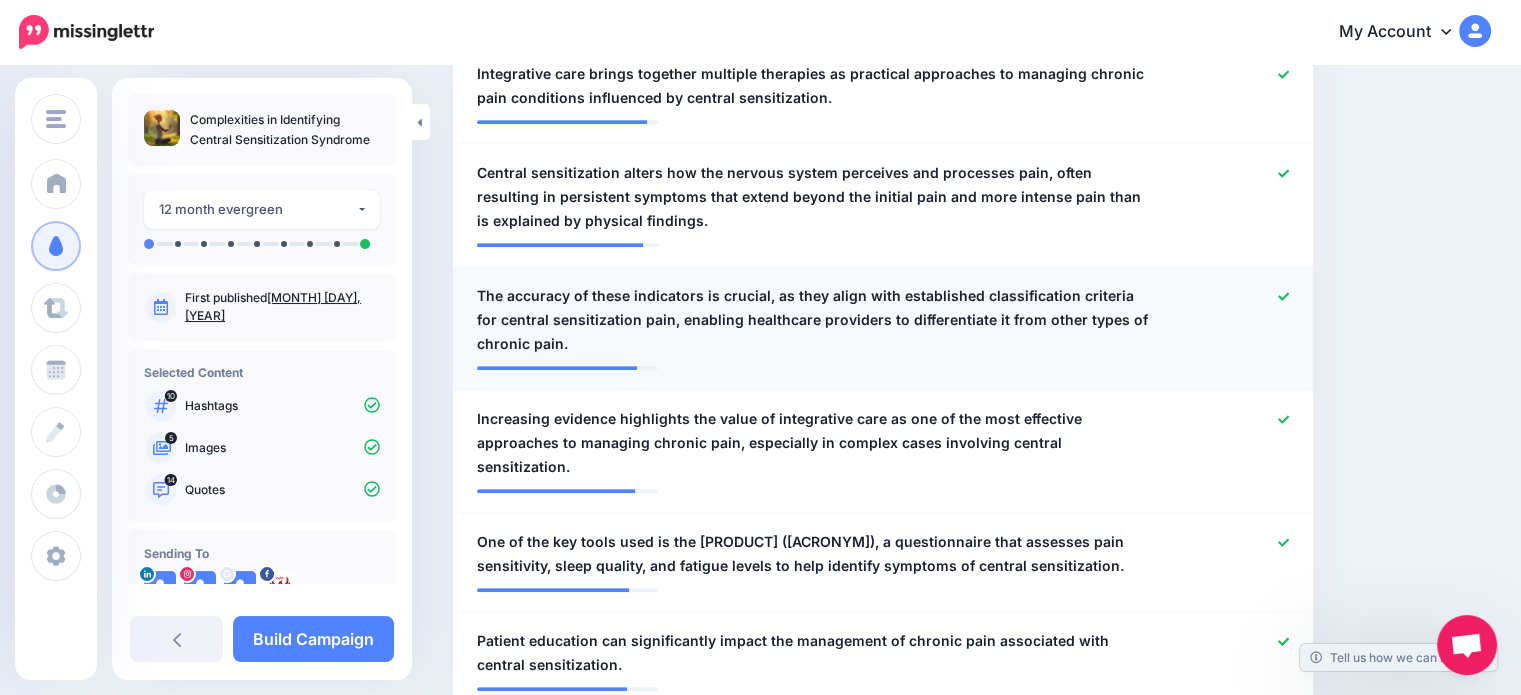 click 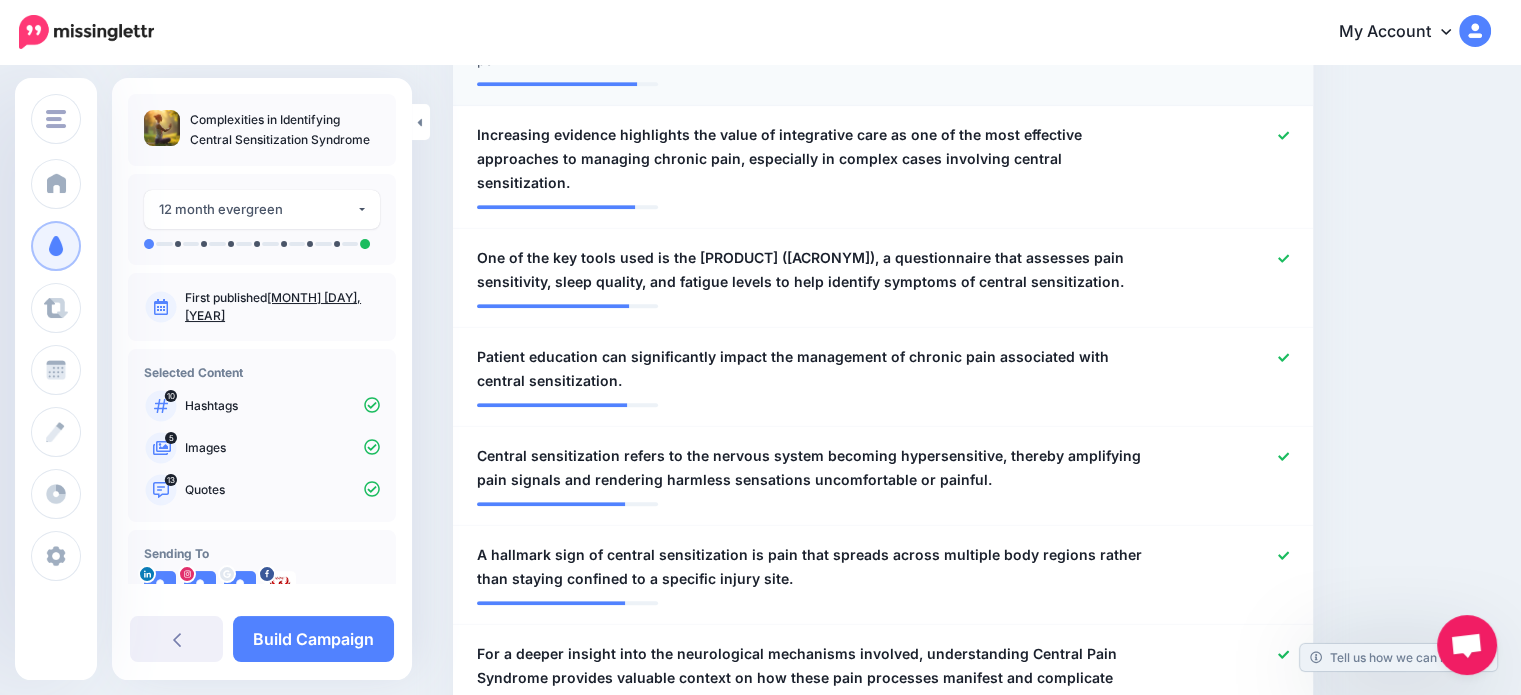scroll, scrollTop: 1152, scrollLeft: 0, axis: vertical 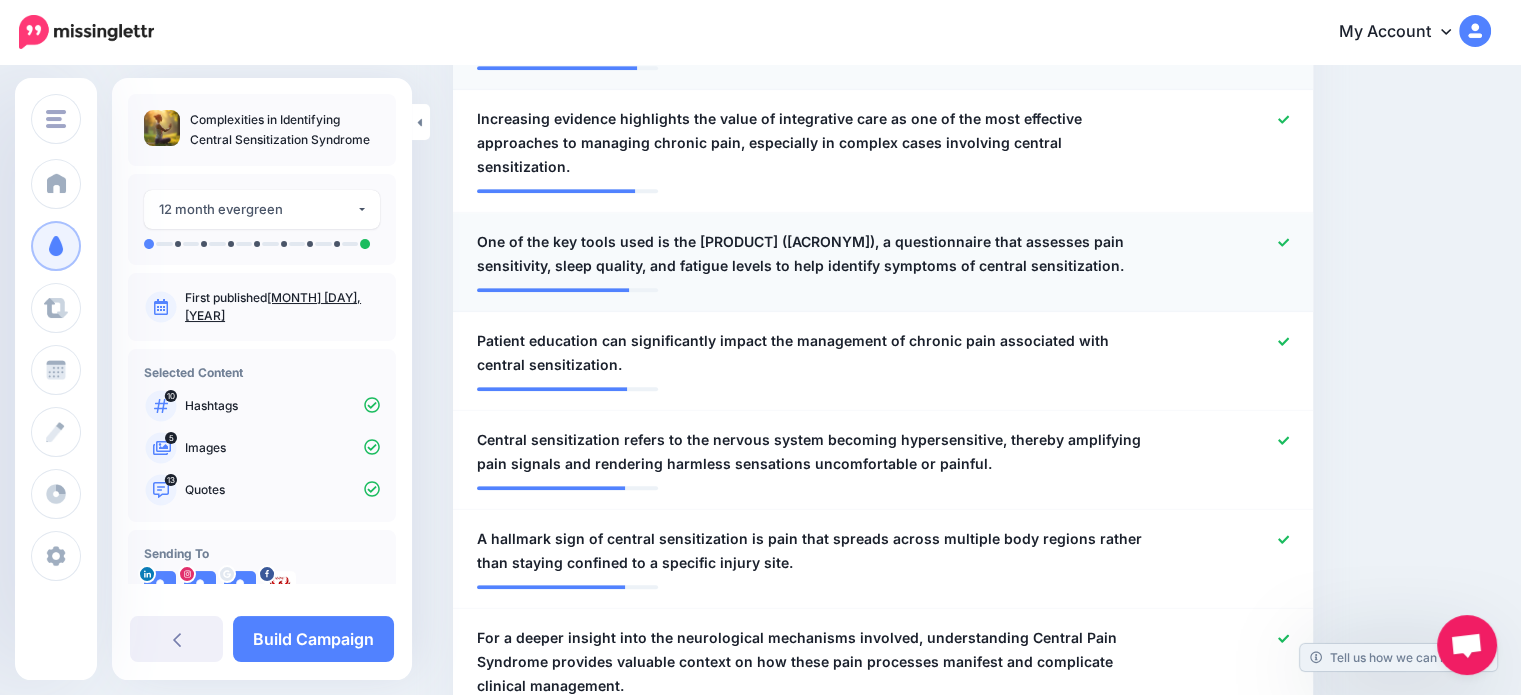 click 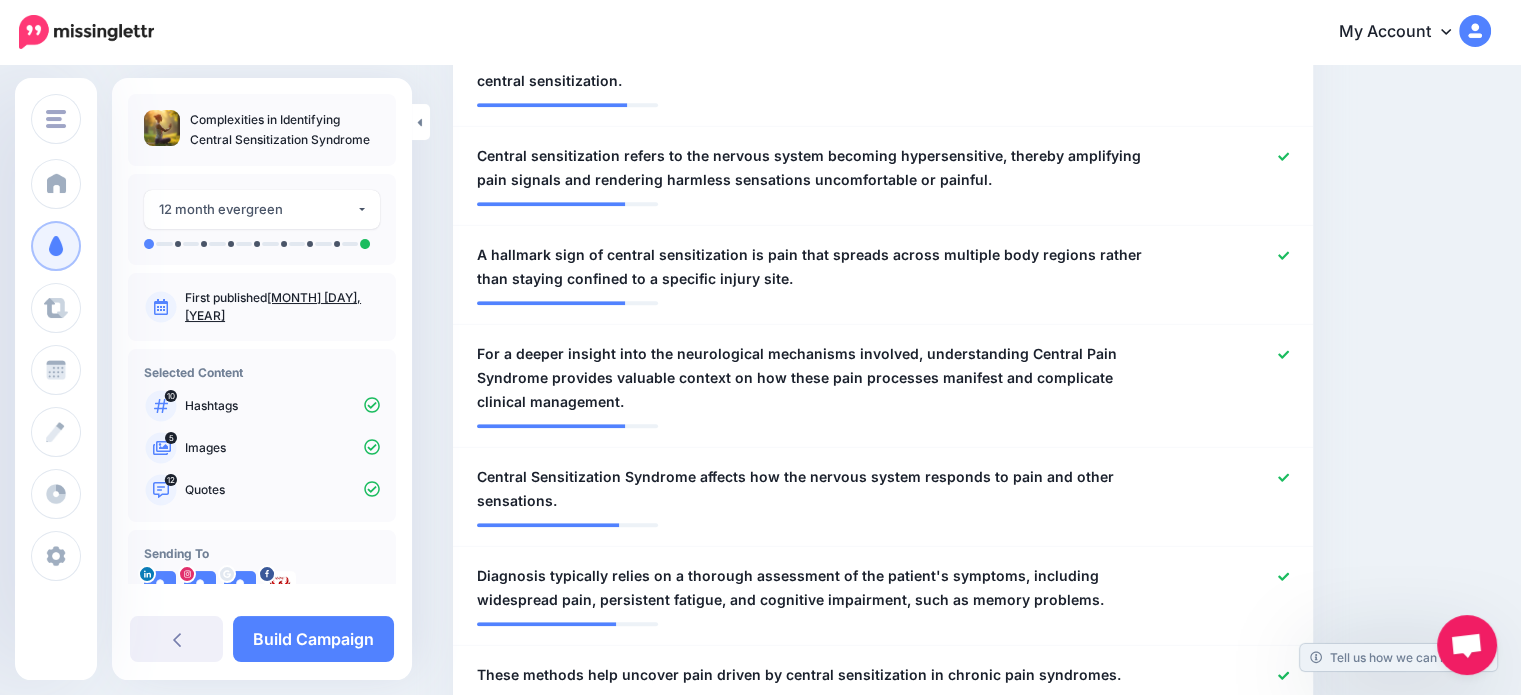 scroll, scrollTop: 1452, scrollLeft: 0, axis: vertical 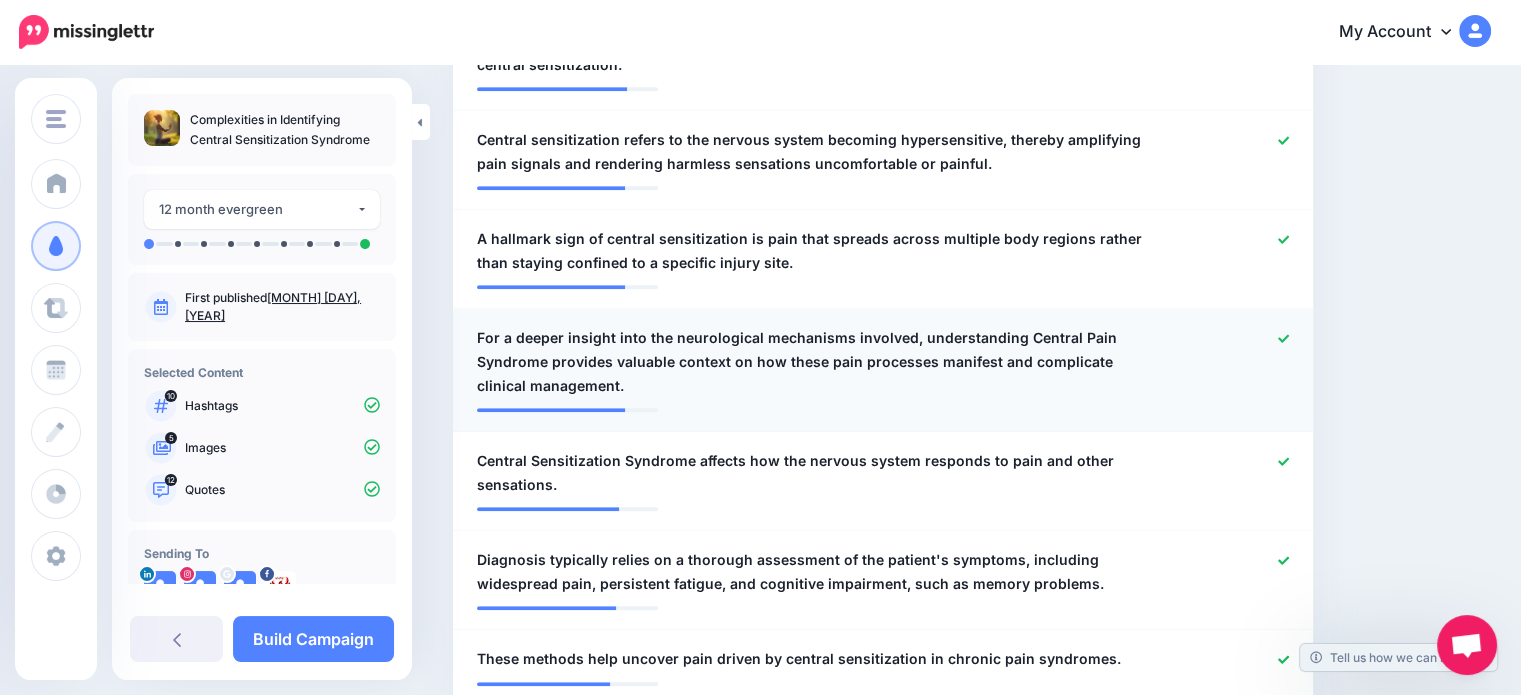 click 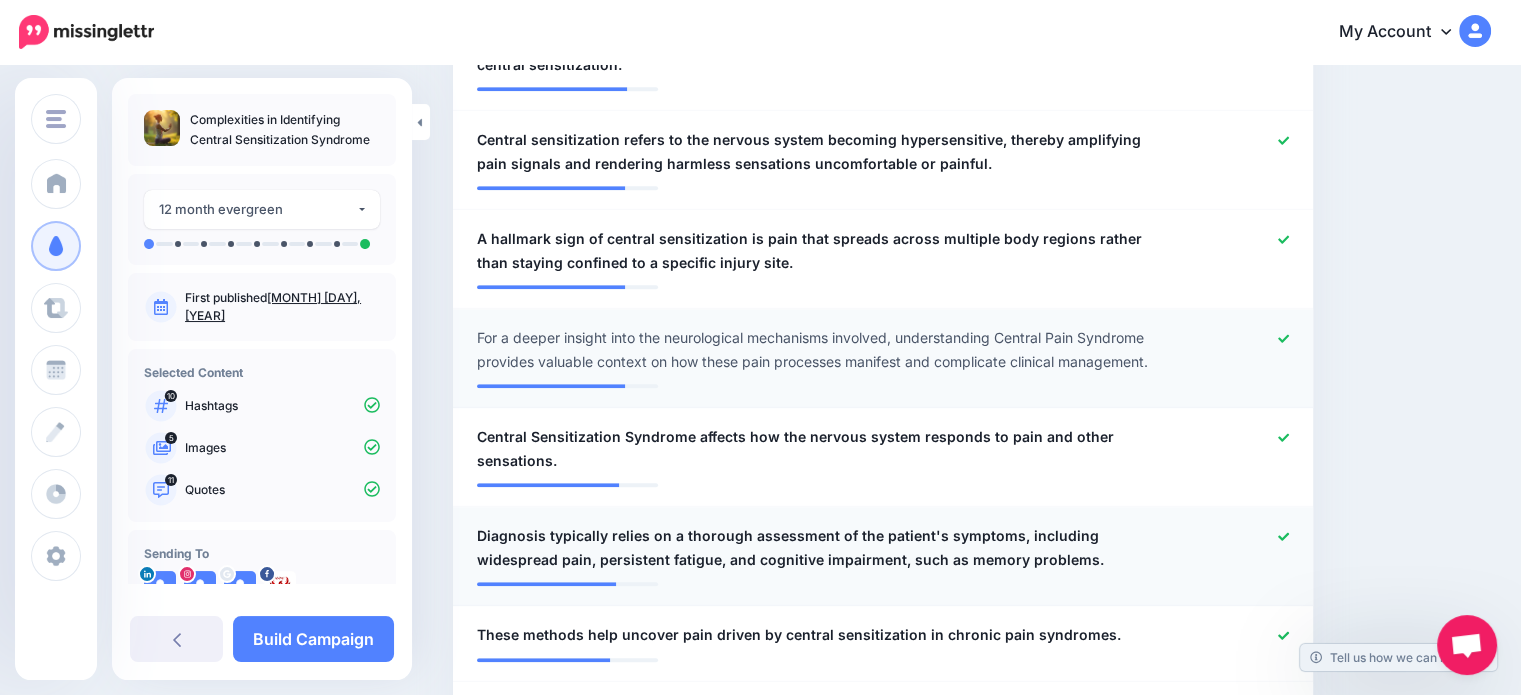 click 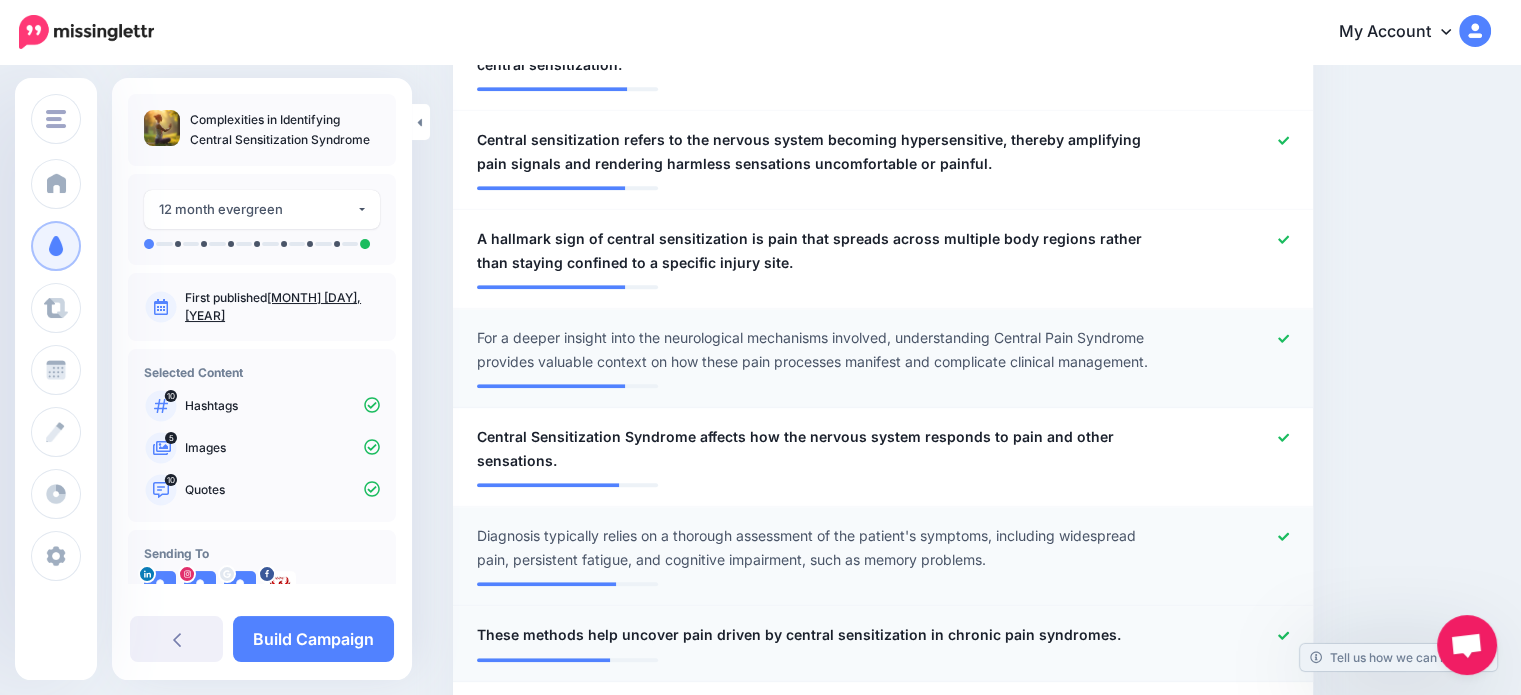 click 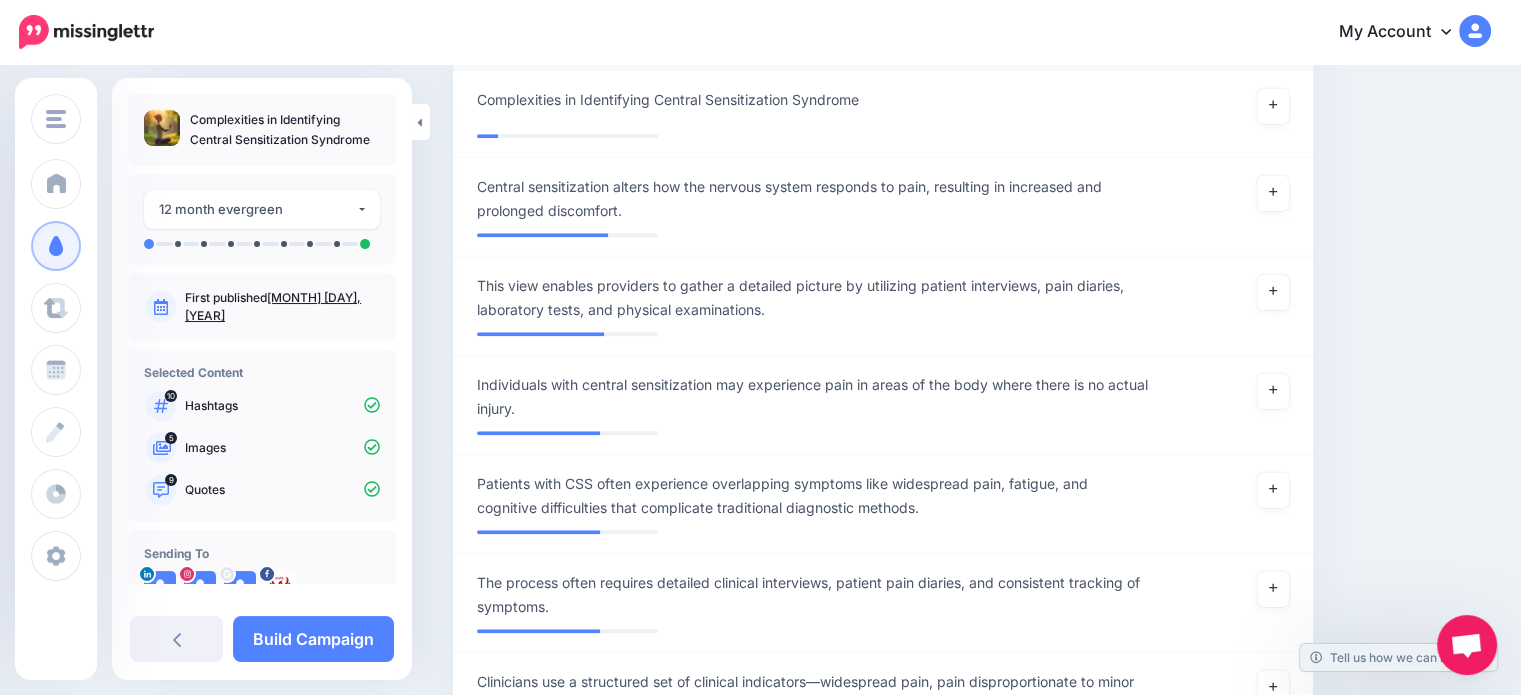 scroll, scrollTop: 1939, scrollLeft: 0, axis: vertical 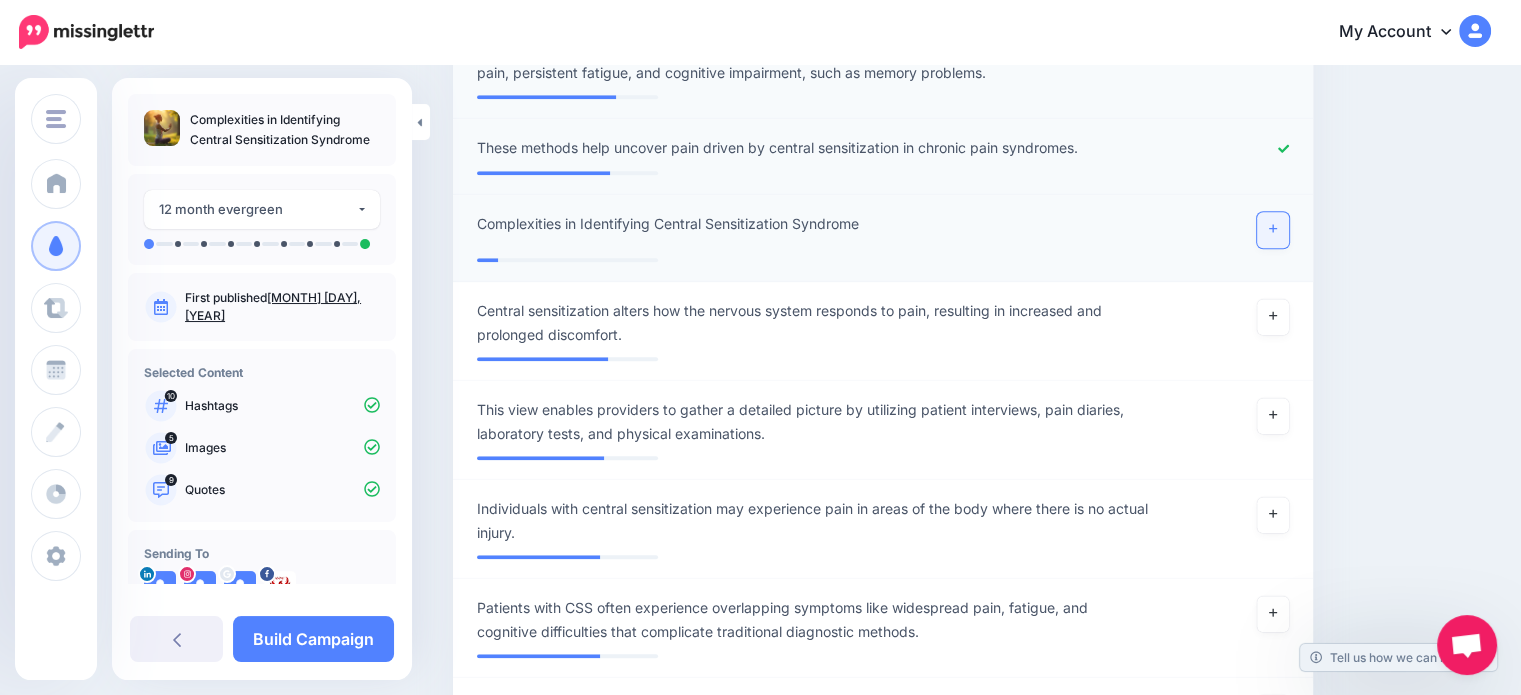 click at bounding box center [1273, 230] 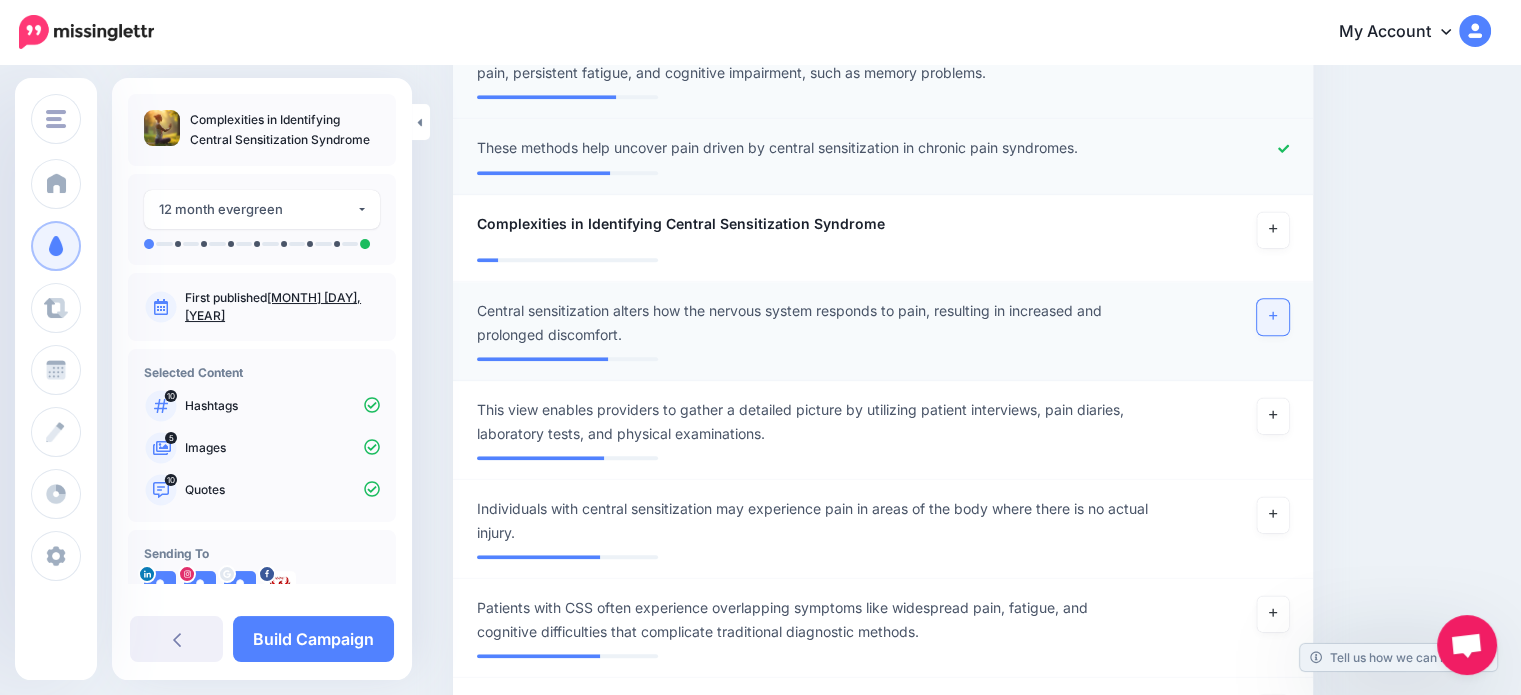 click 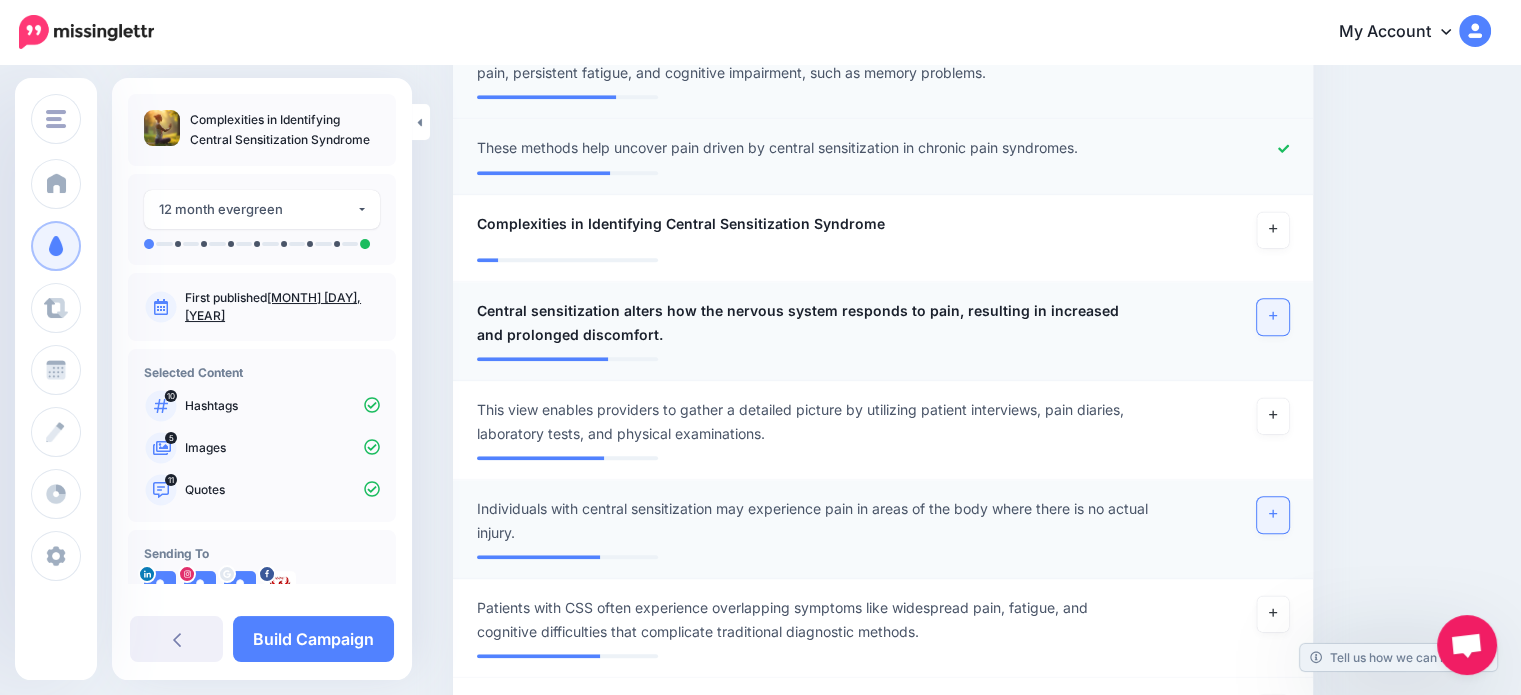 click 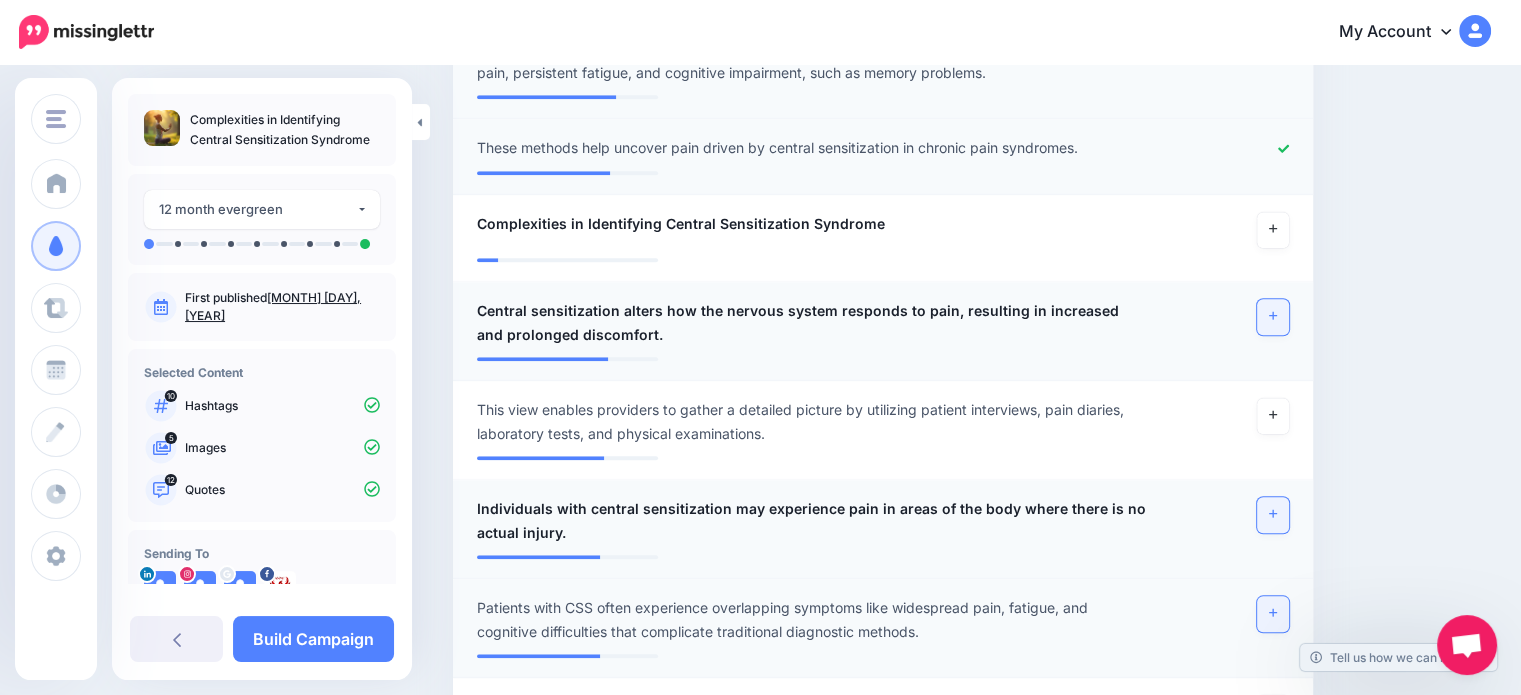 click at bounding box center [1273, 614] 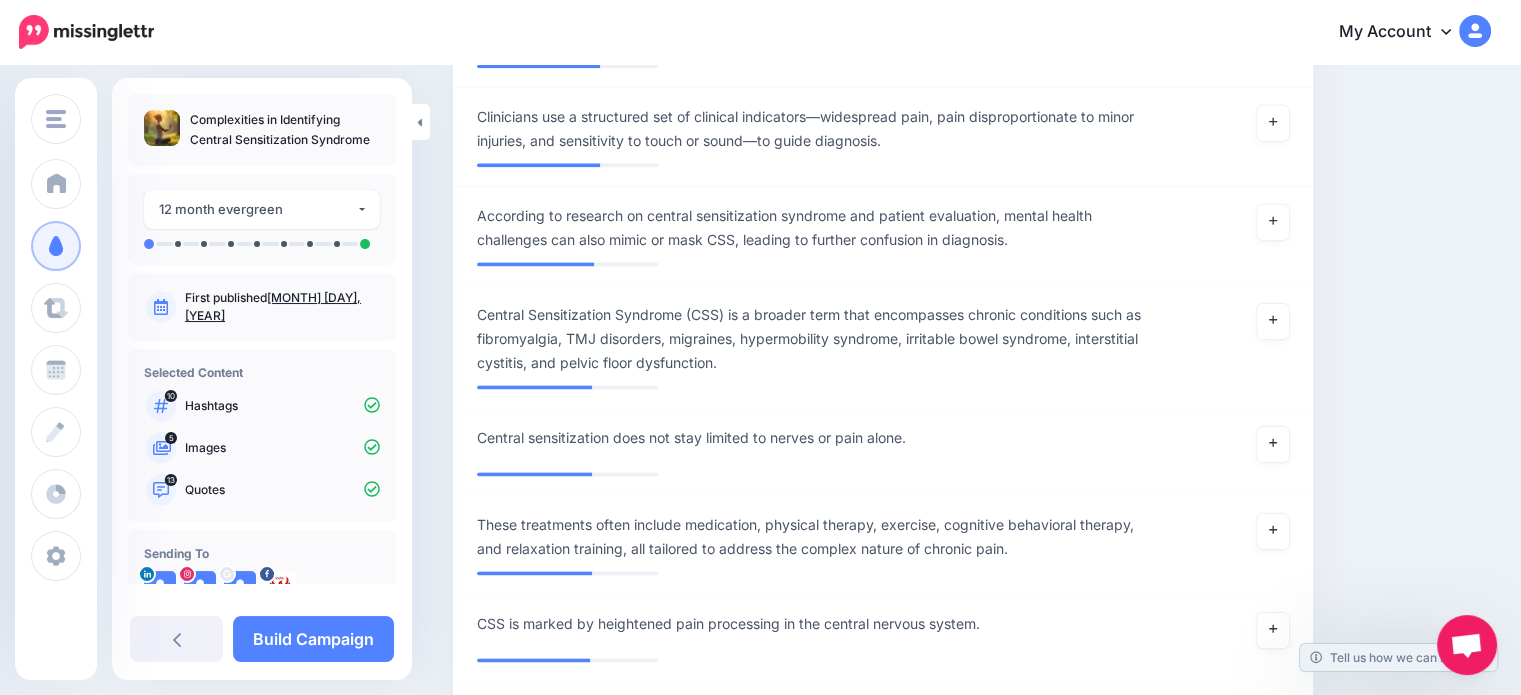 scroll, scrollTop: 2643, scrollLeft: 0, axis: vertical 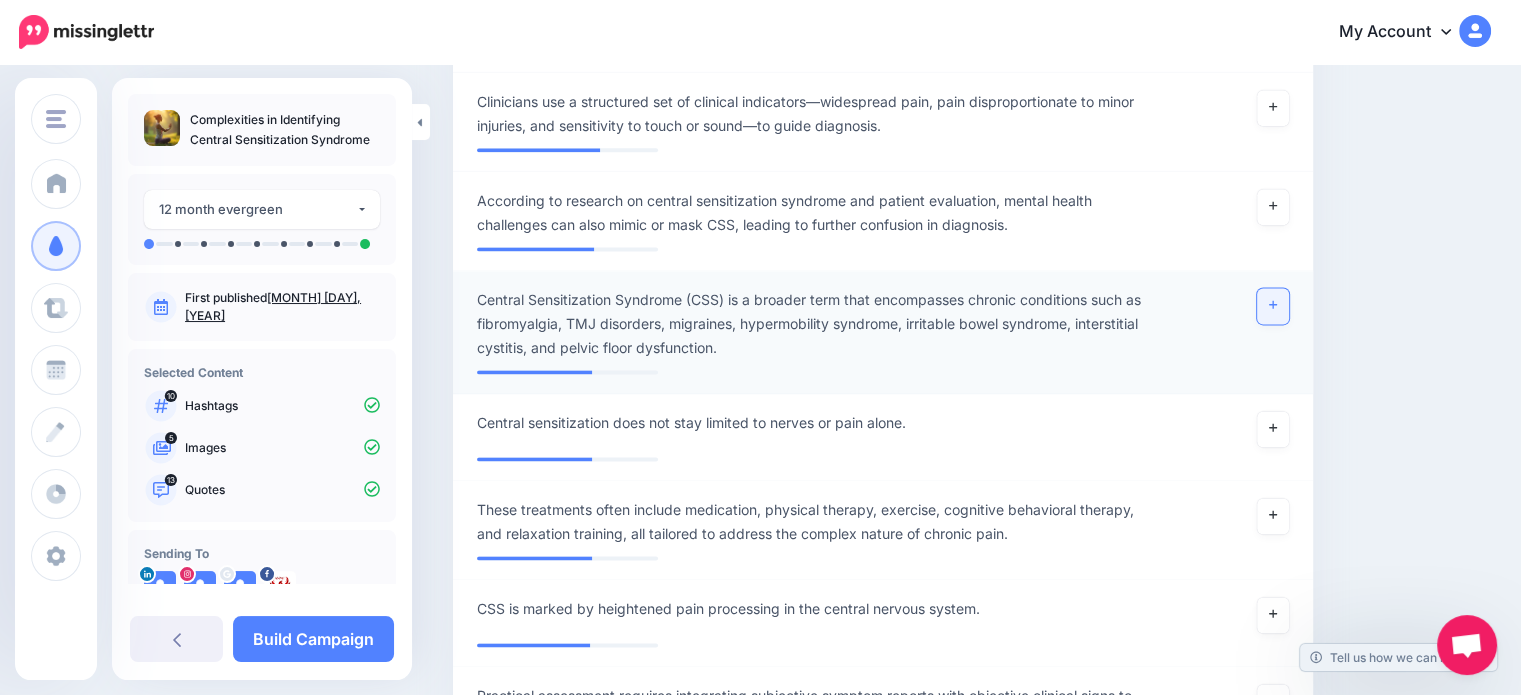 click at bounding box center [1273, 306] 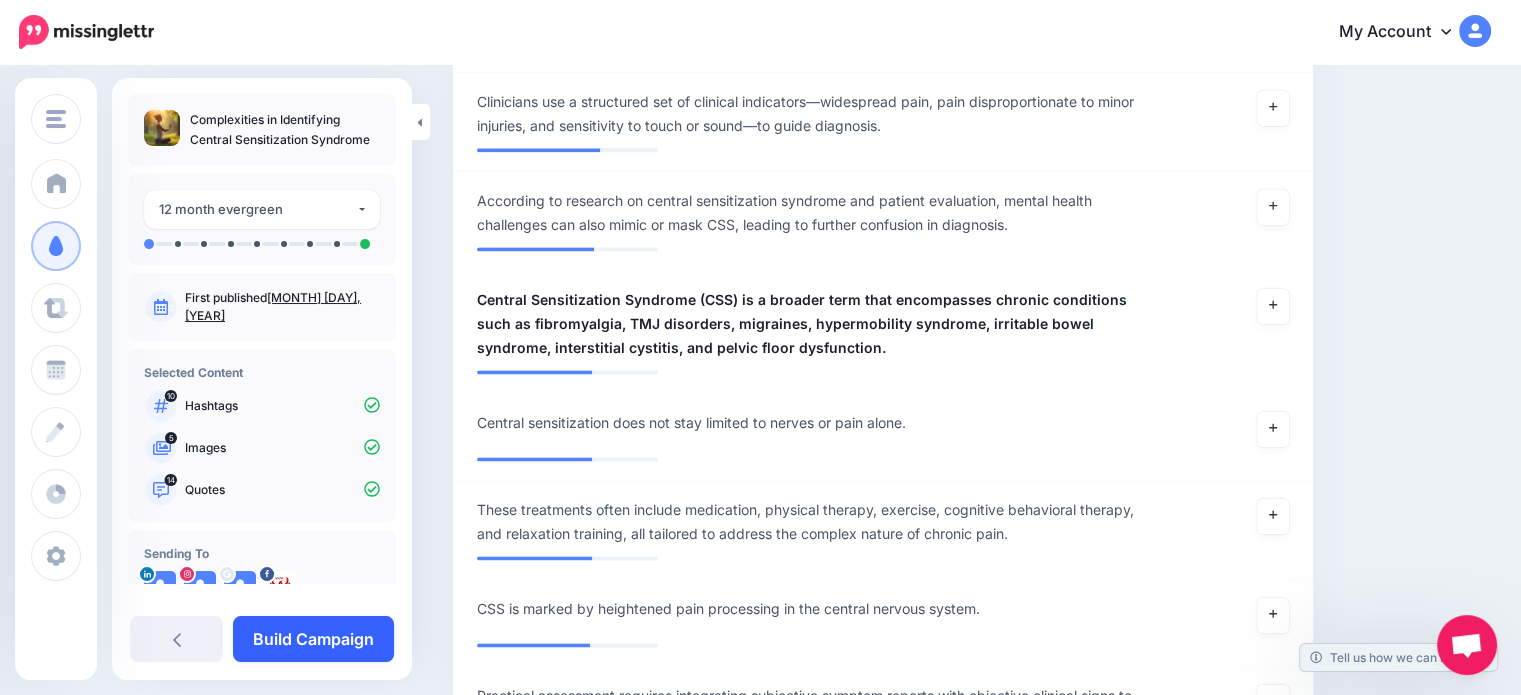 click on "Build Campaign" at bounding box center (313, 639) 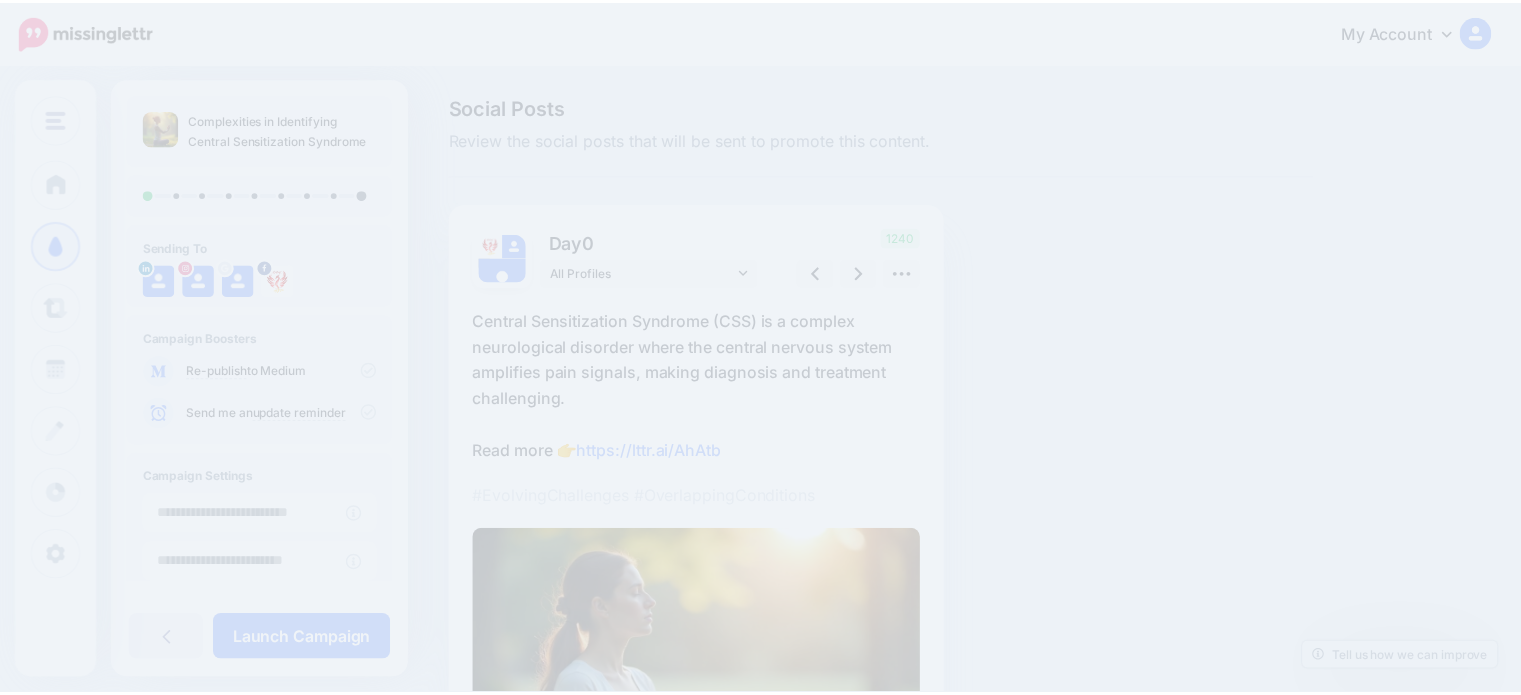scroll, scrollTop: 0, scrollLeft: 0, axis: both 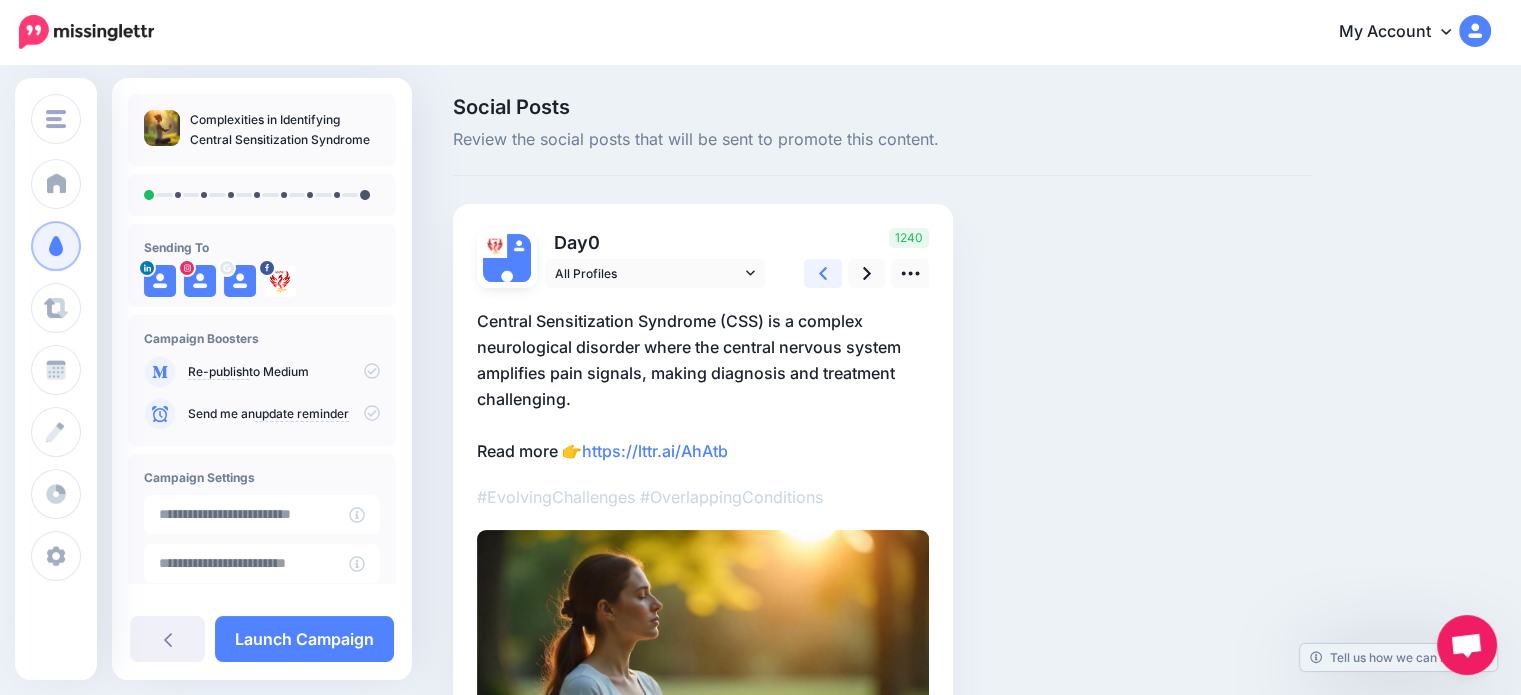 click at bounding box center (823, 273) 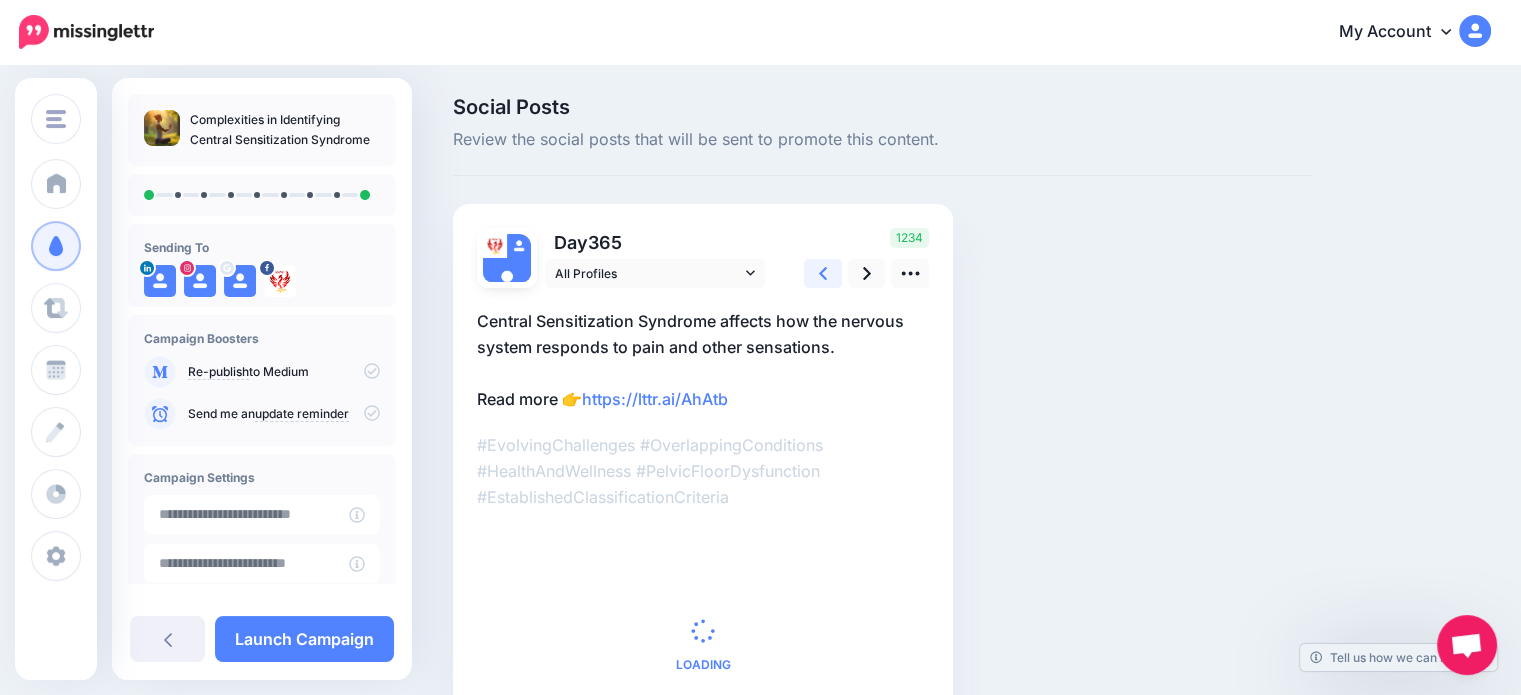 click at bounding box center (823, 273) 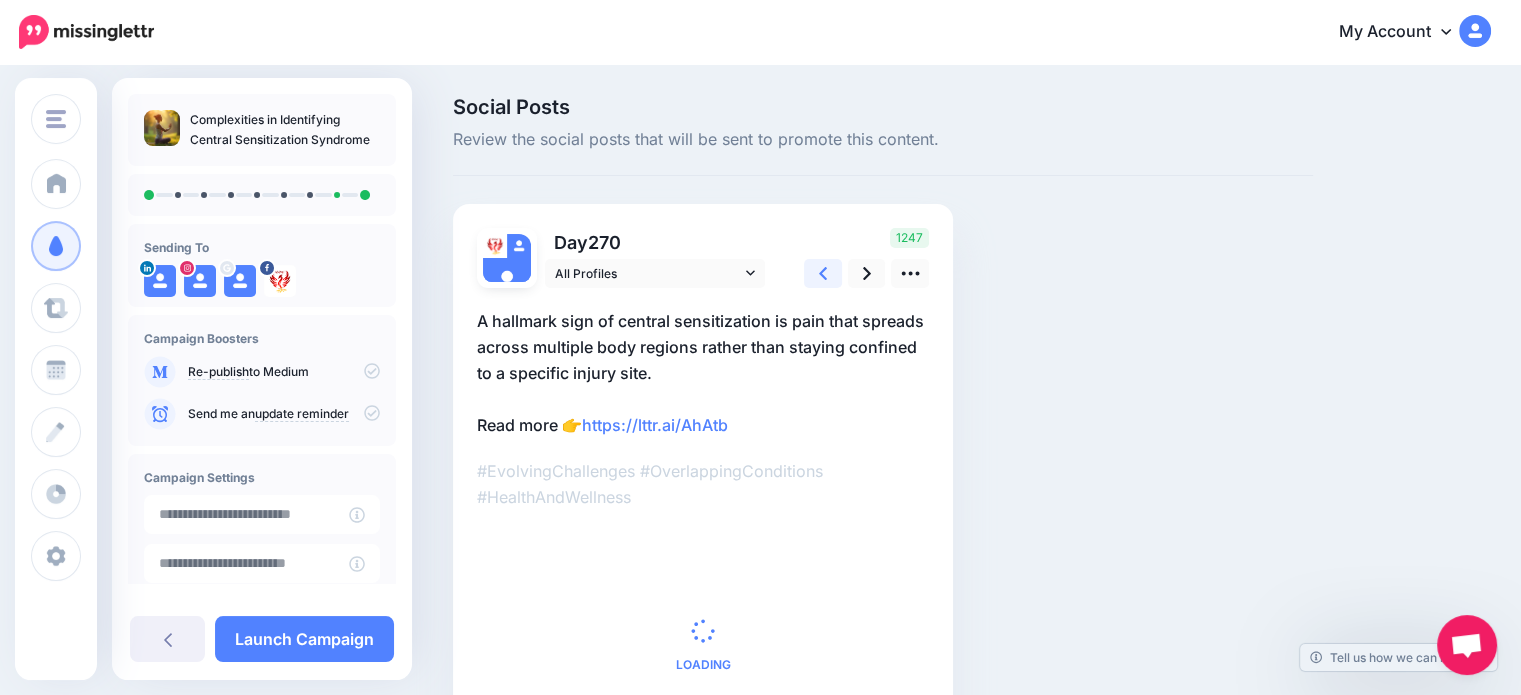 click at bounding box center (823, 273) 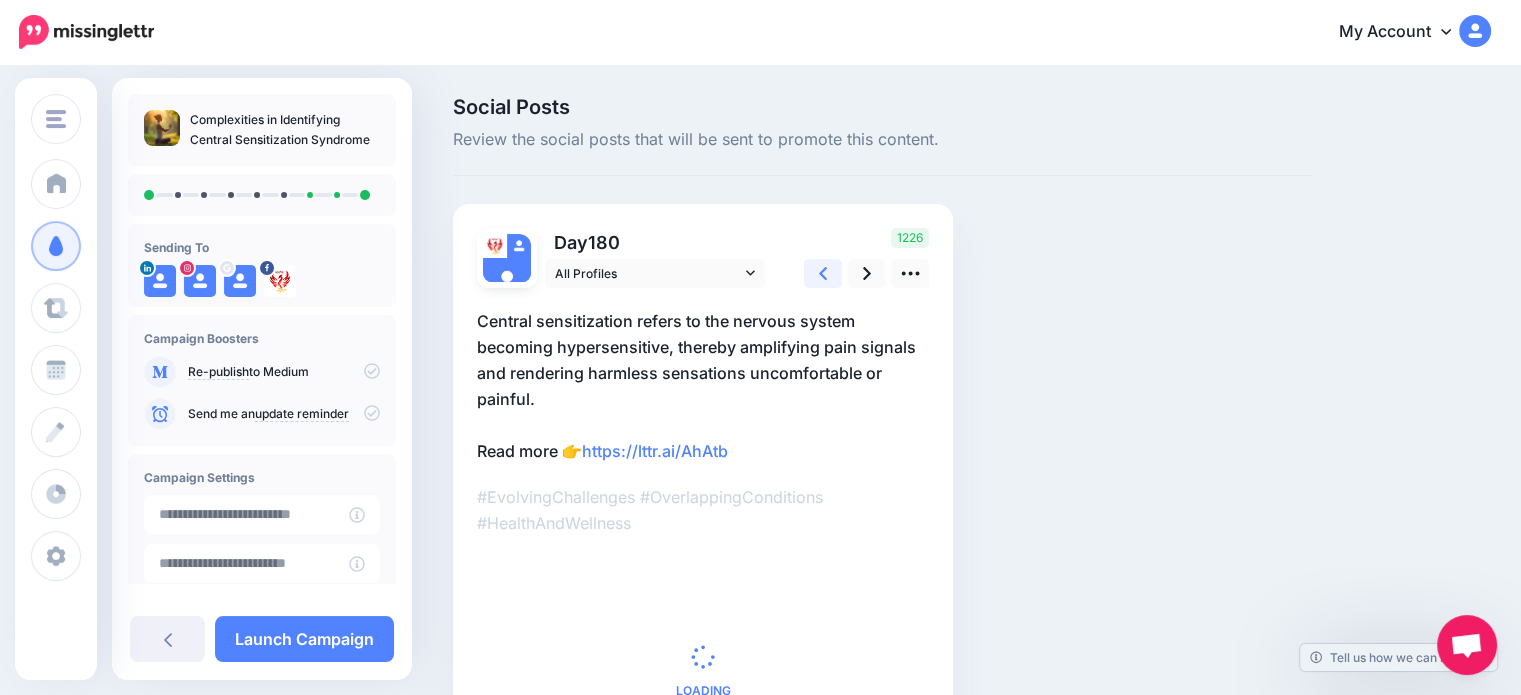click at bounding box center (823, 273) 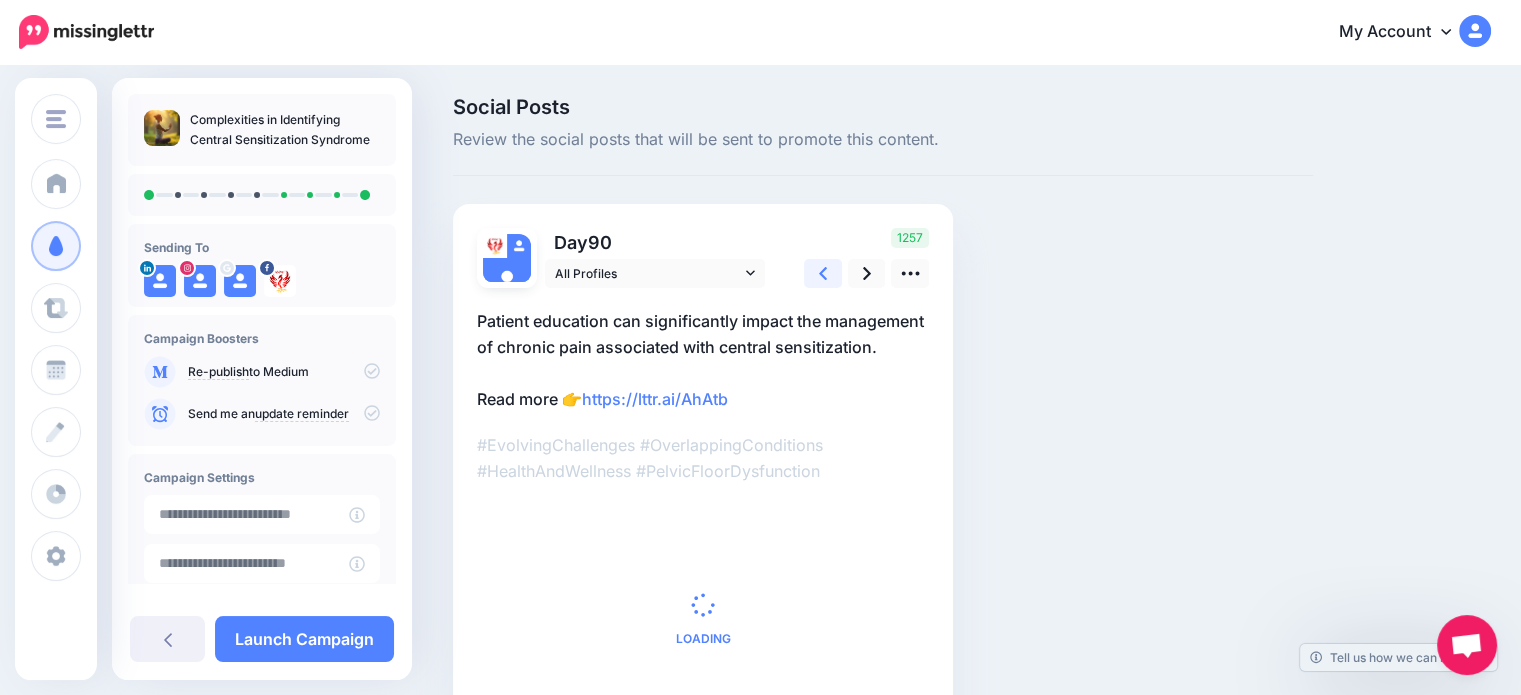 click at bounding box center [823, 273] 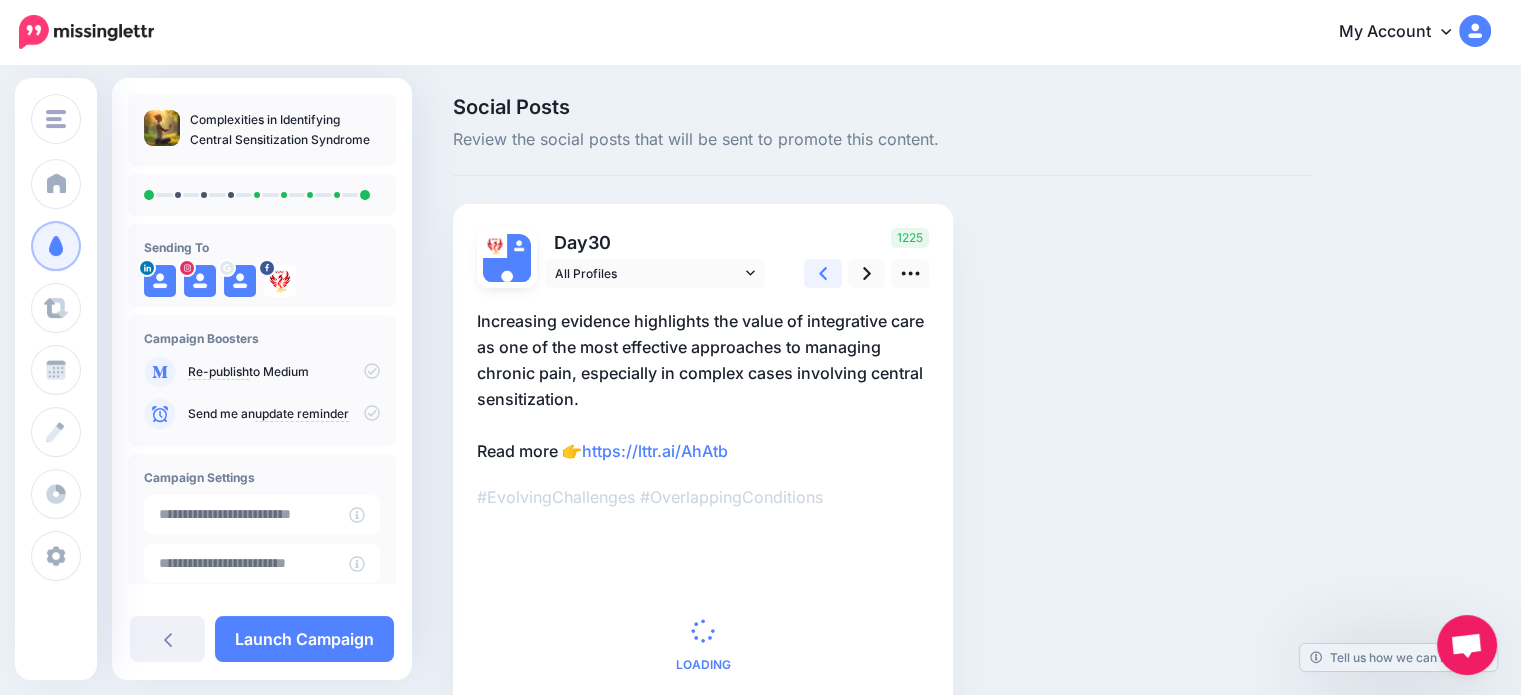 click at bounding box center [823, 273] 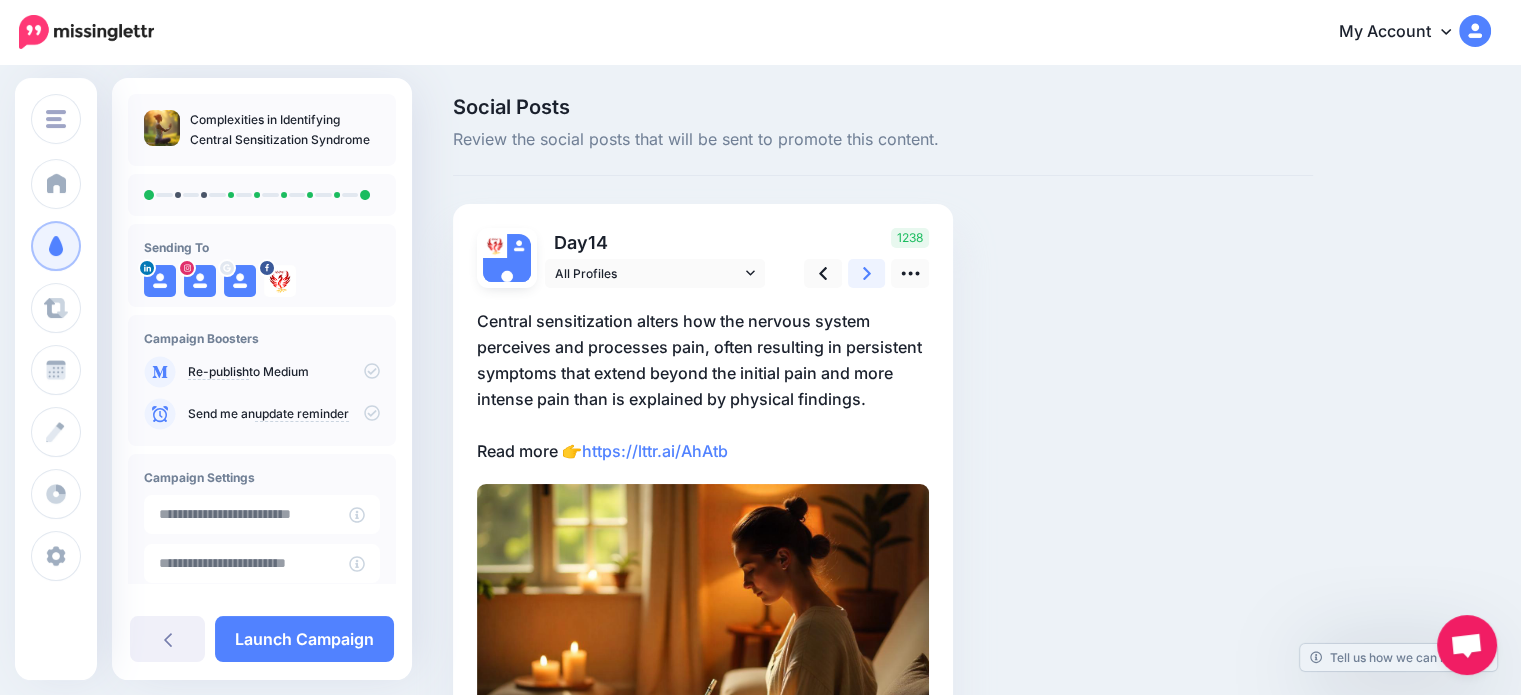 click 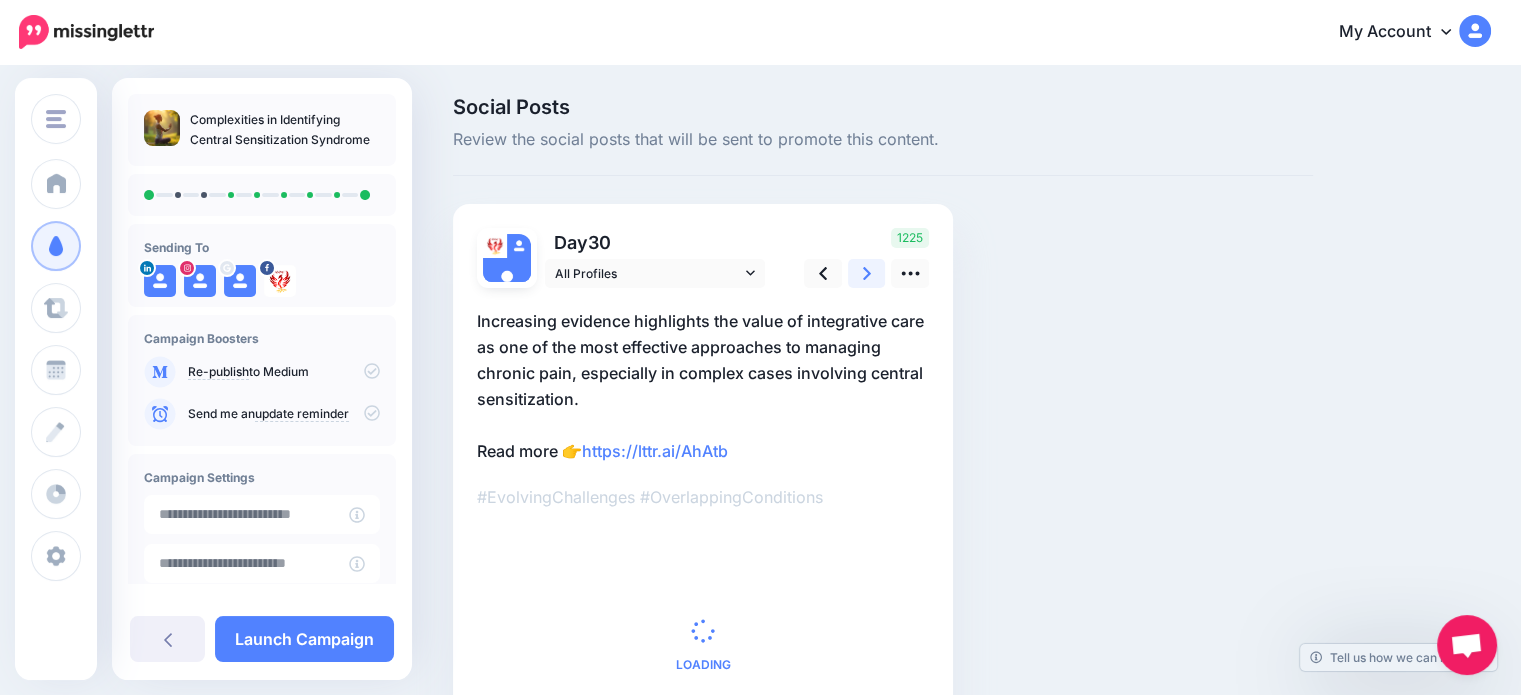 click 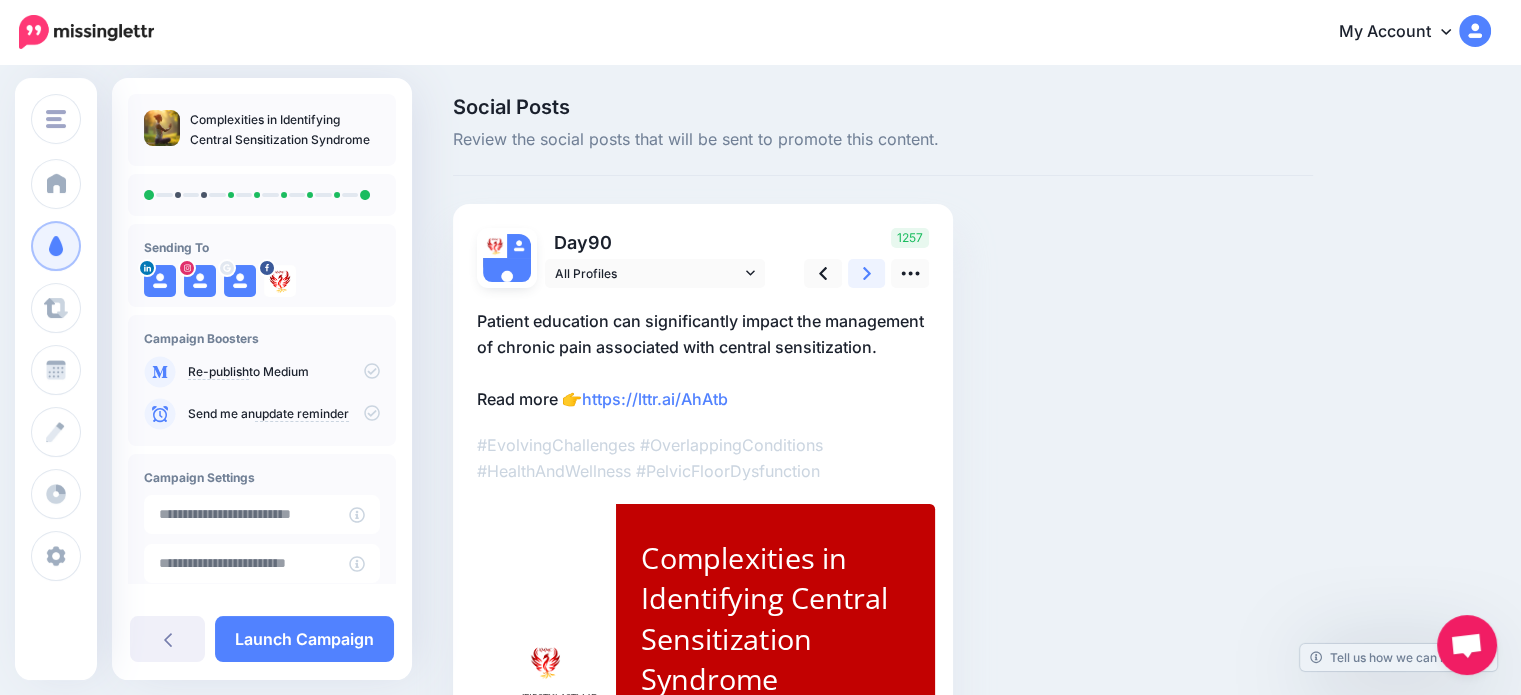 click 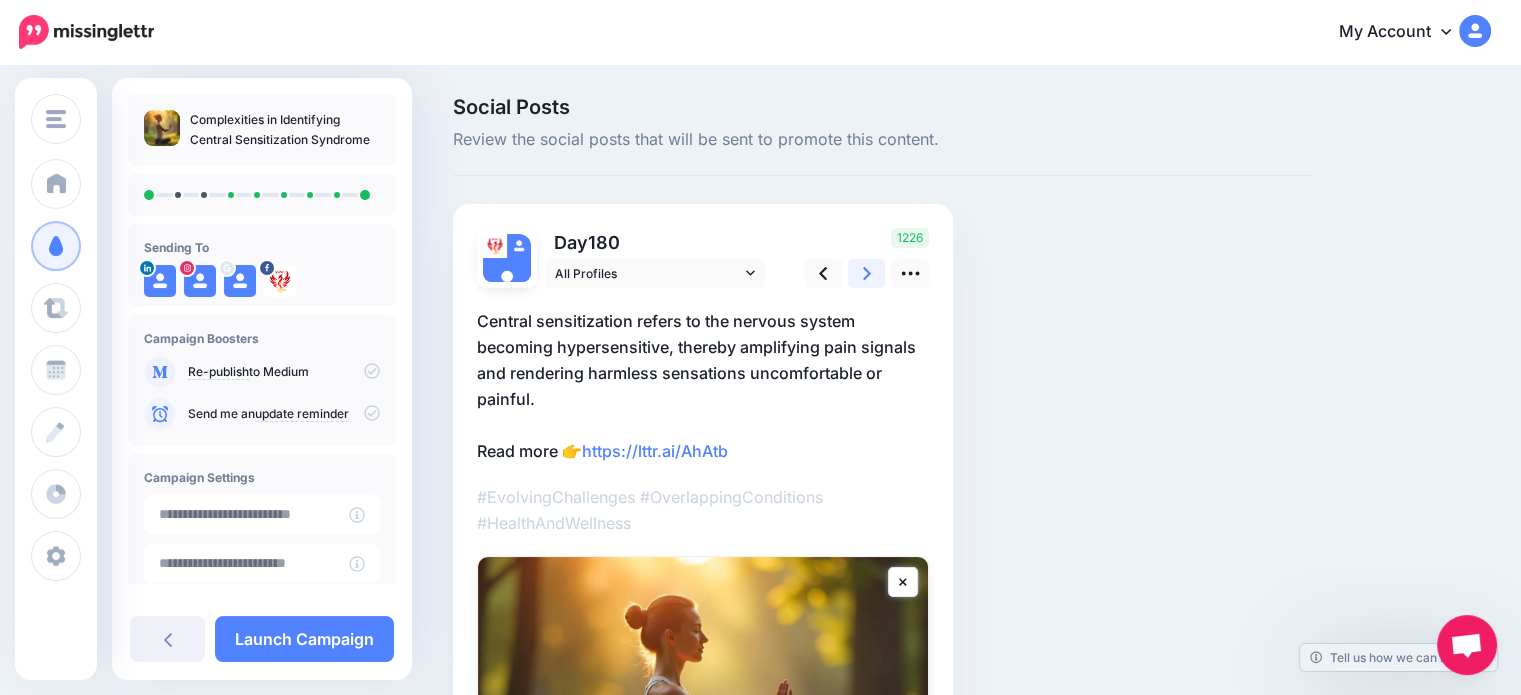 click 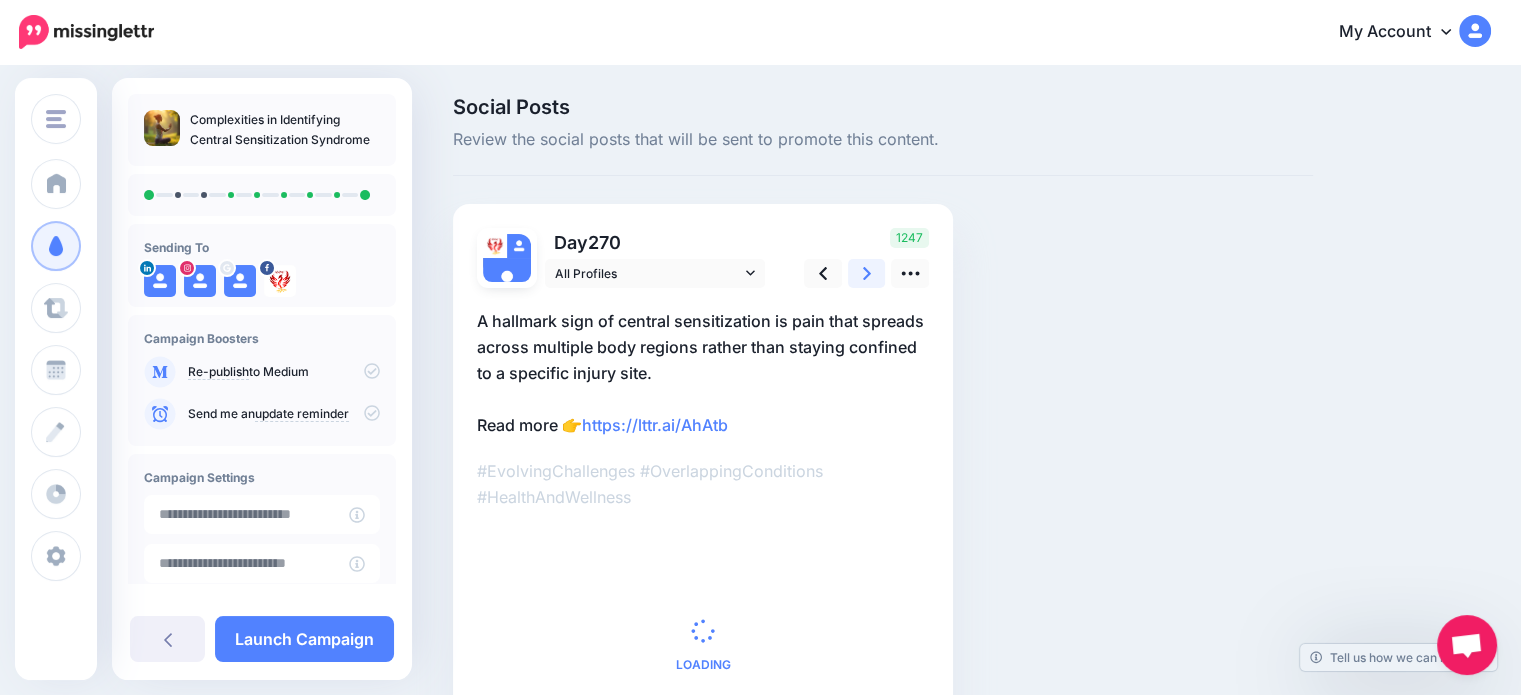 click 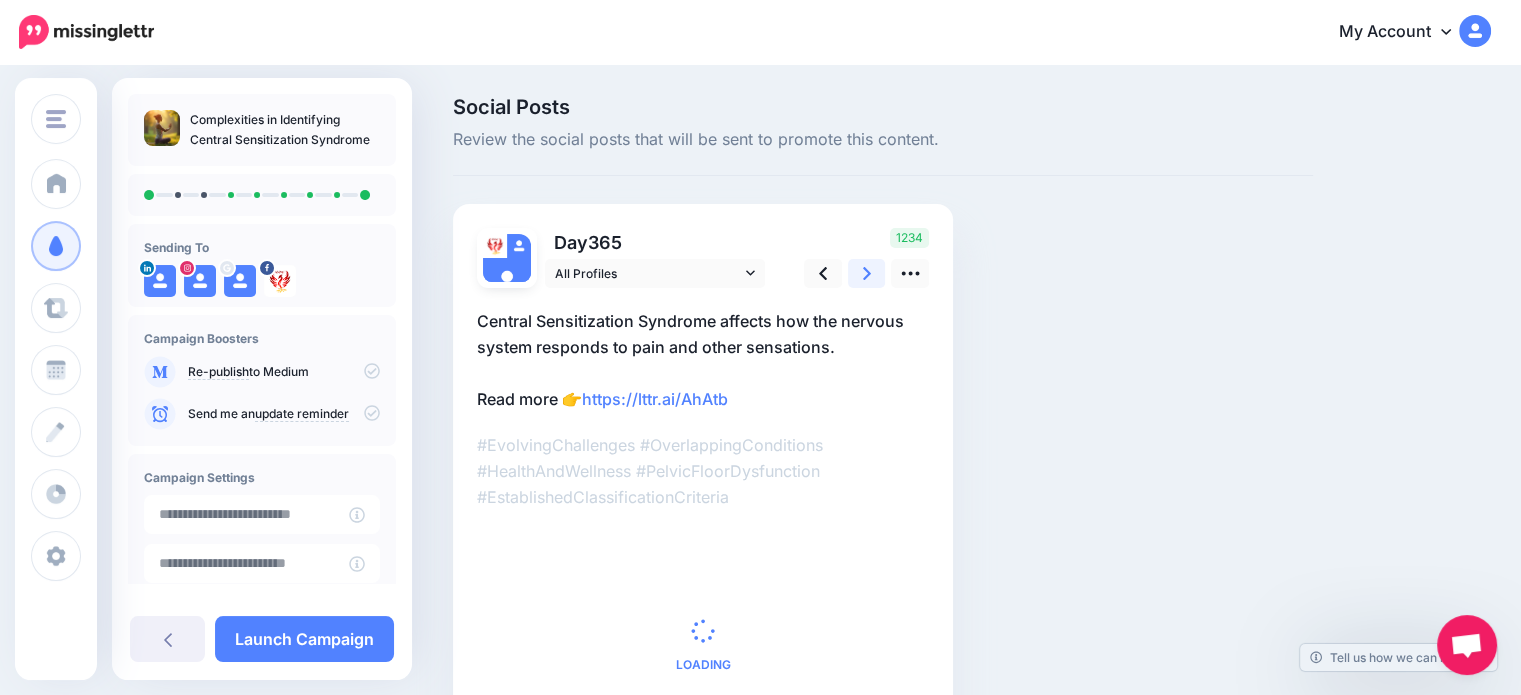 click 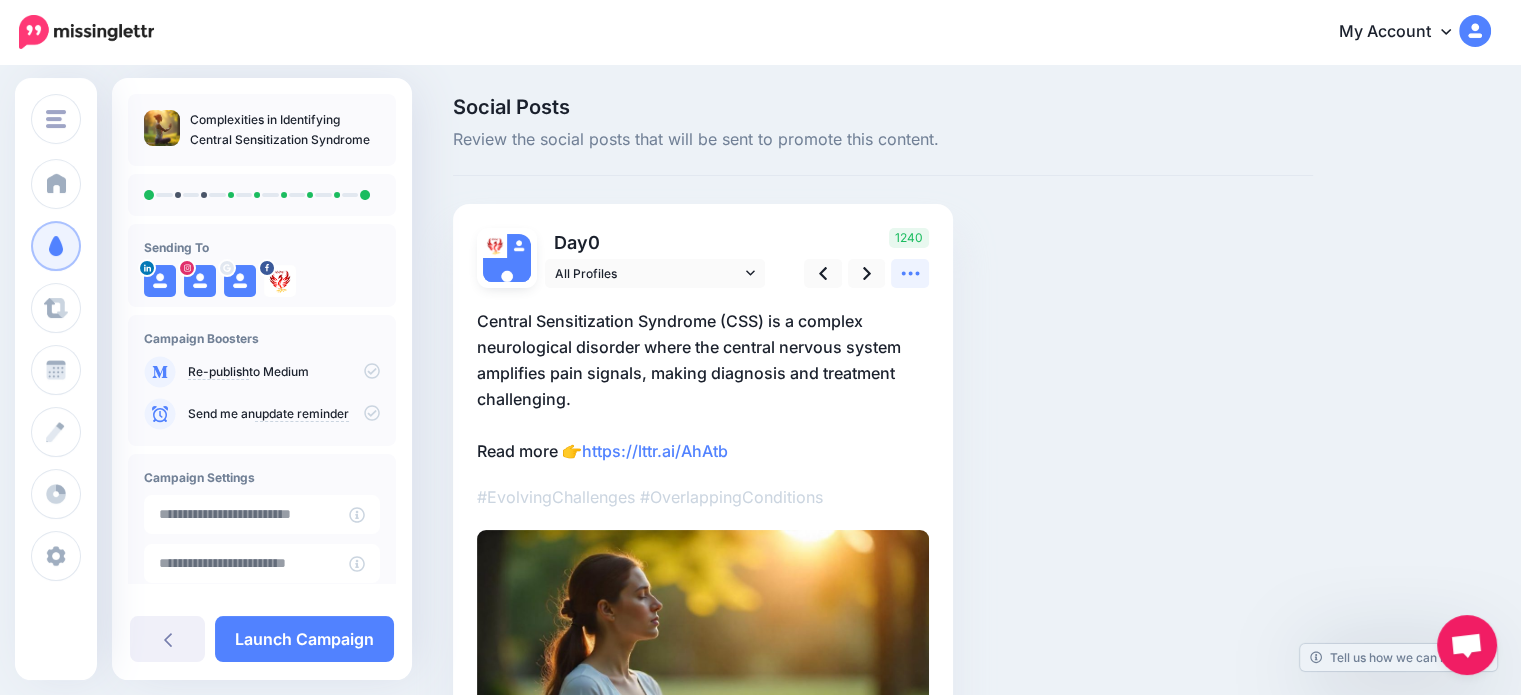 click 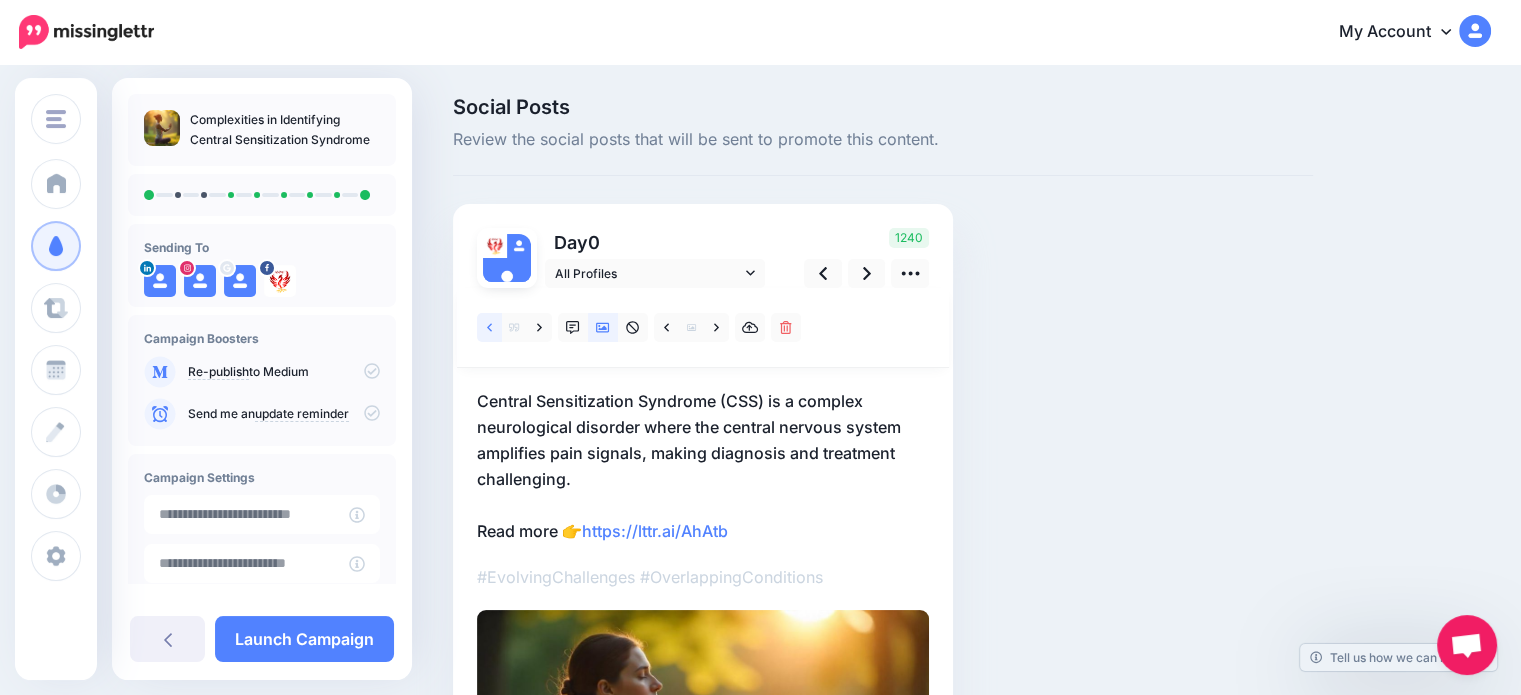 click 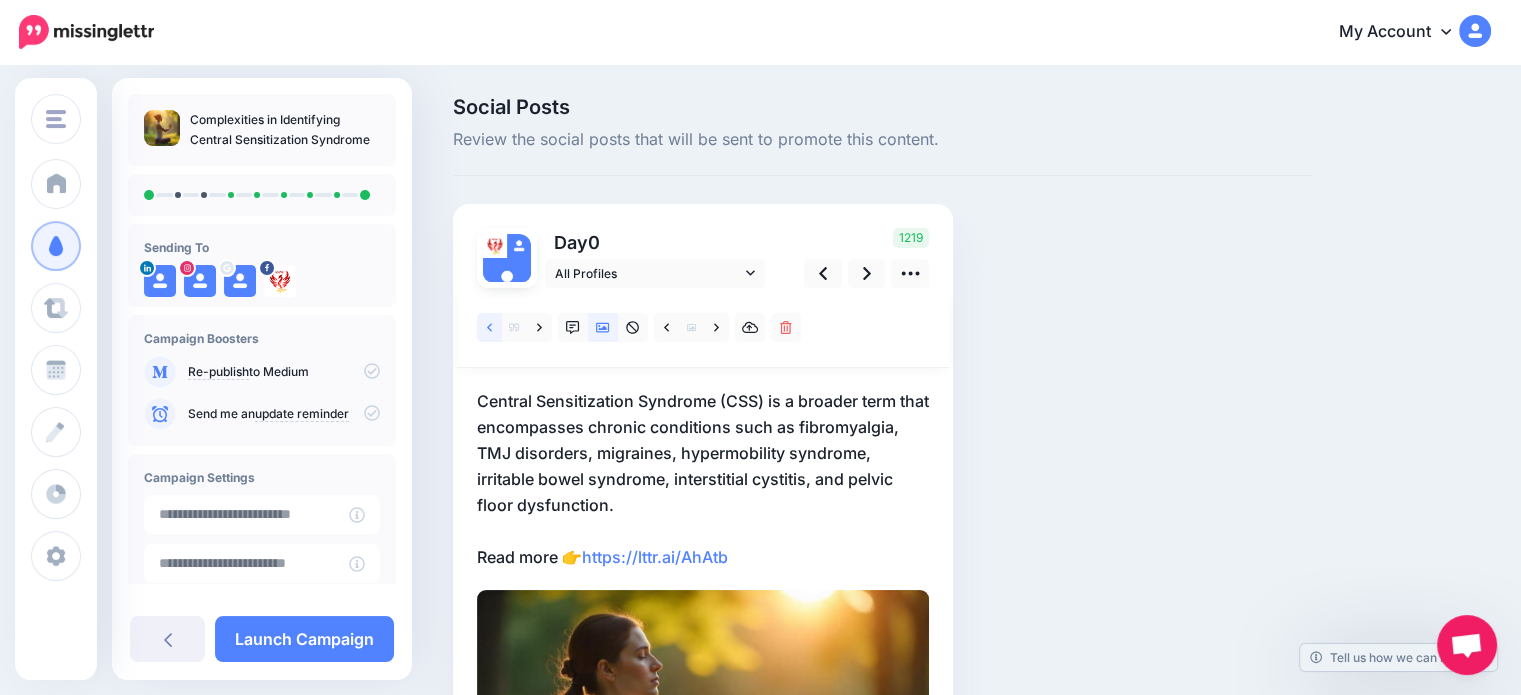 click 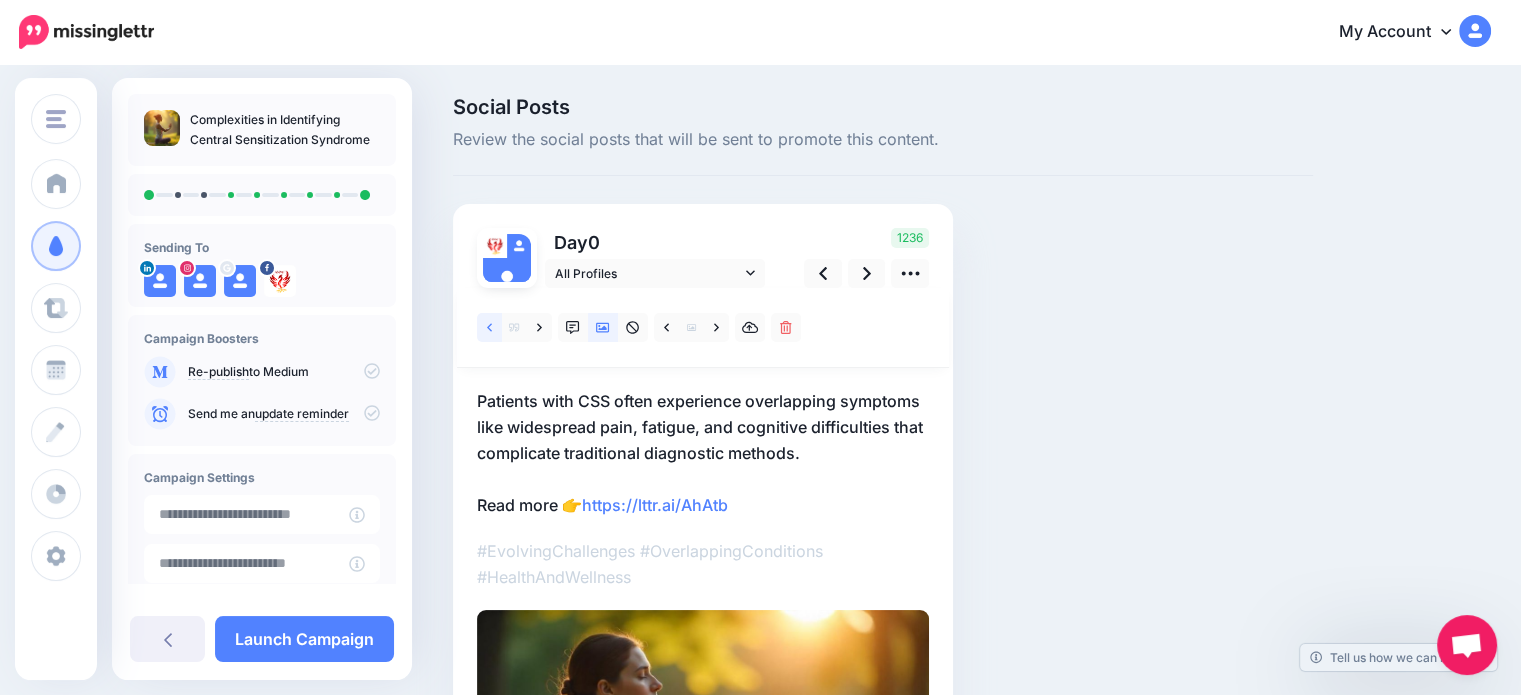 click 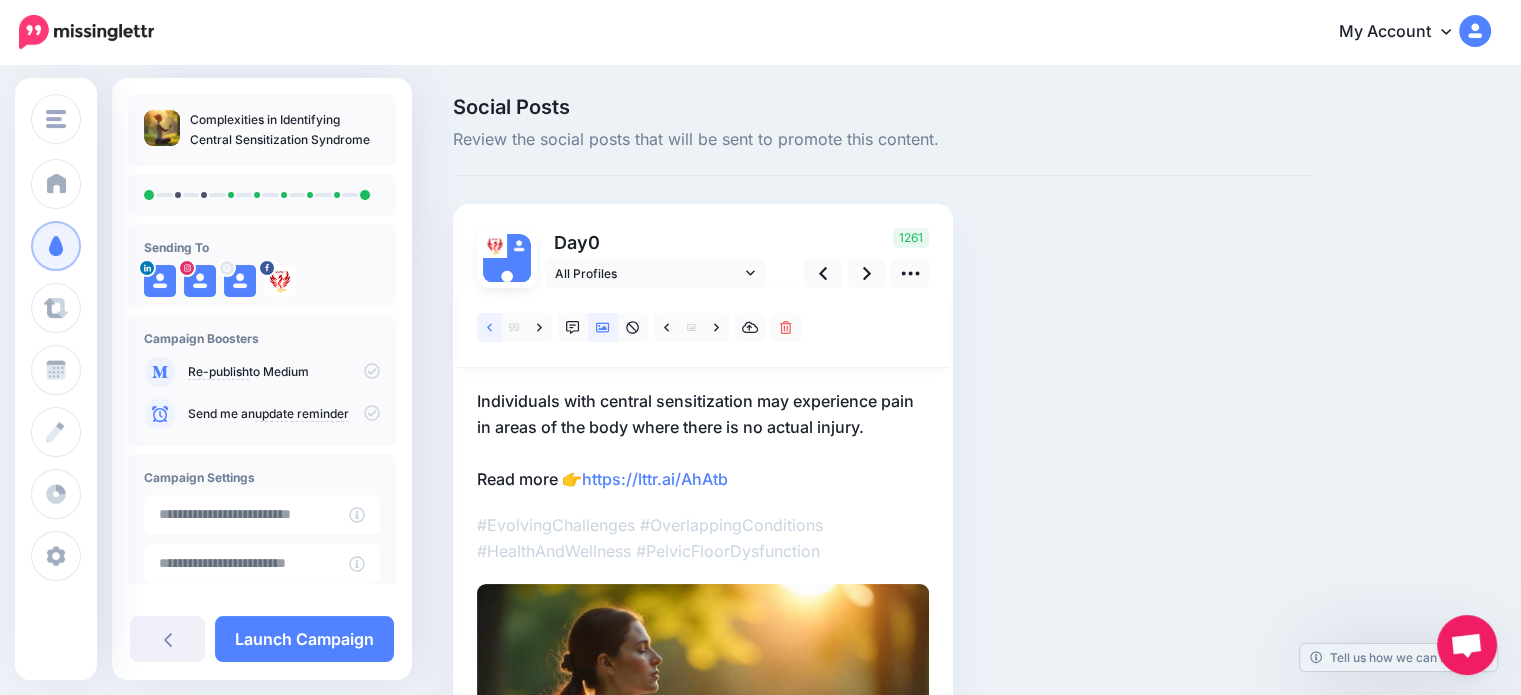 click 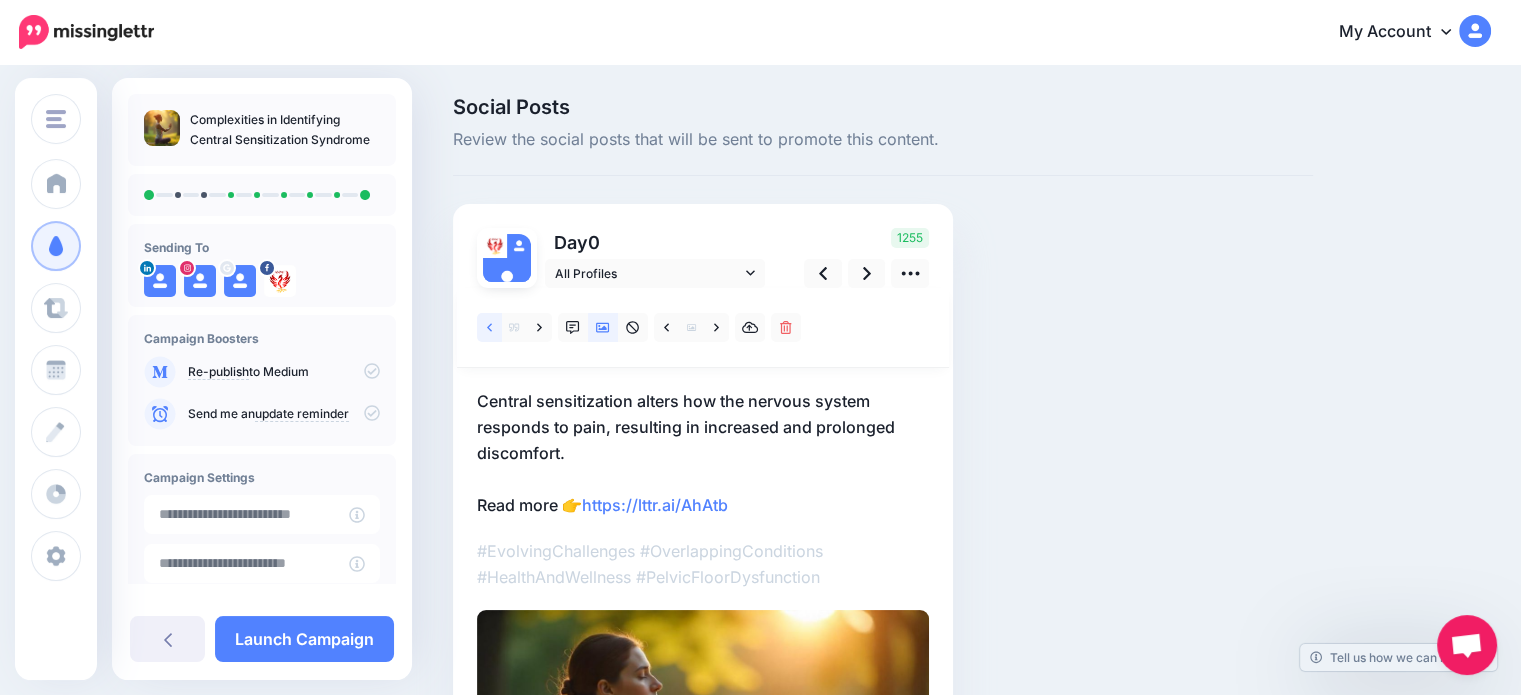 click 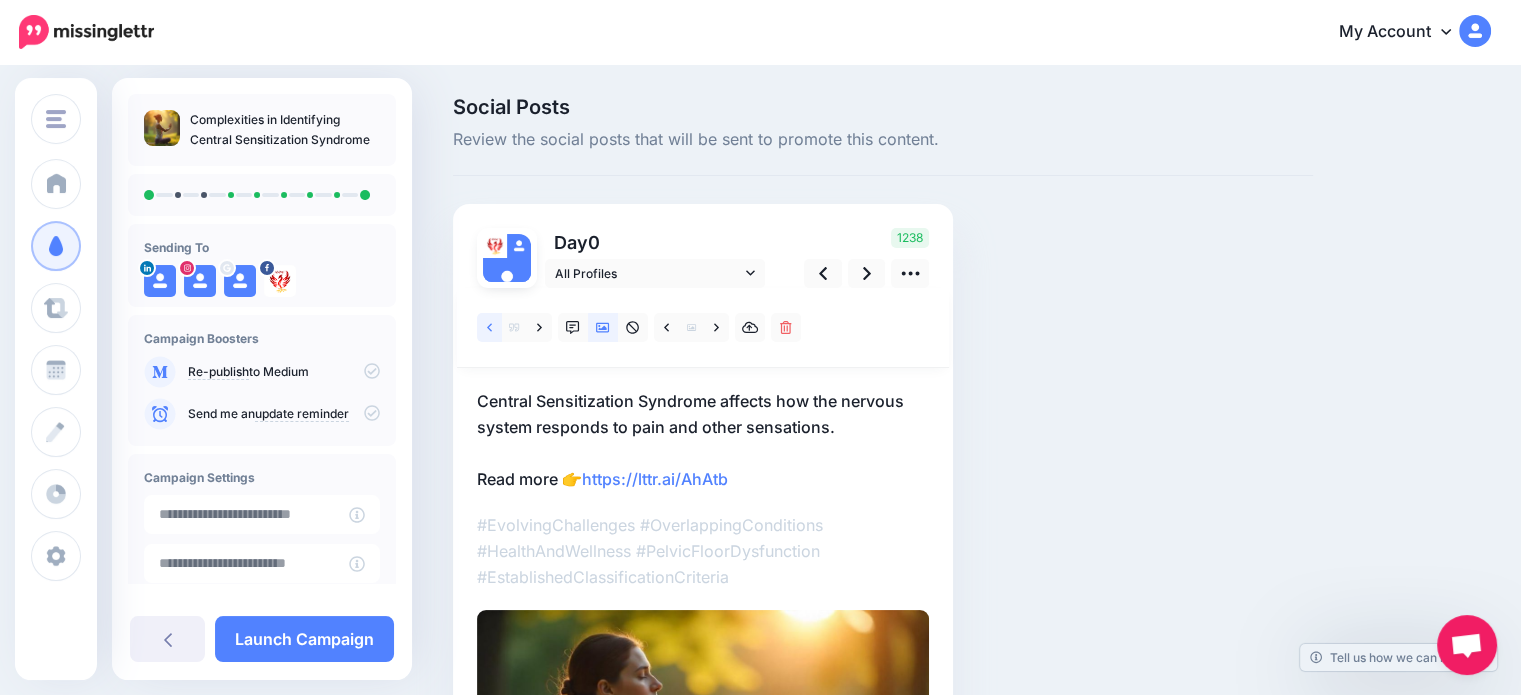 click 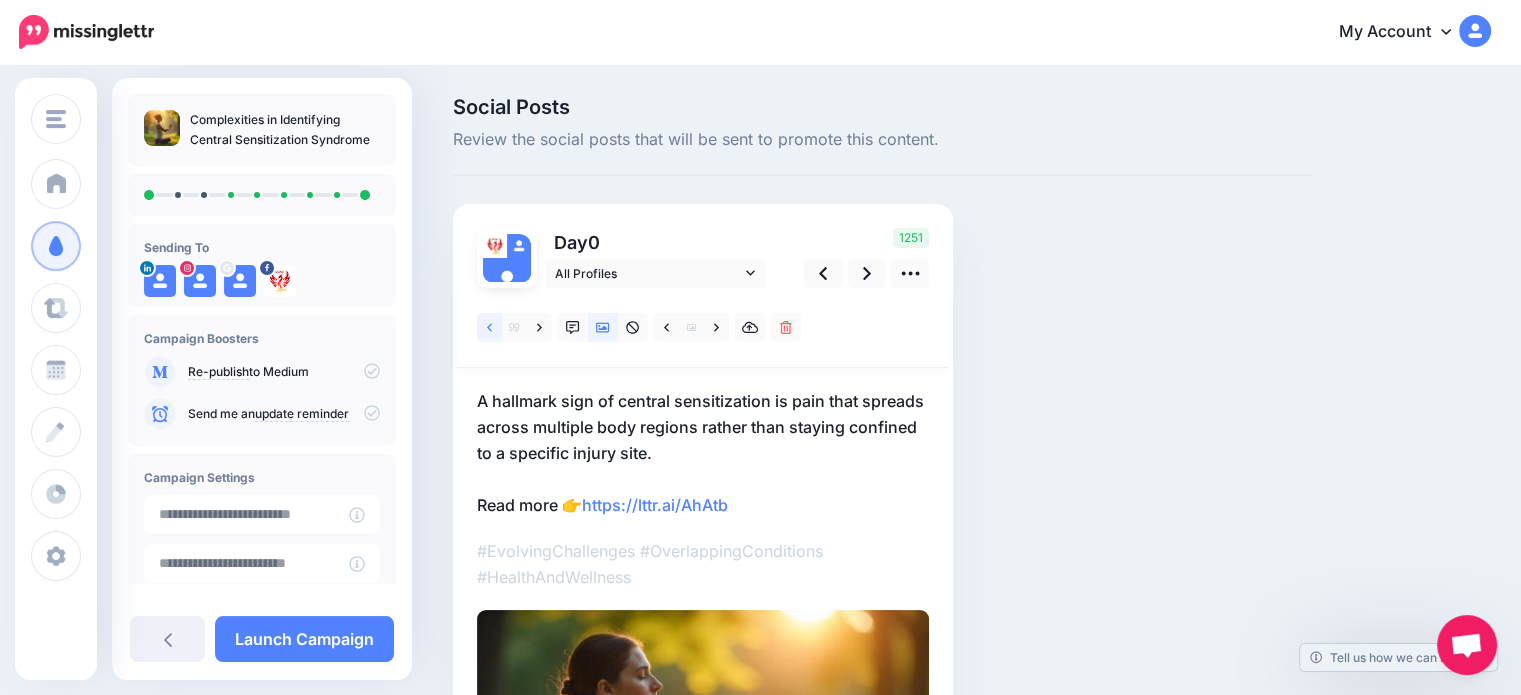 click 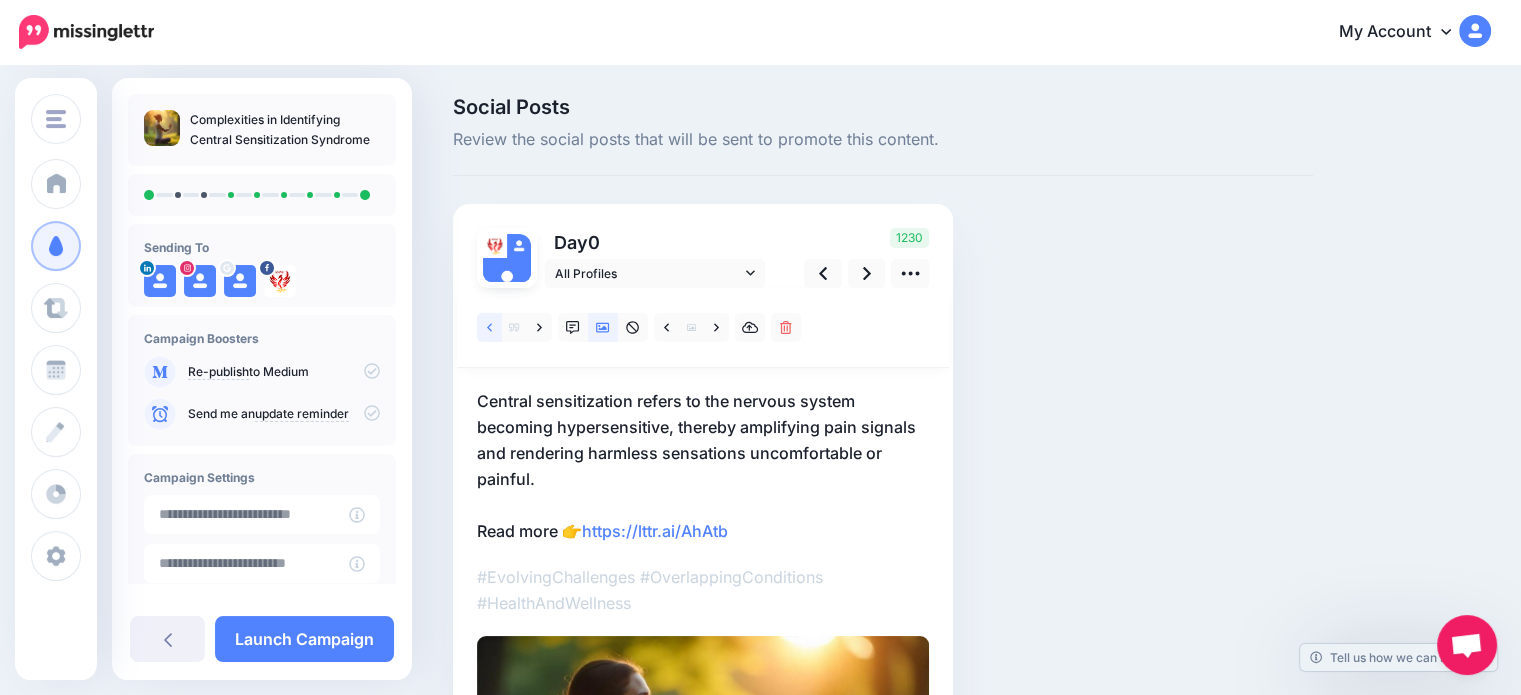 click 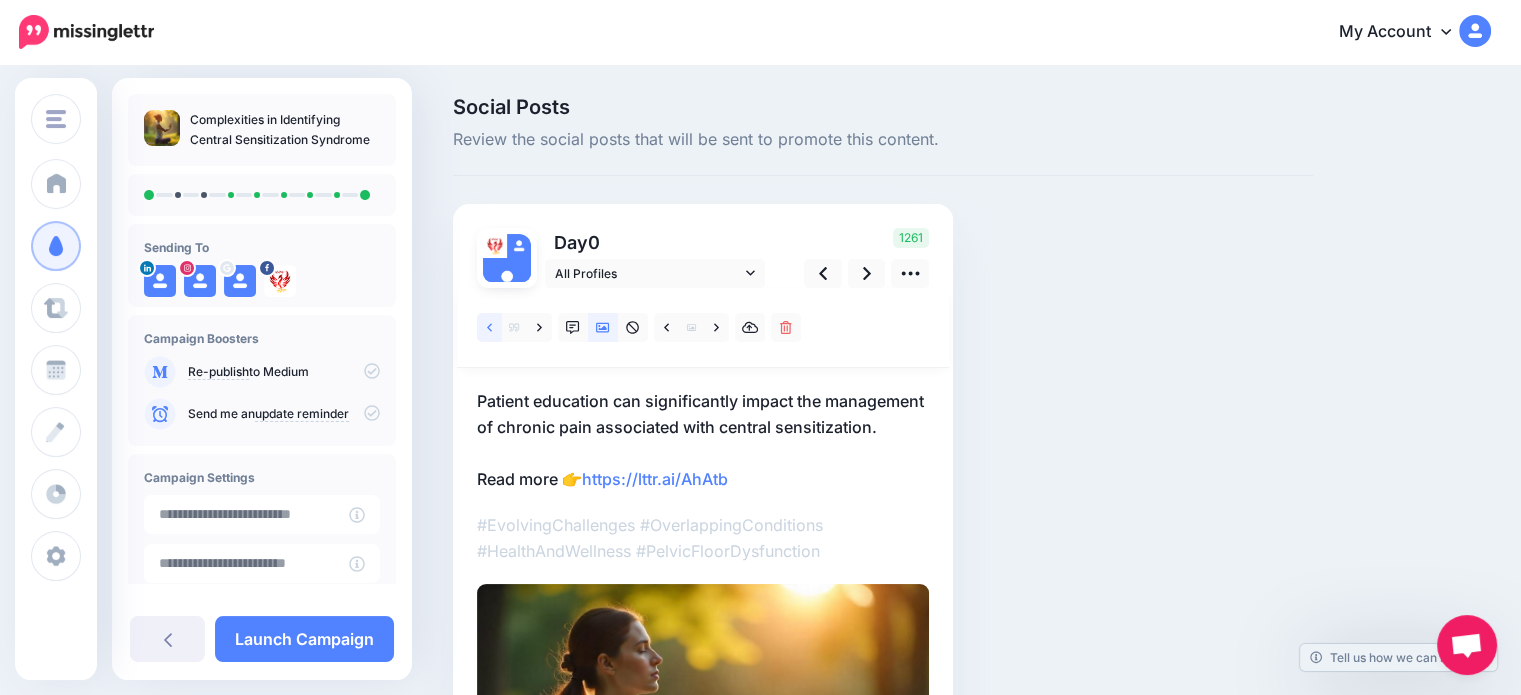 click 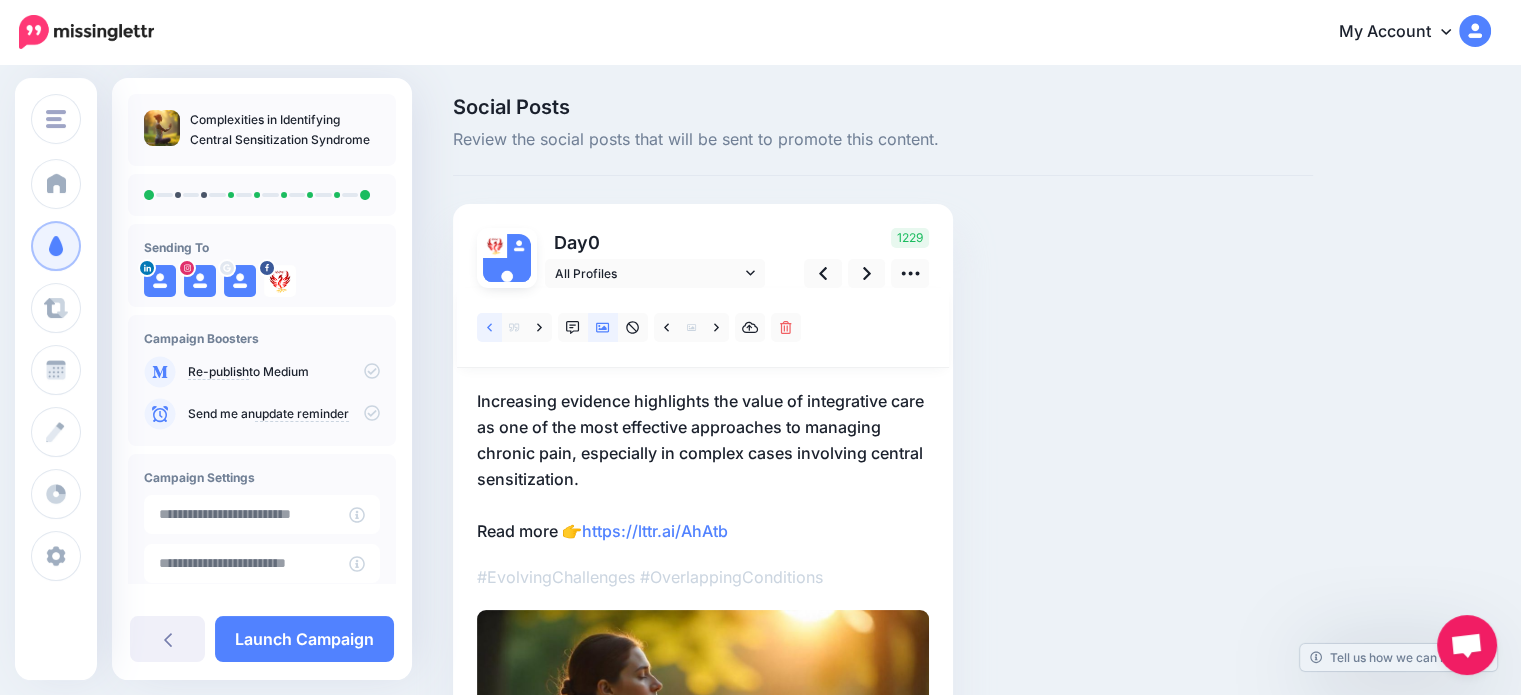 click 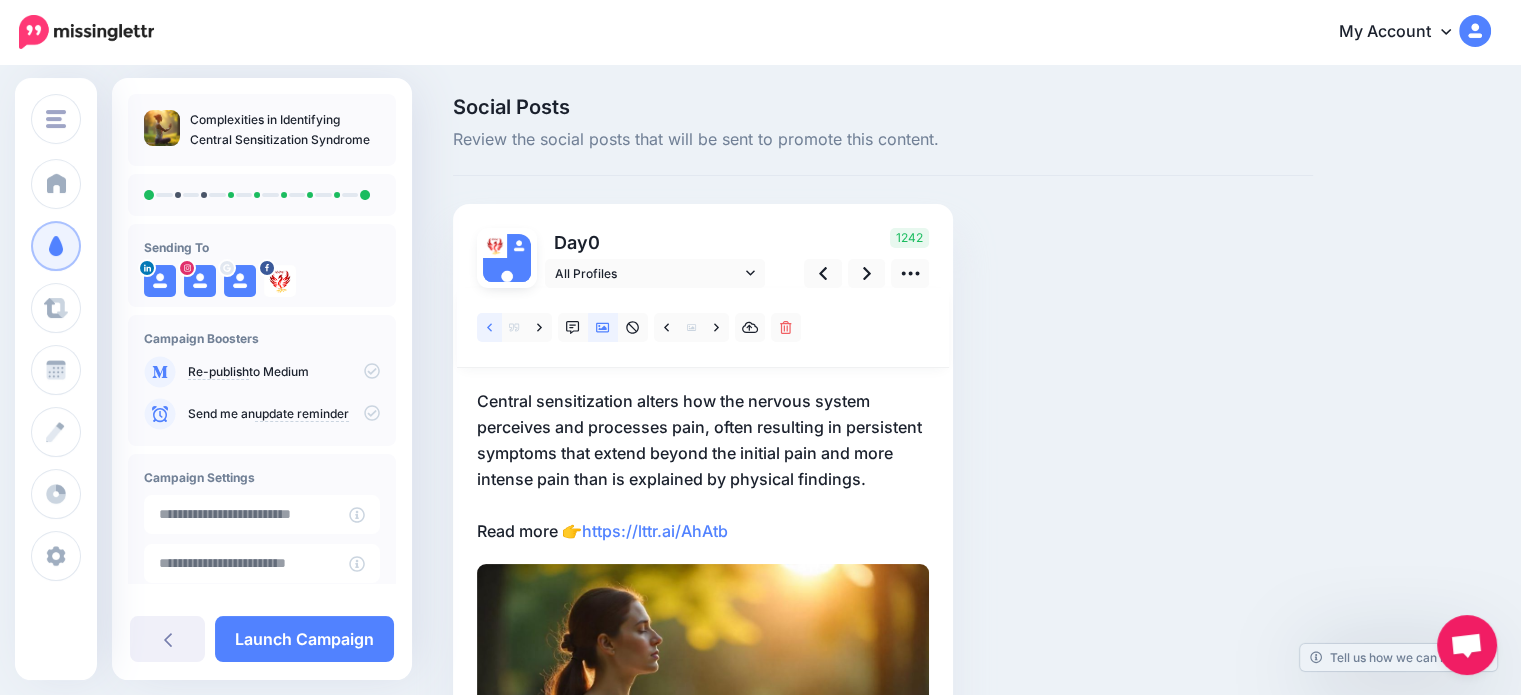 click 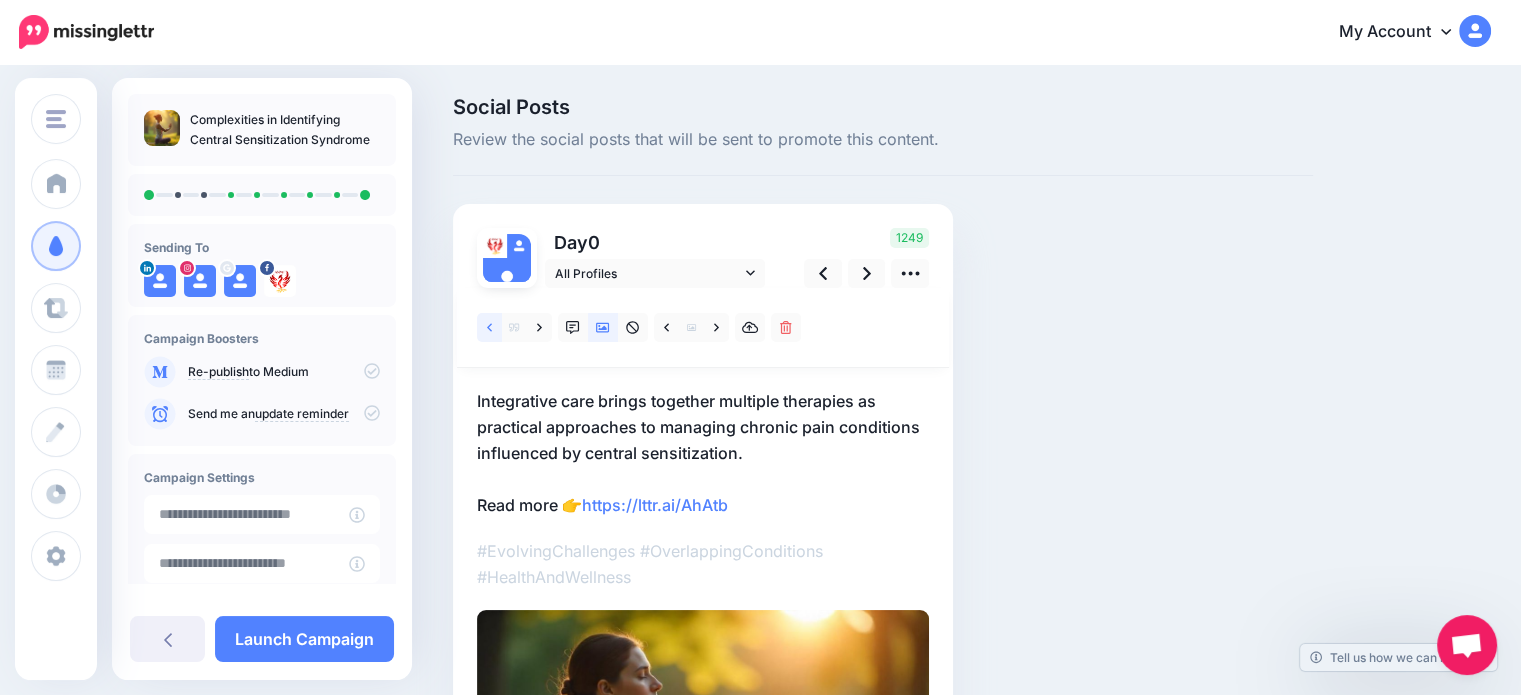 click 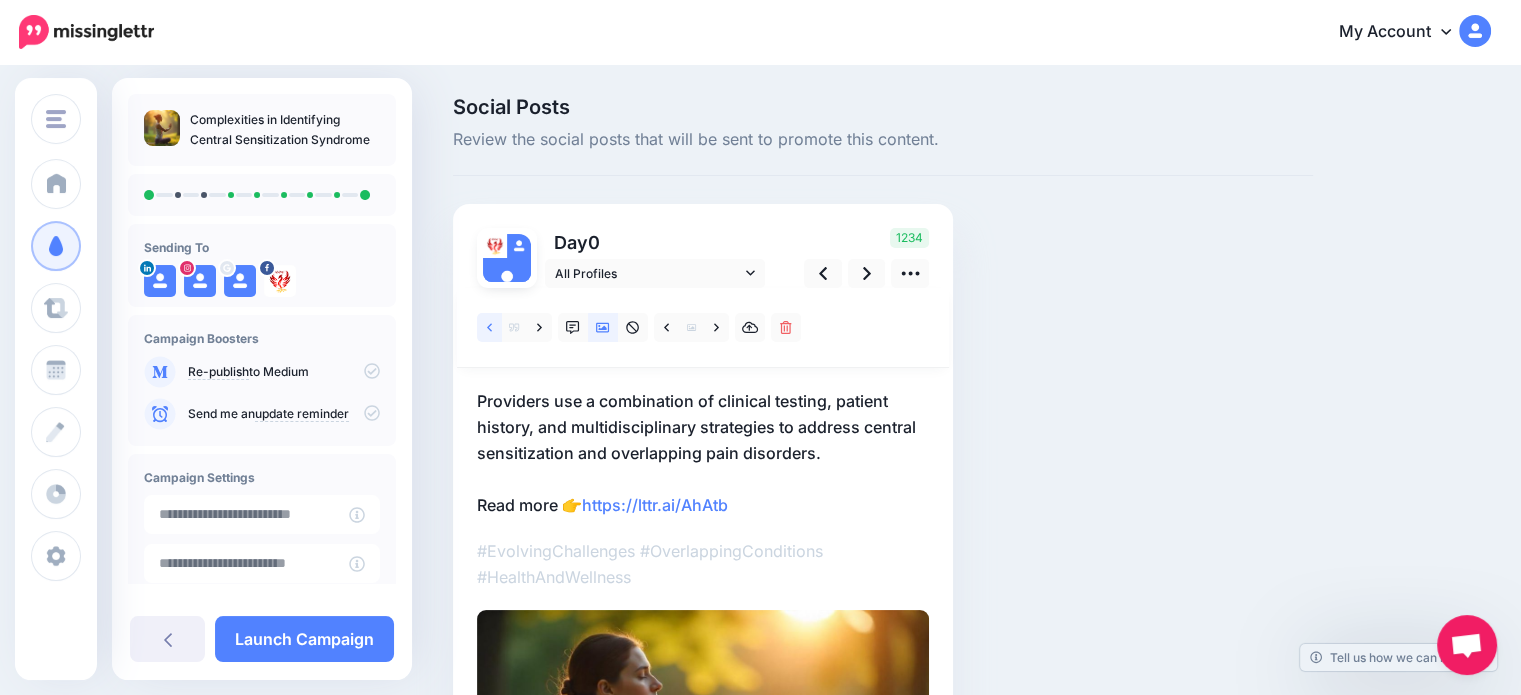 click 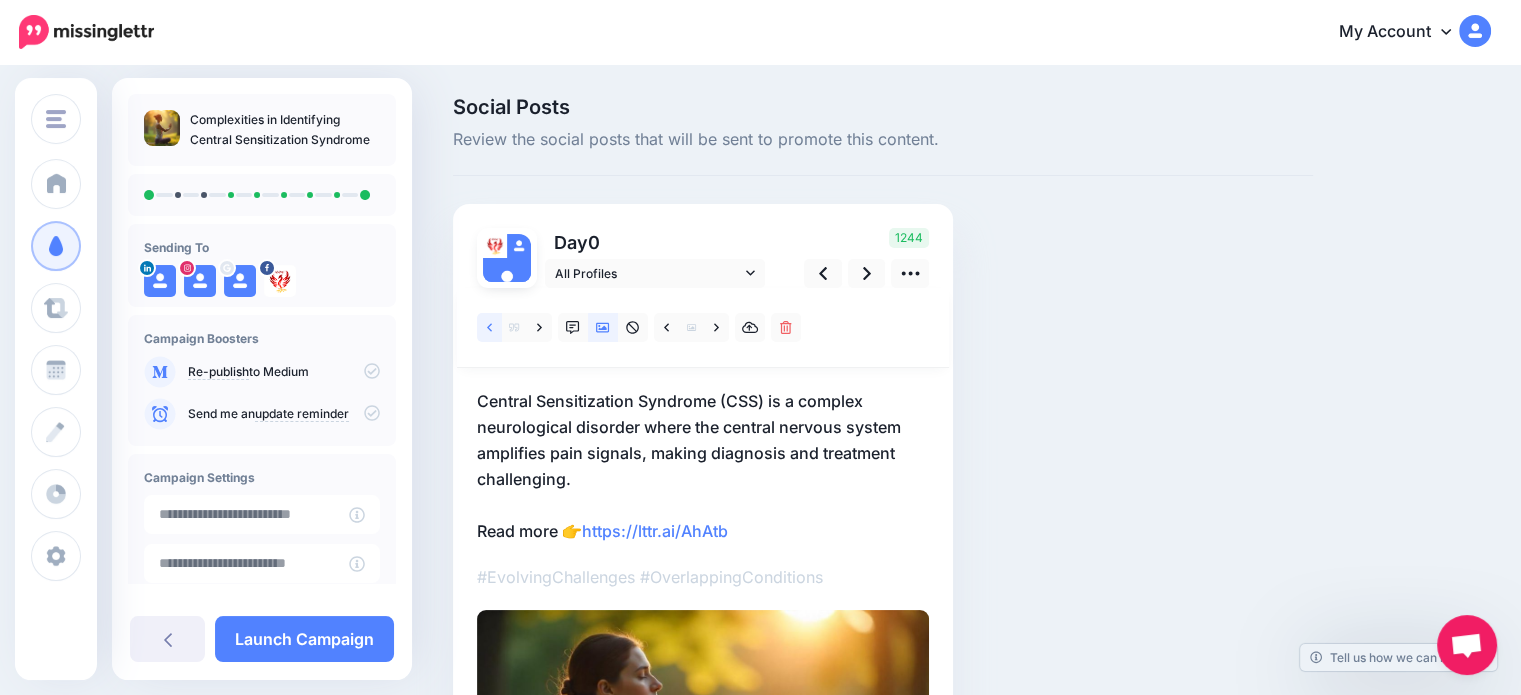 click 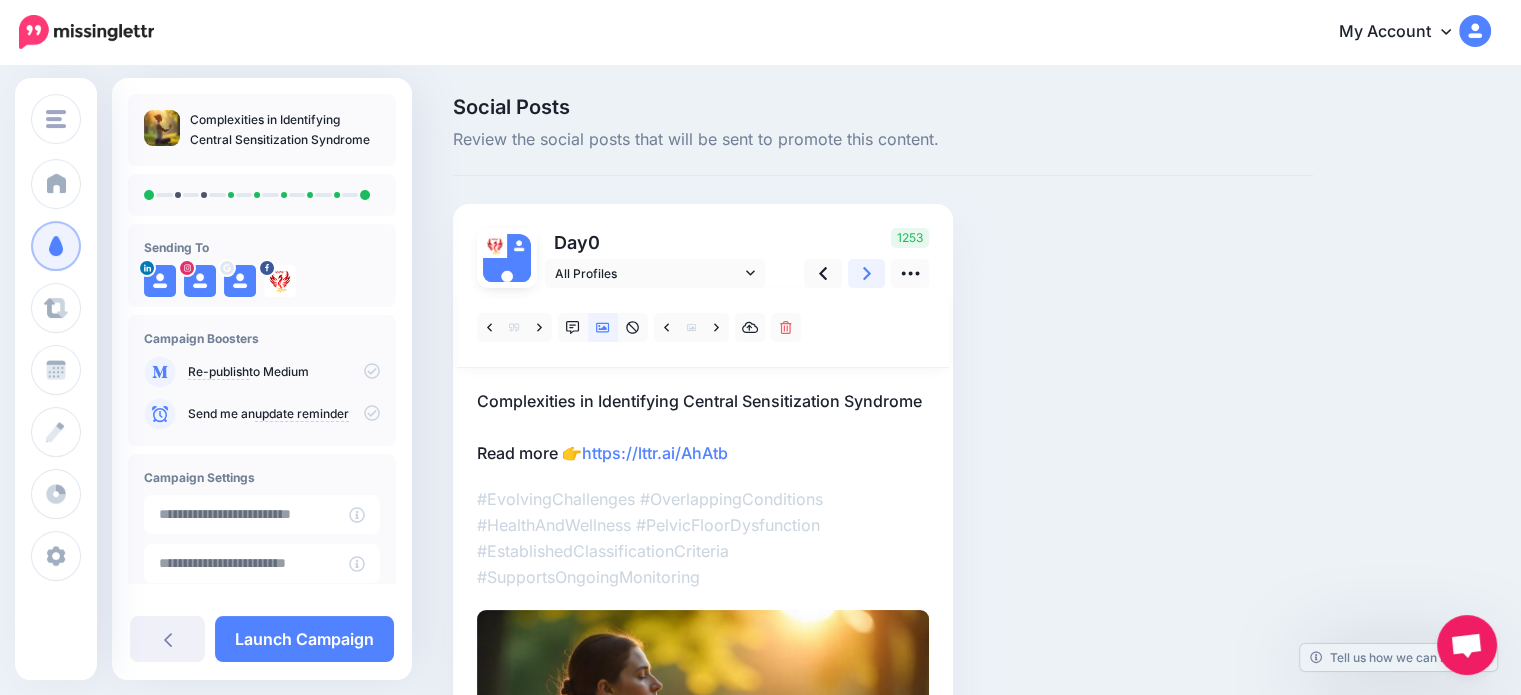 click 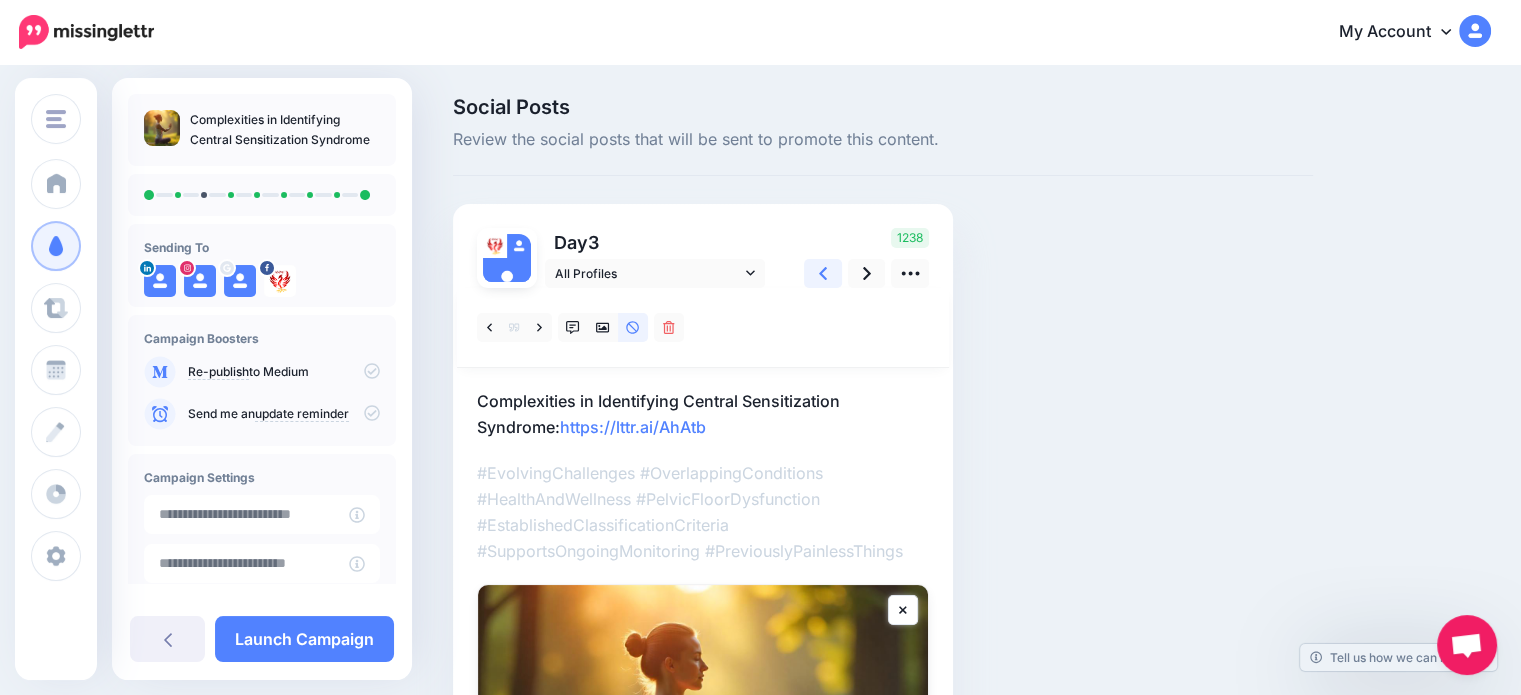 click 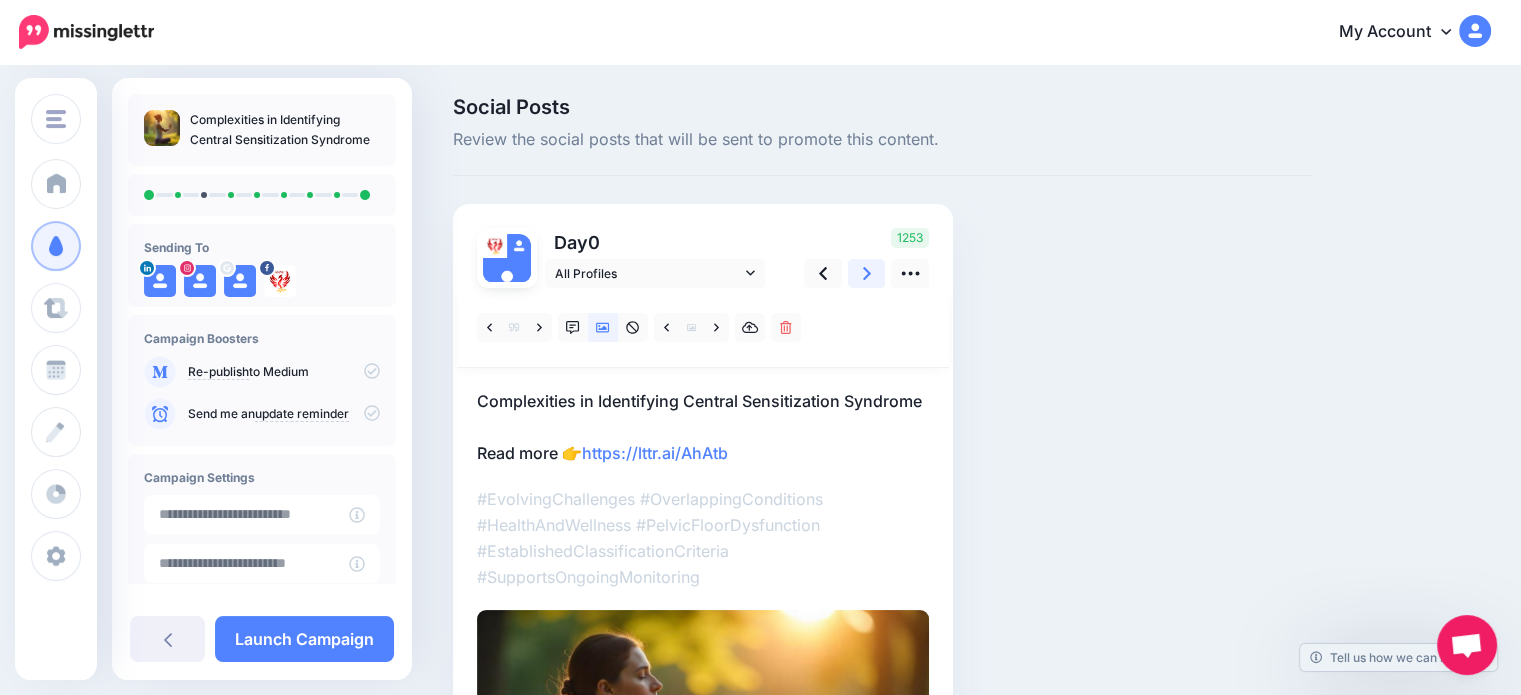 click 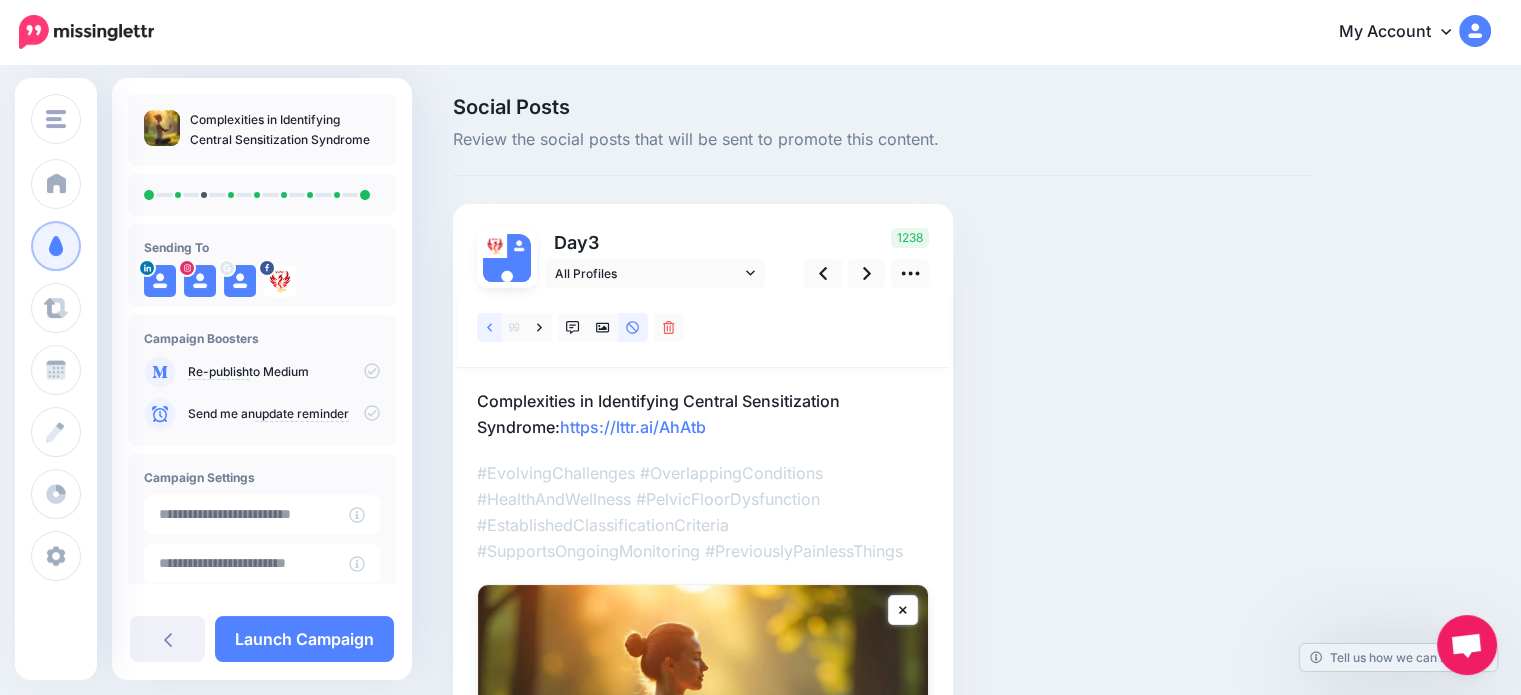 click 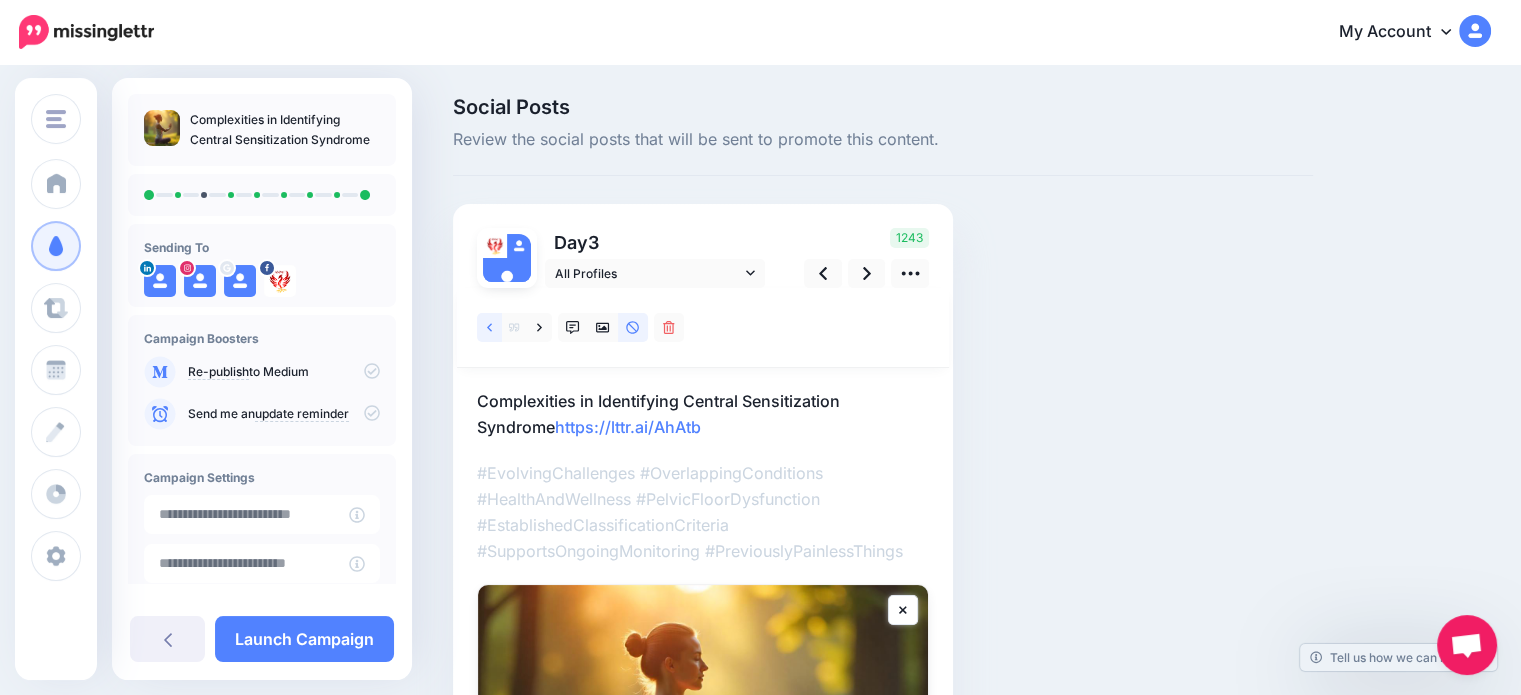 click 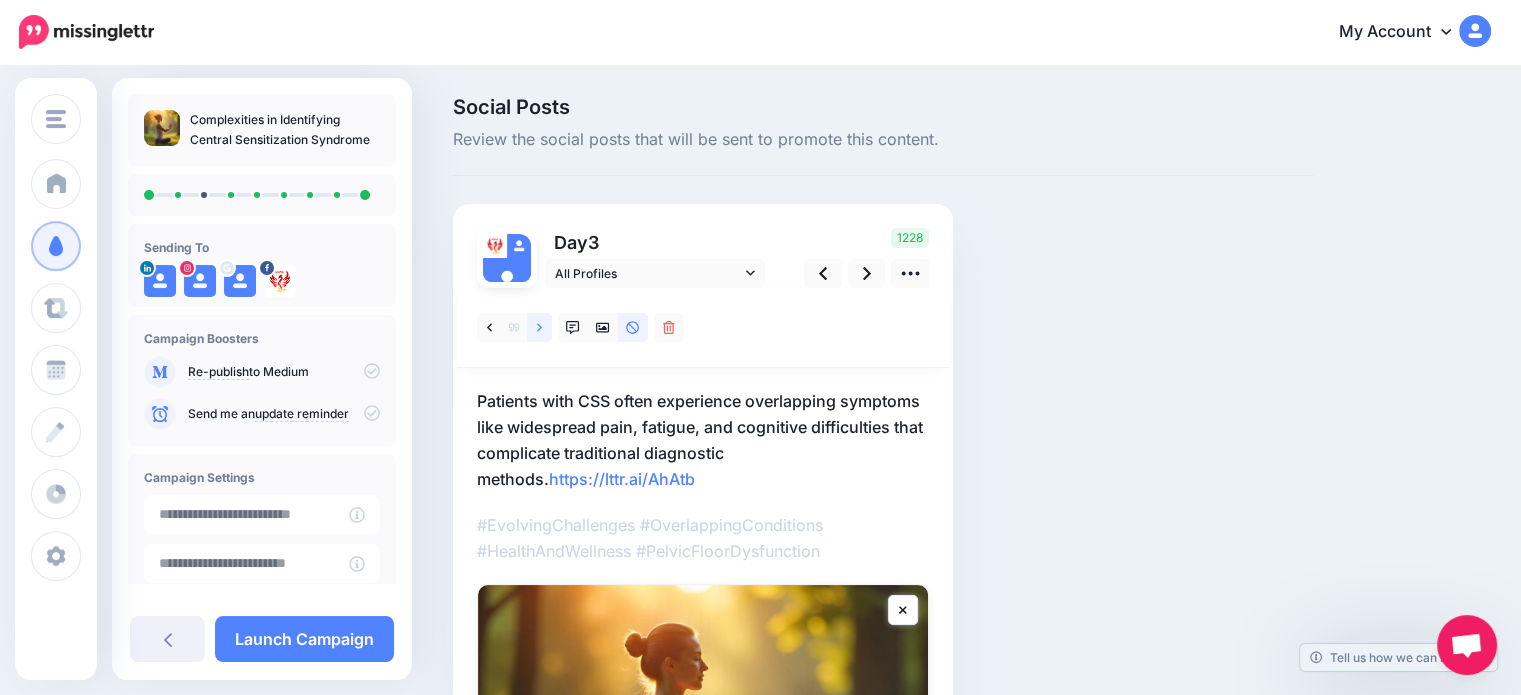 click 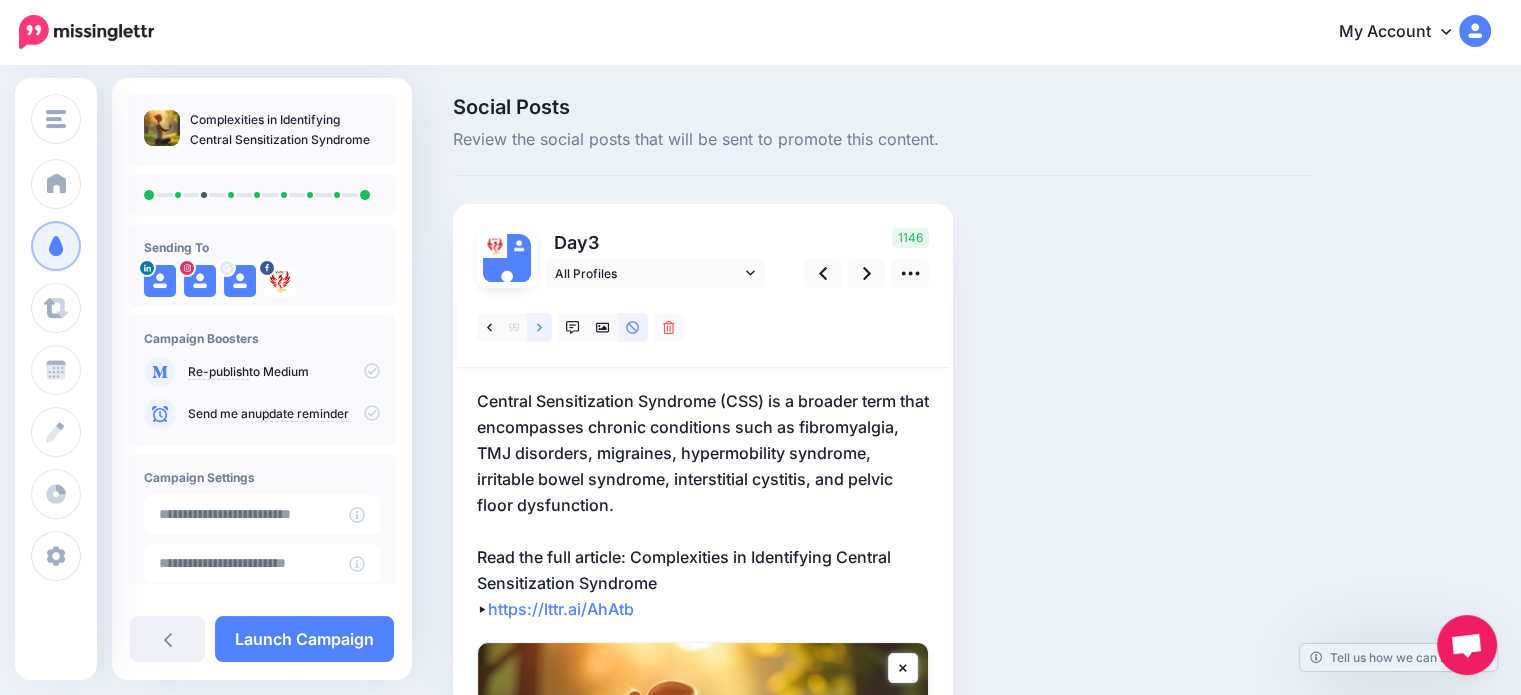 click 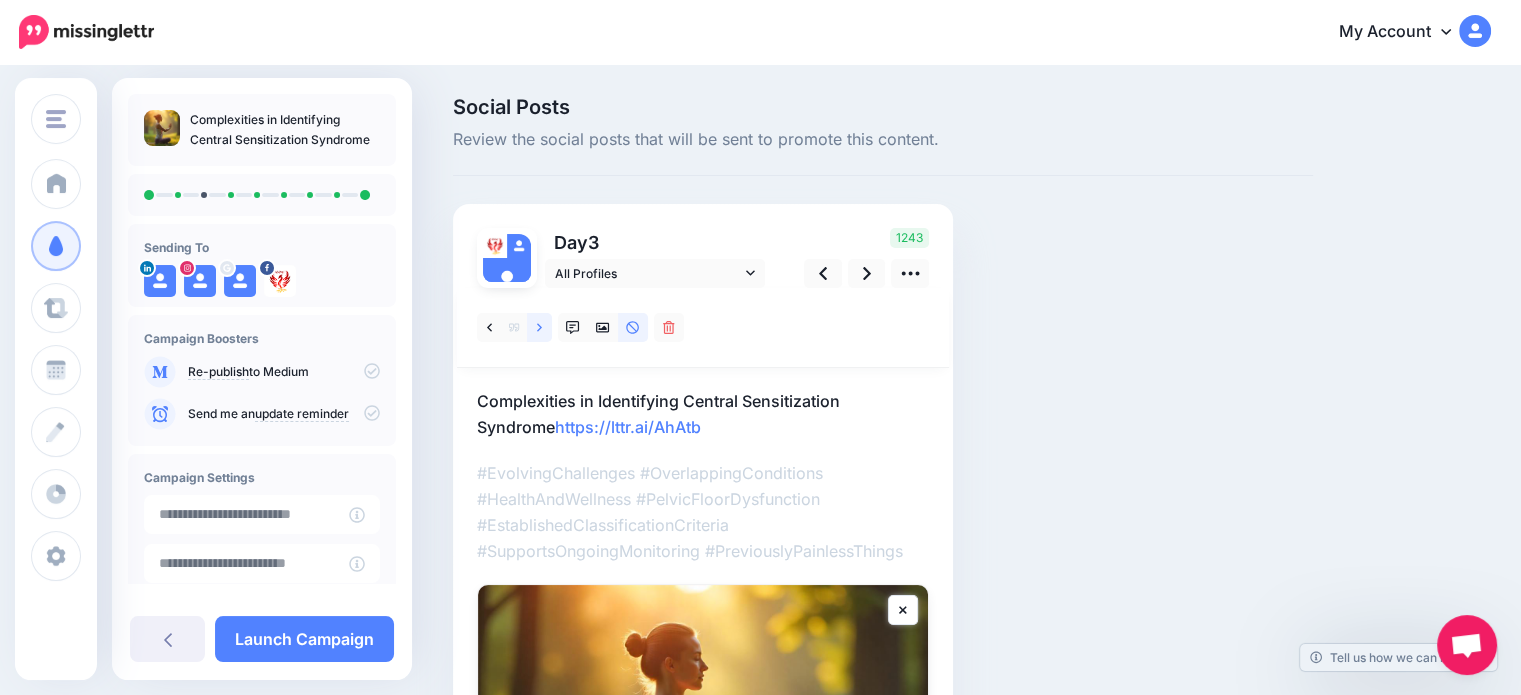 click 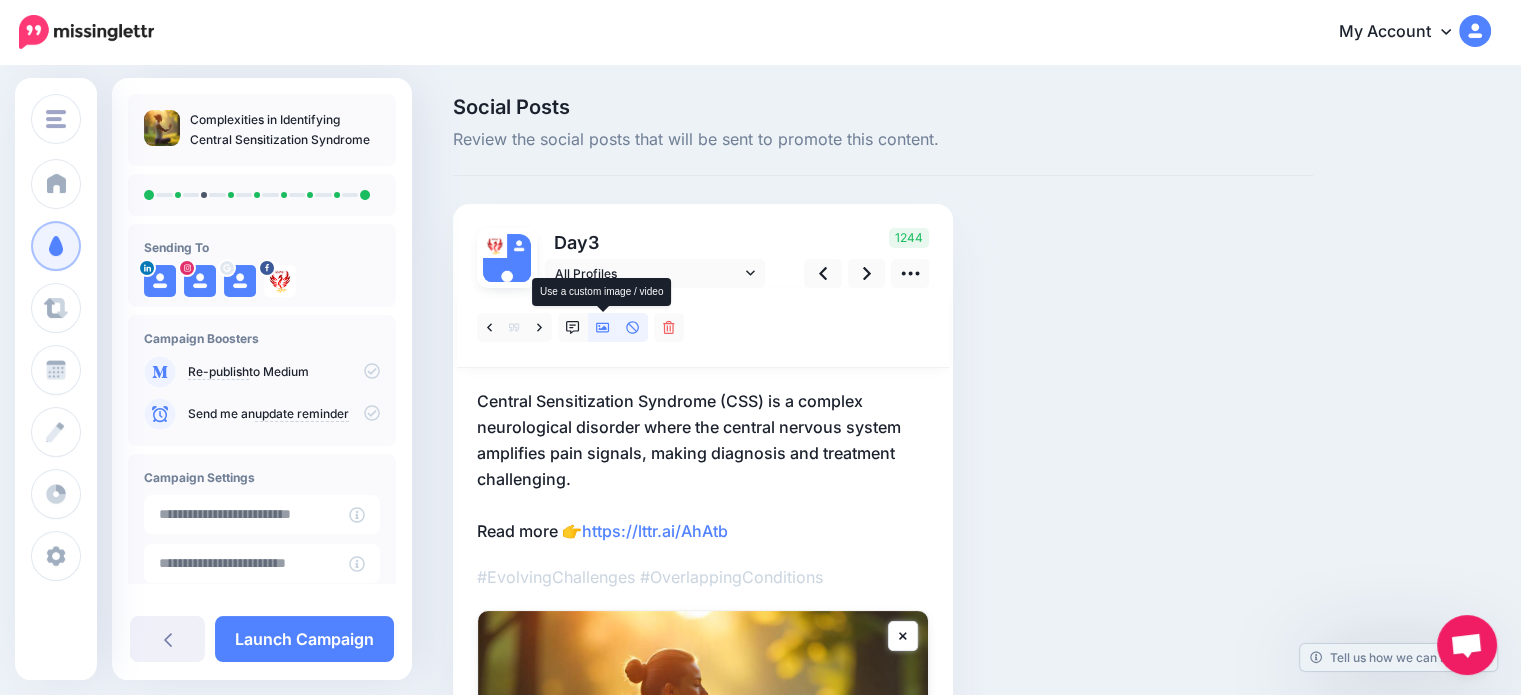 click 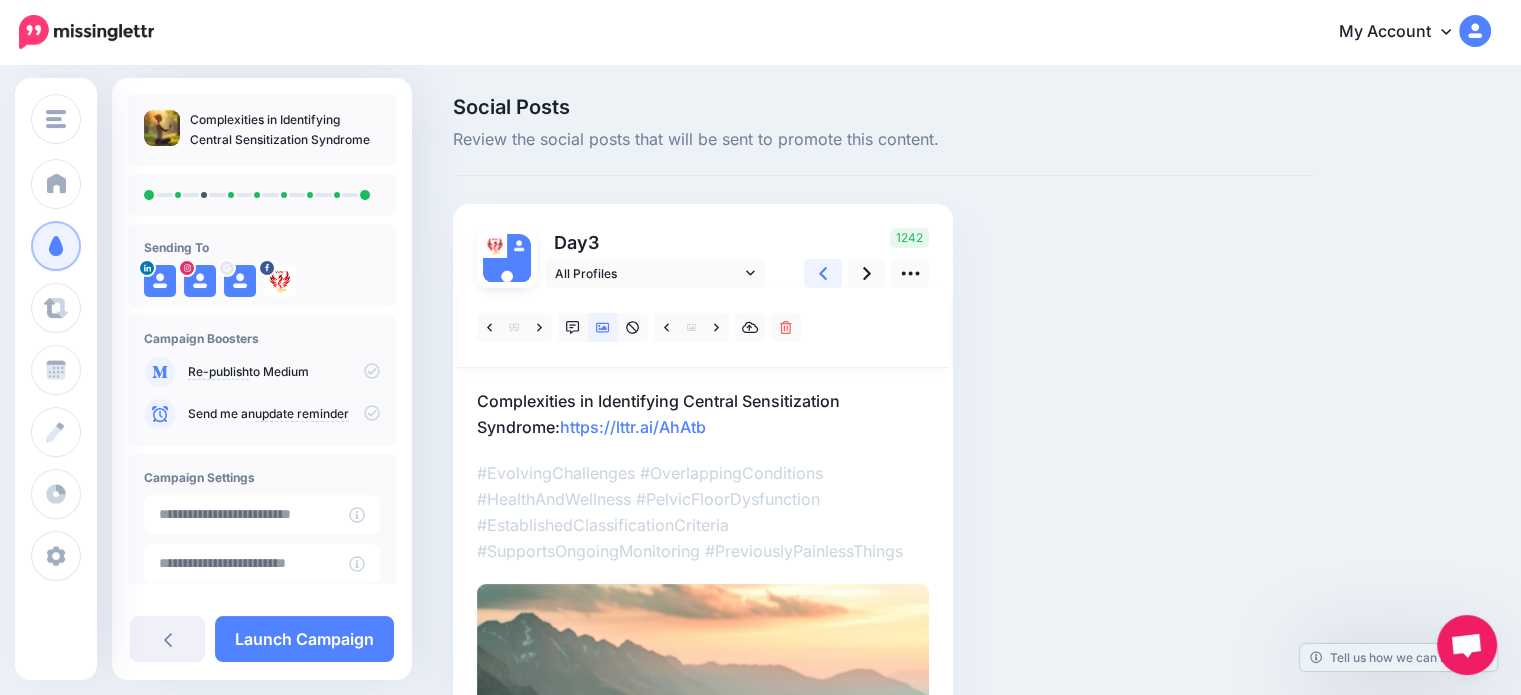 click at bounding box center [823, 273] 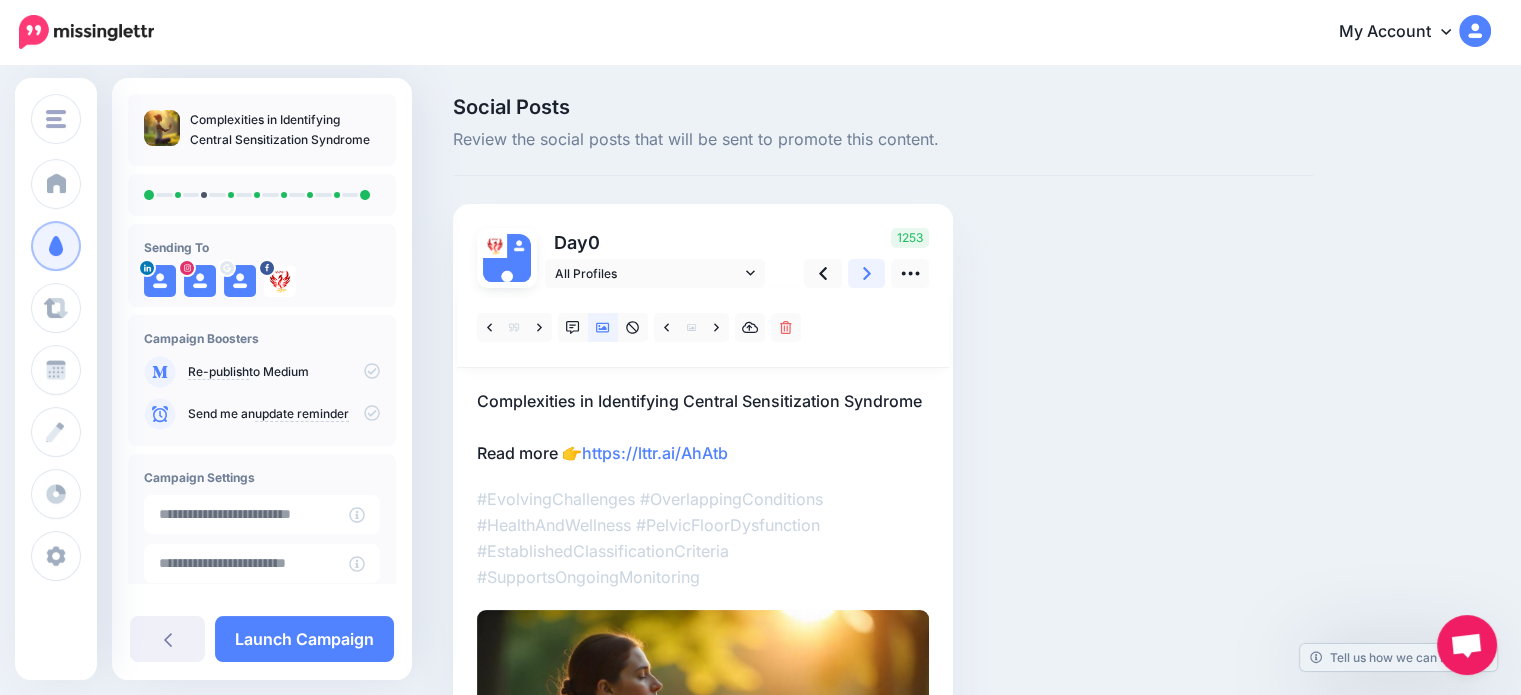 click at bounding box center [867, 273] 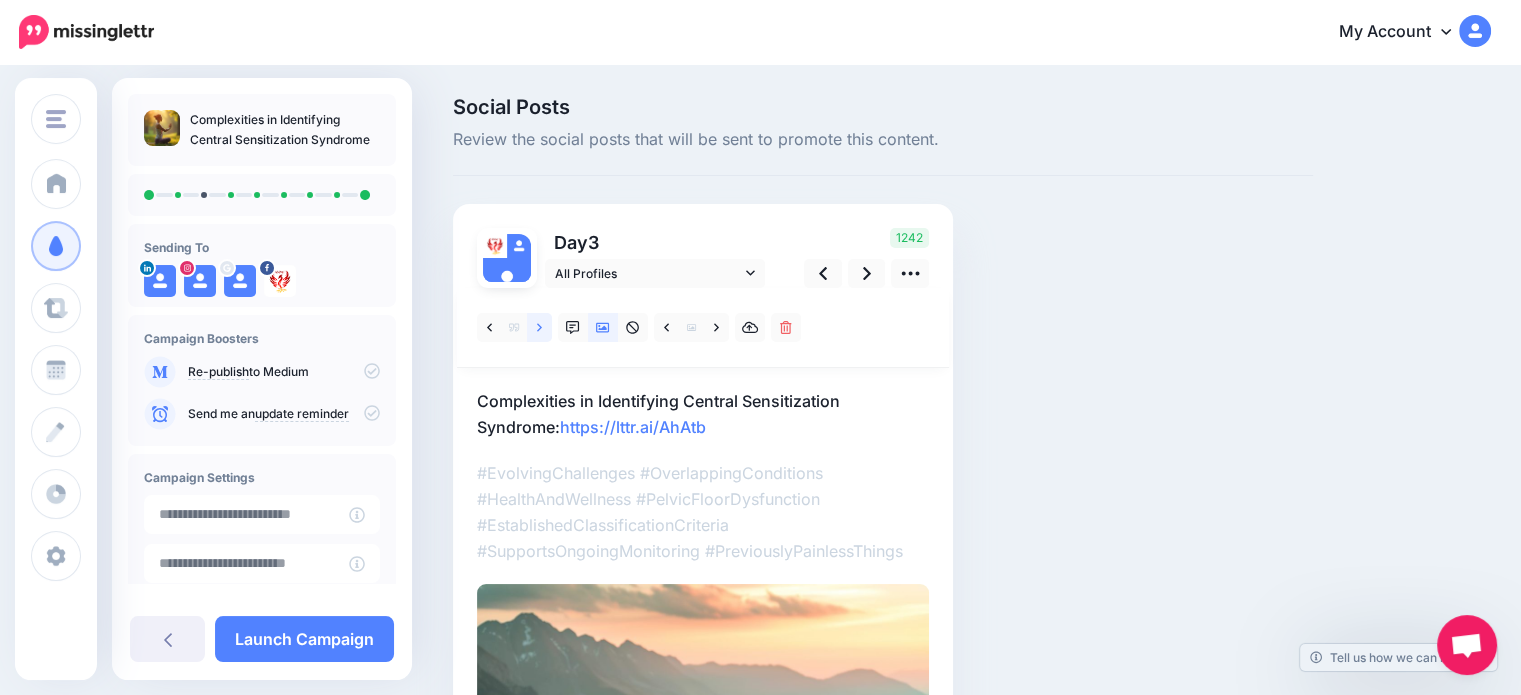click 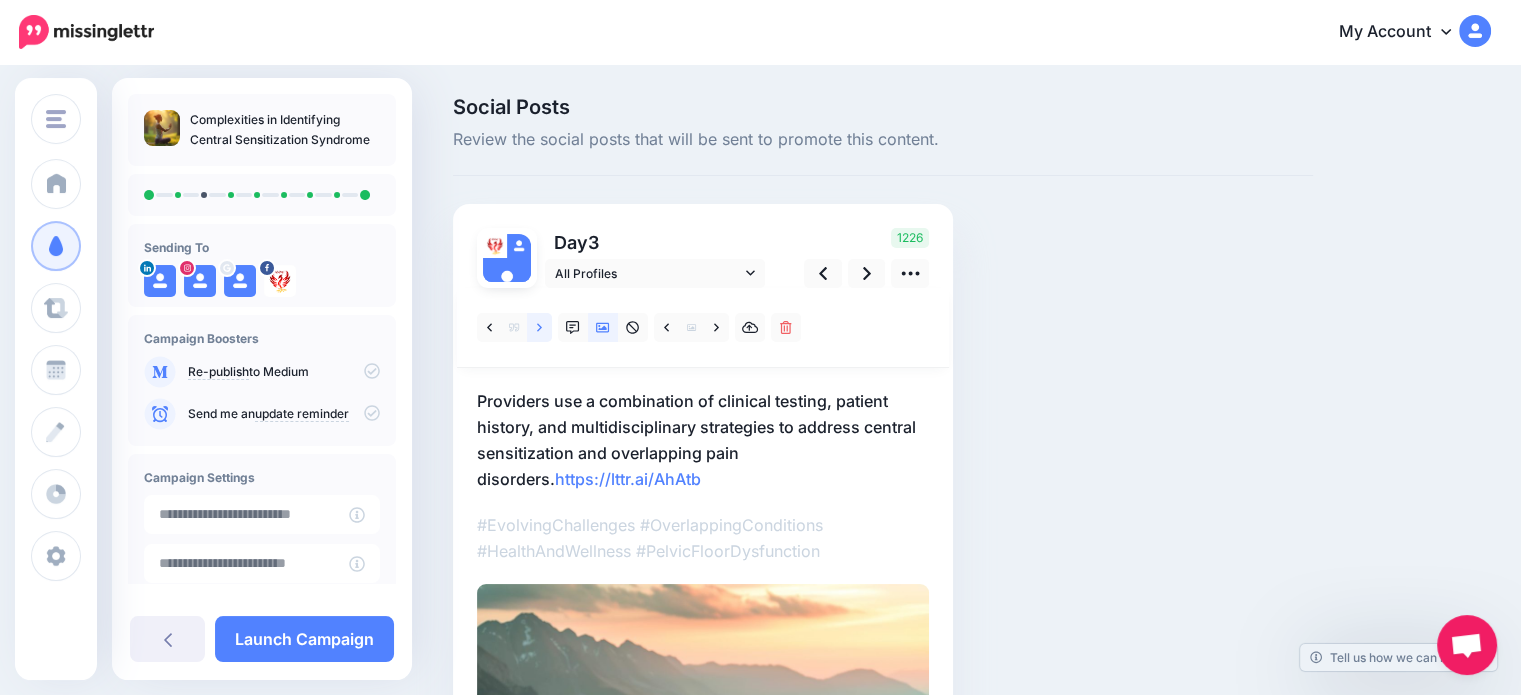 click 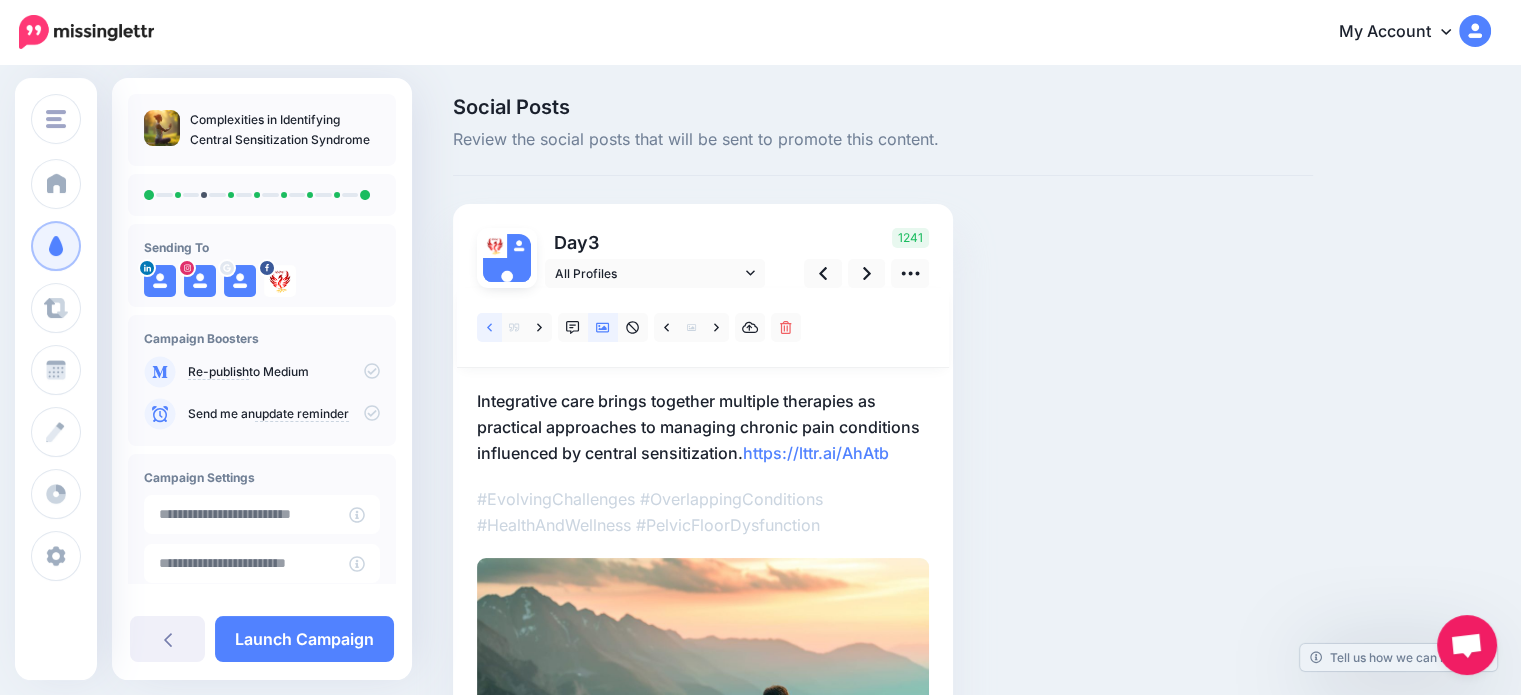 click at bounding box center (489, 327) 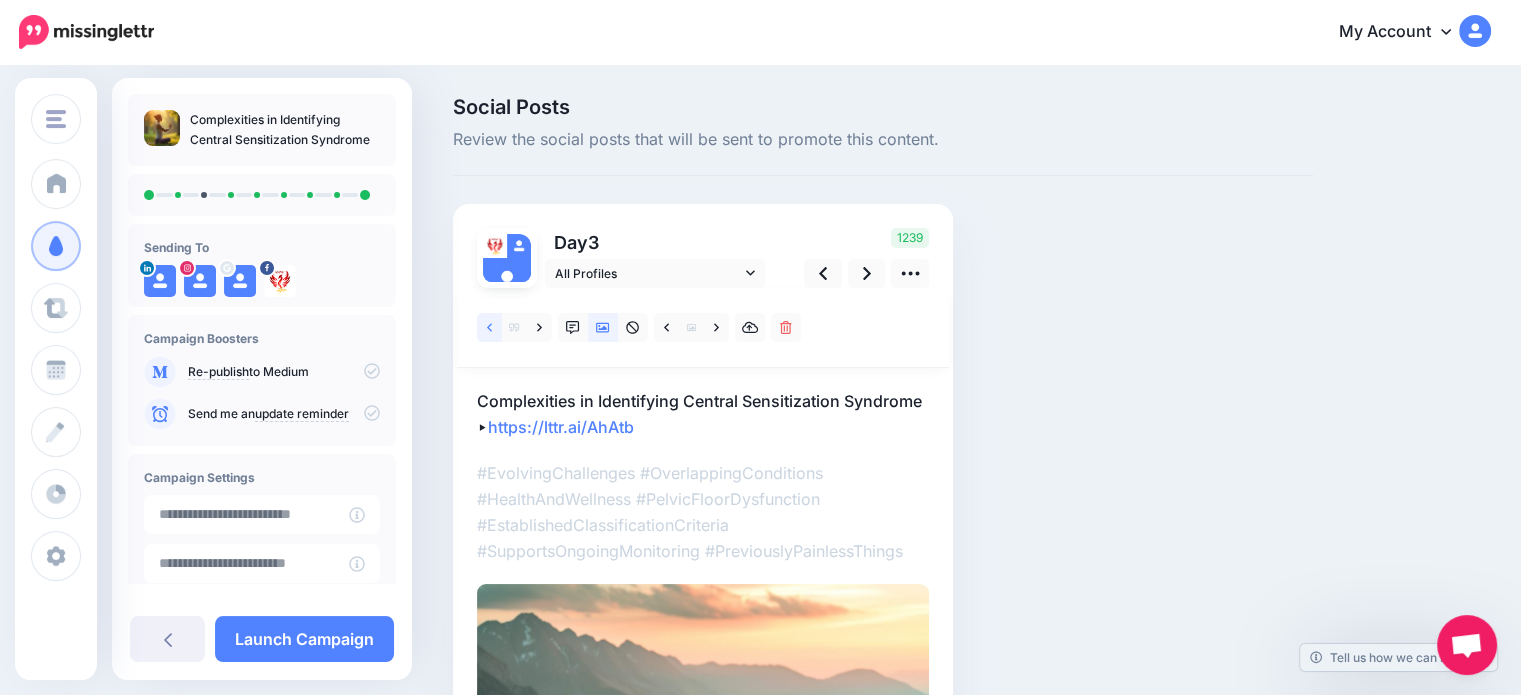 click 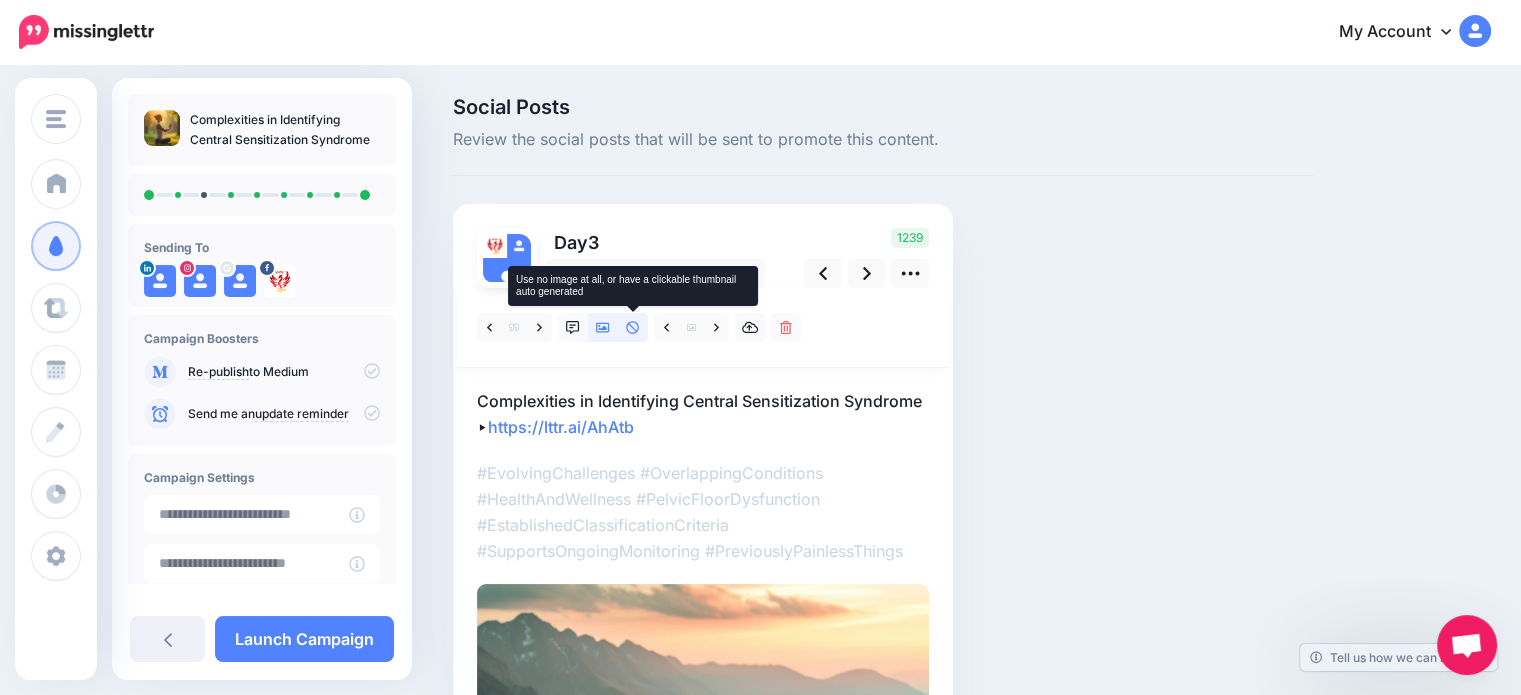click 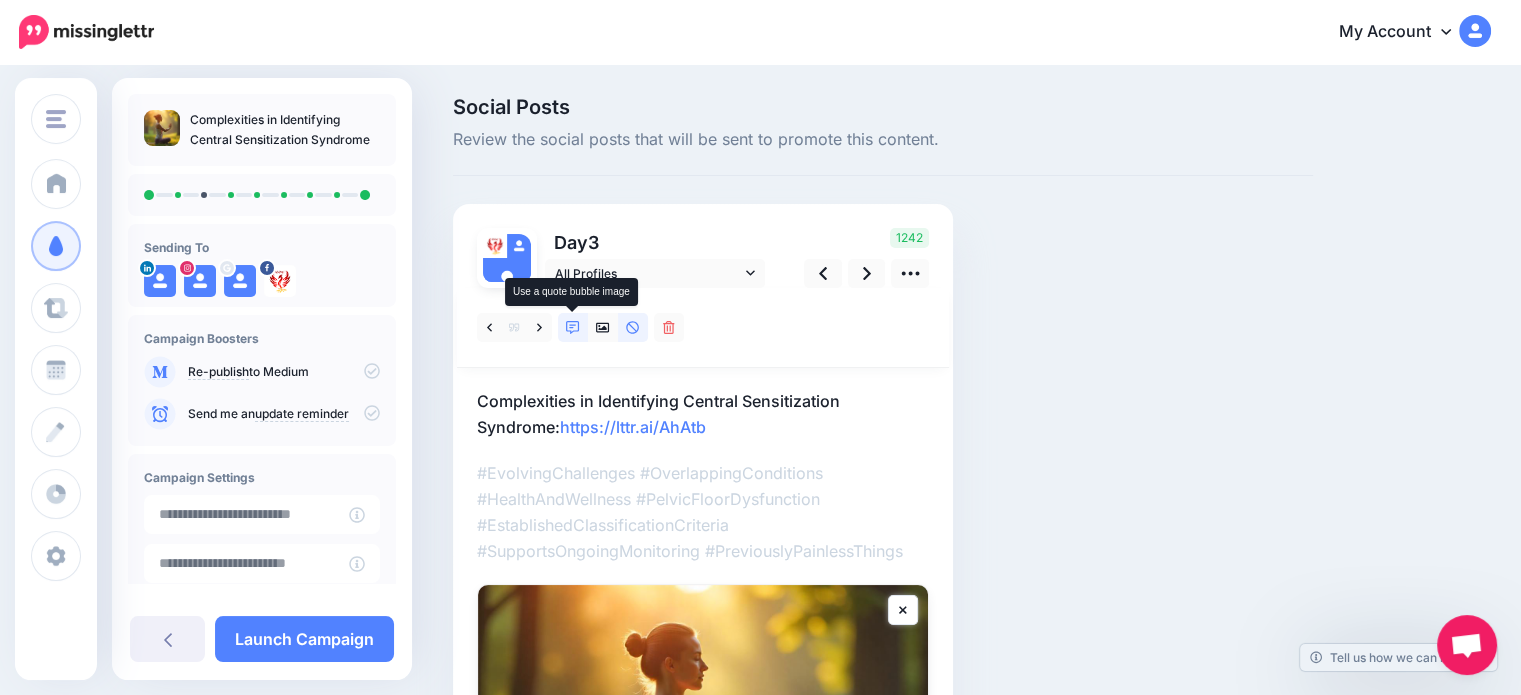click 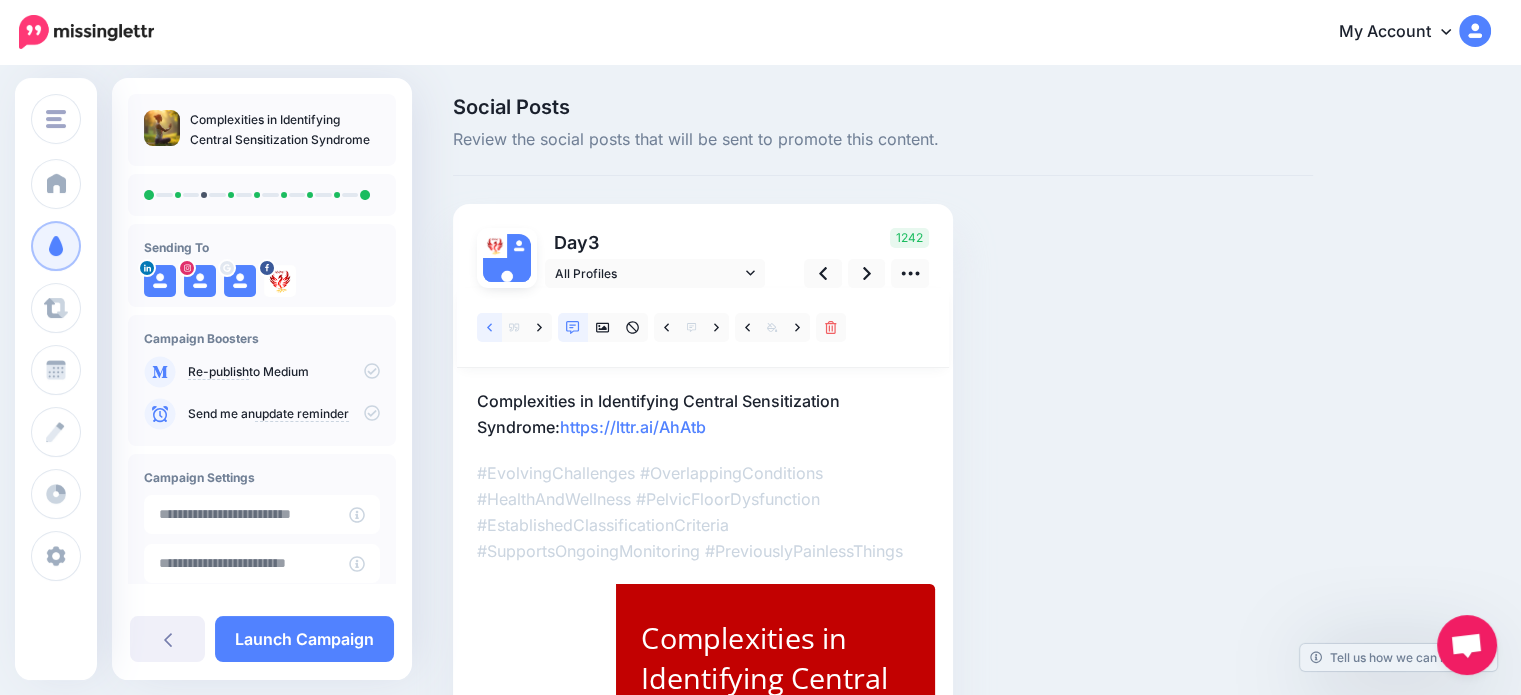 click at bounding box center (489, 327) 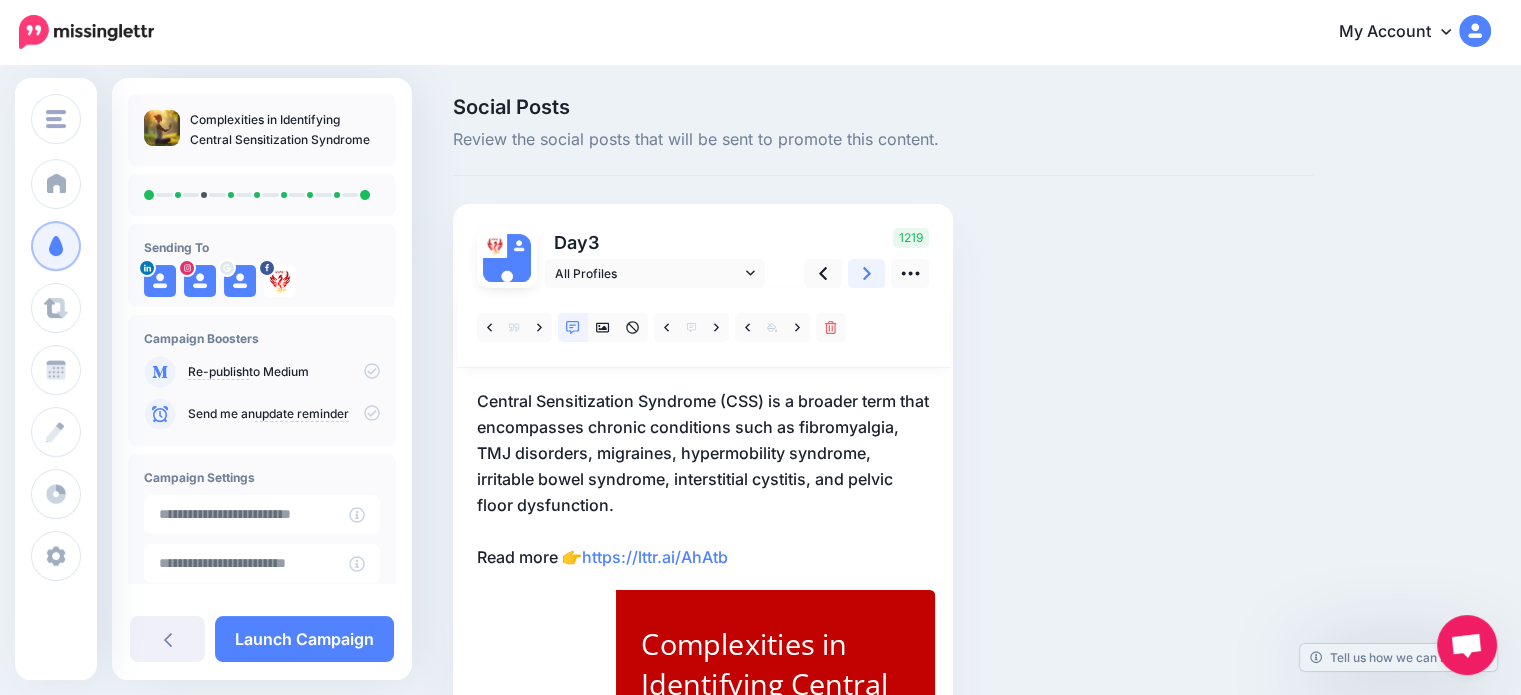 click 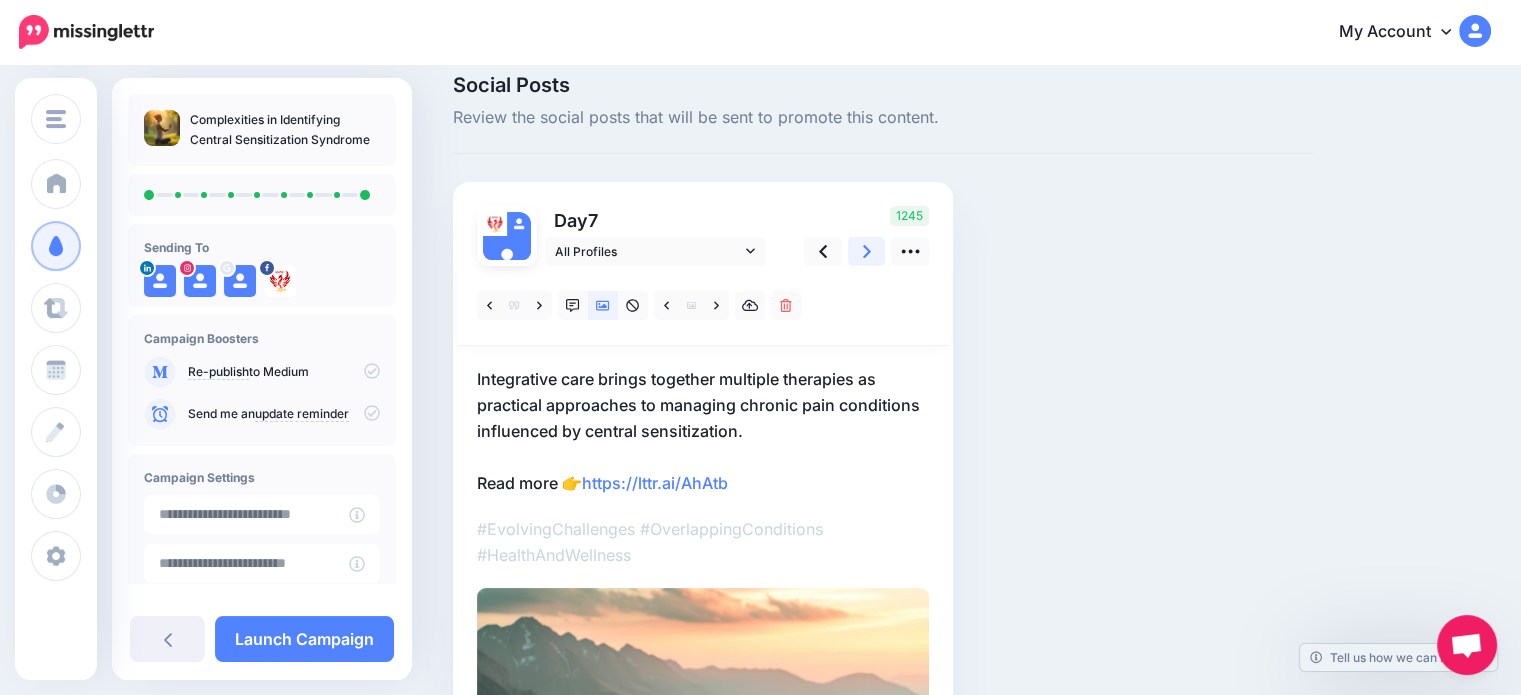 scroll, scrollTop: 0, scrollLeft: 0, axis: both 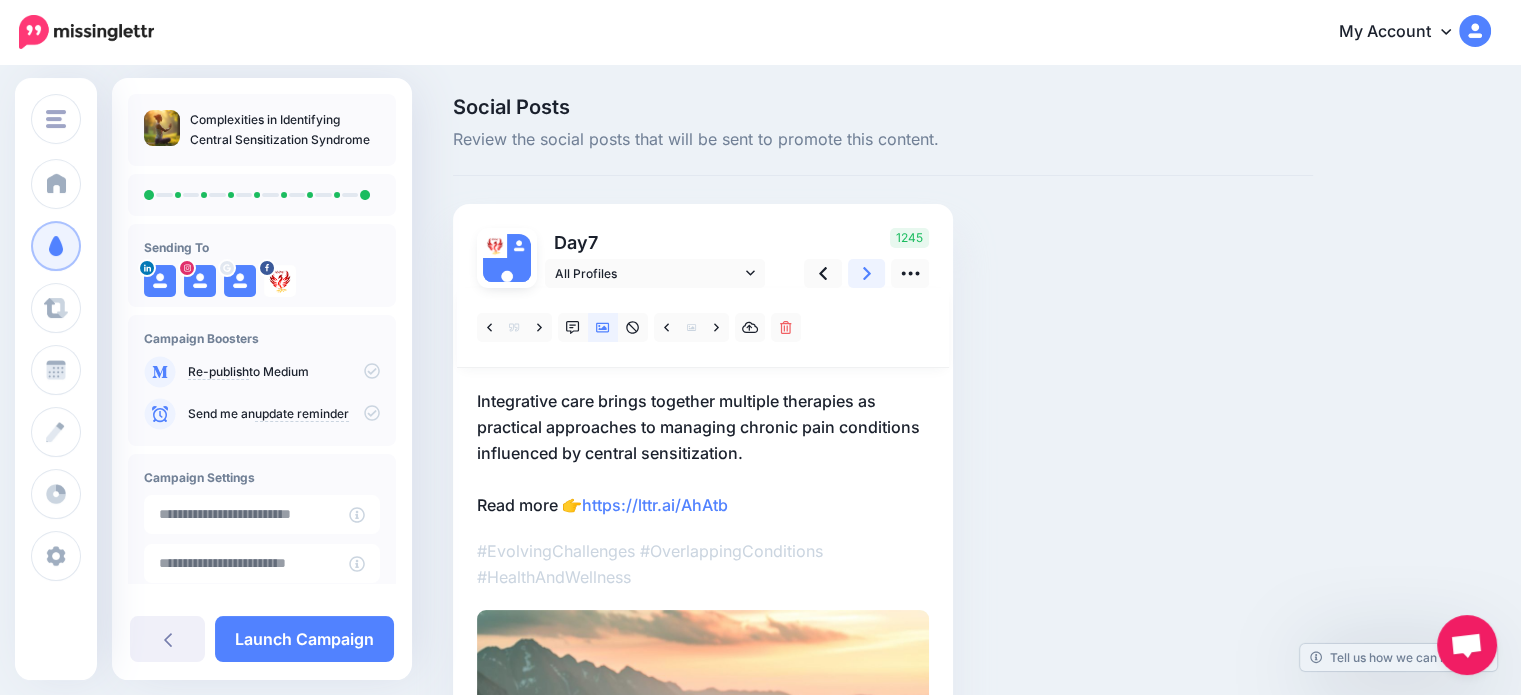 click at bounding box center [867, 273] 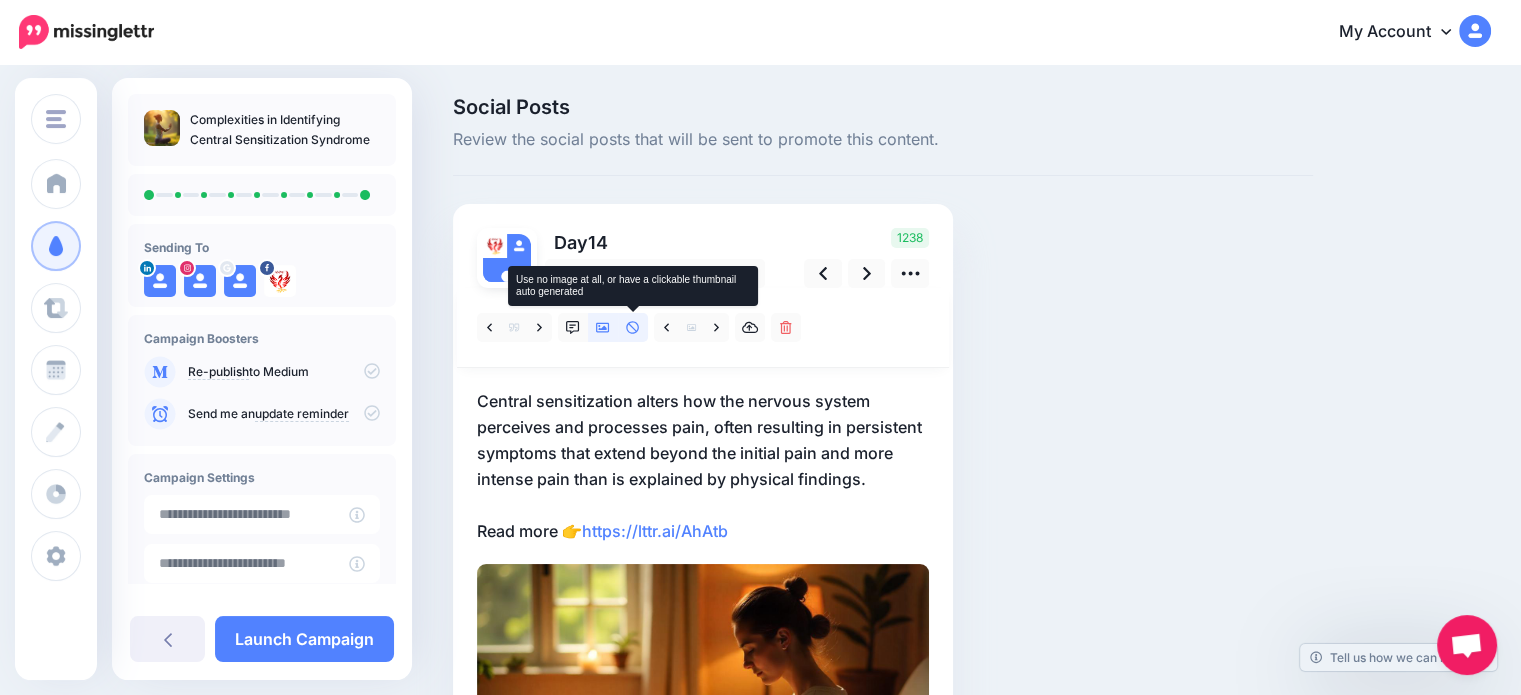 click 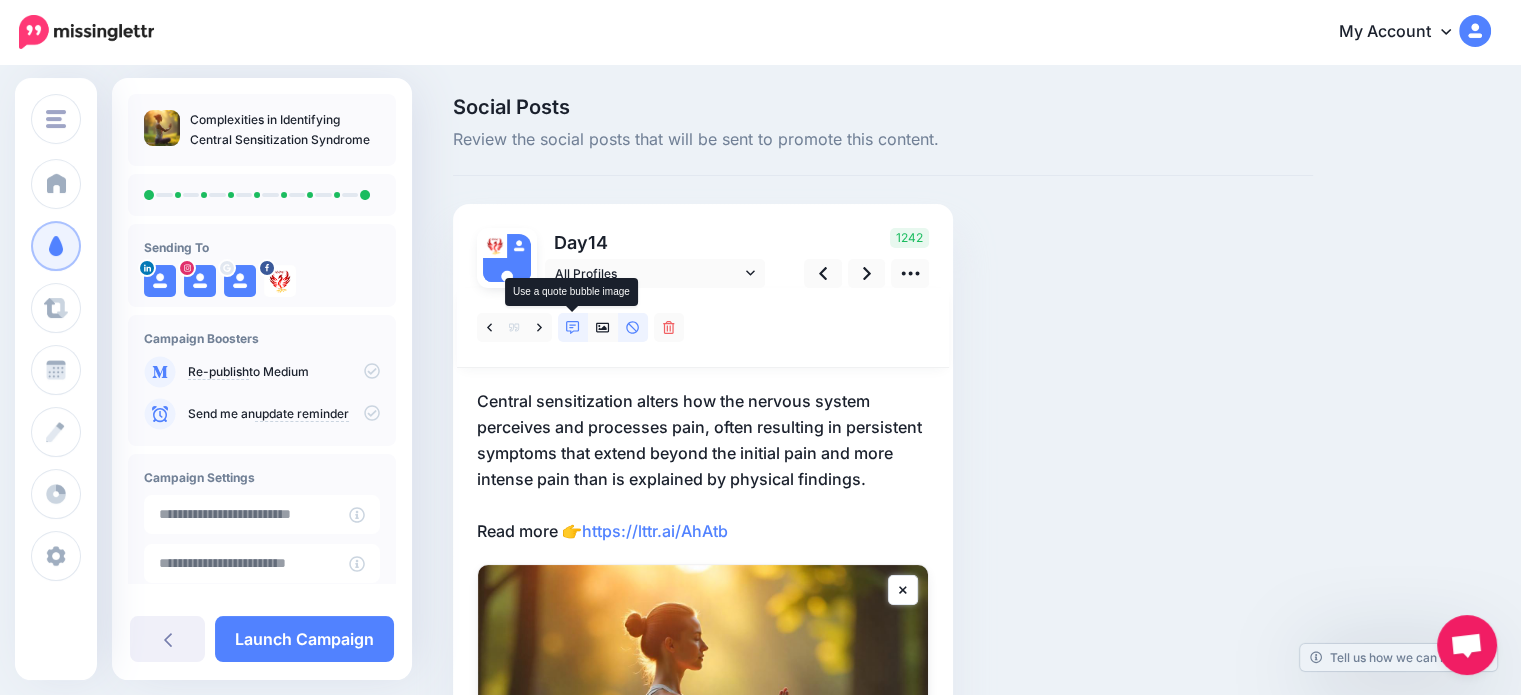 click 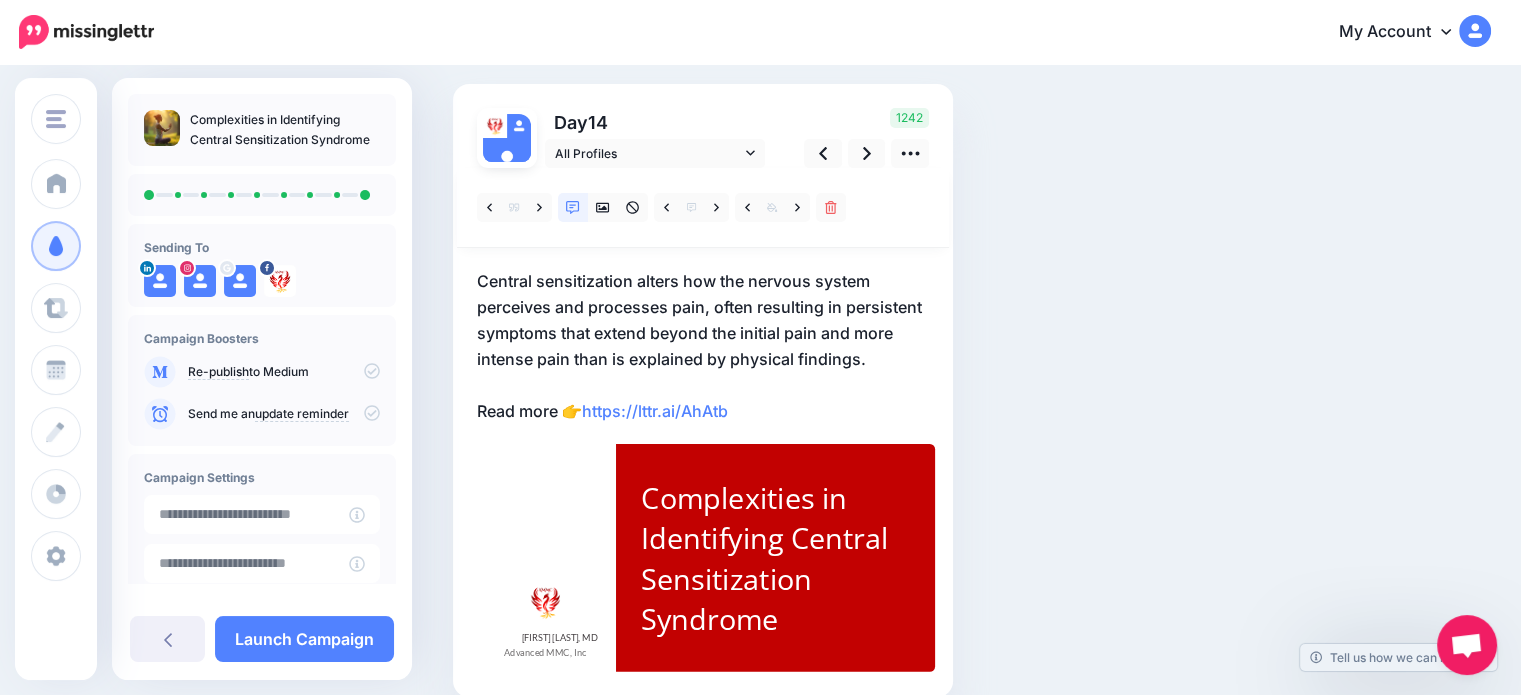 scroll, scrollTop: 121, scrollLeft: 0, axis: vertical 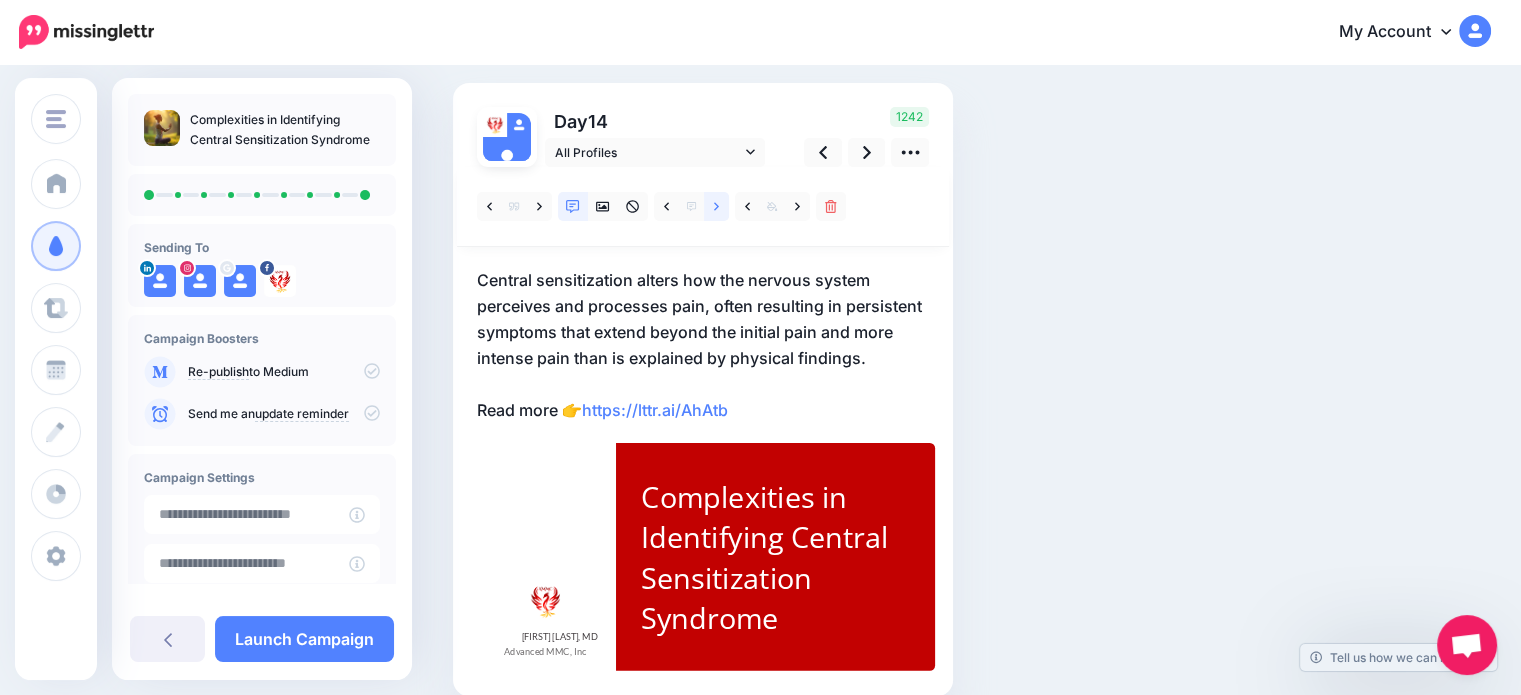 click 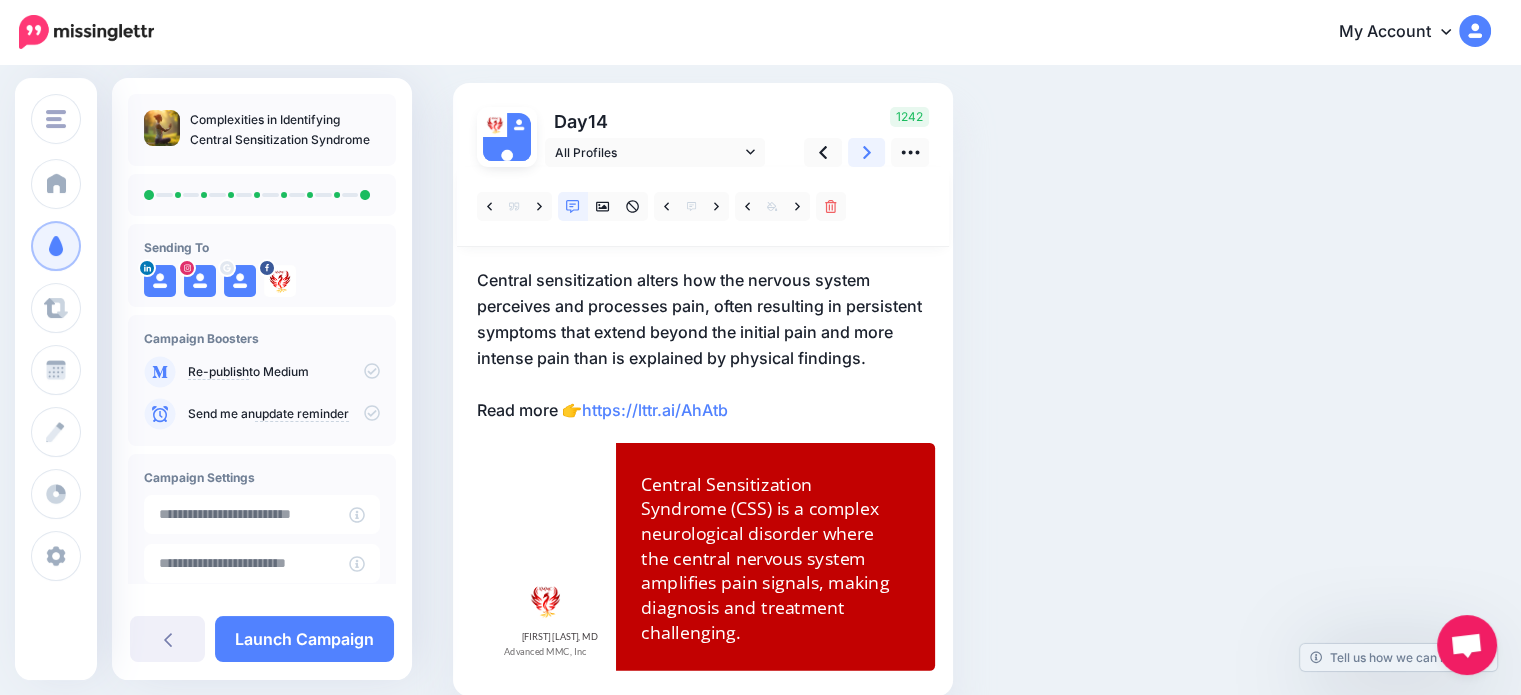 click at bounding box center (867, 152) 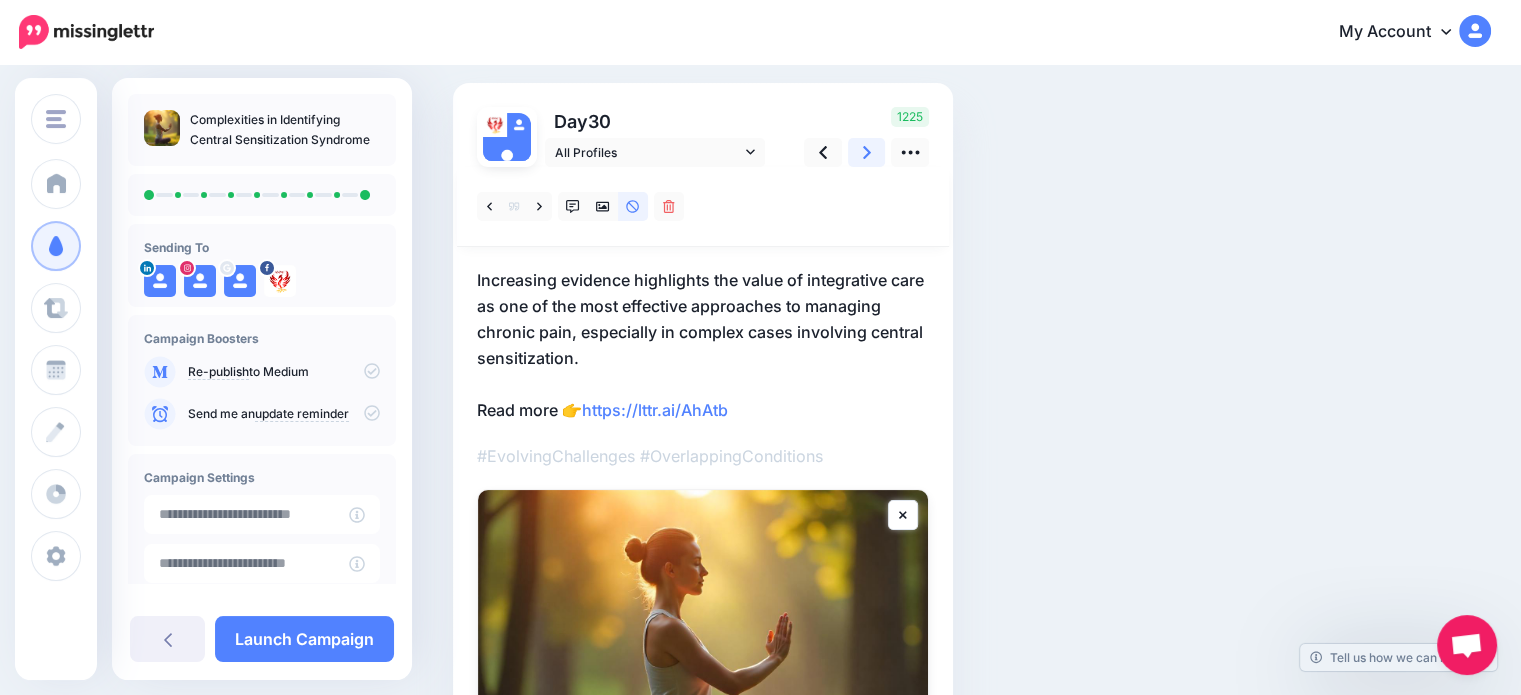 click 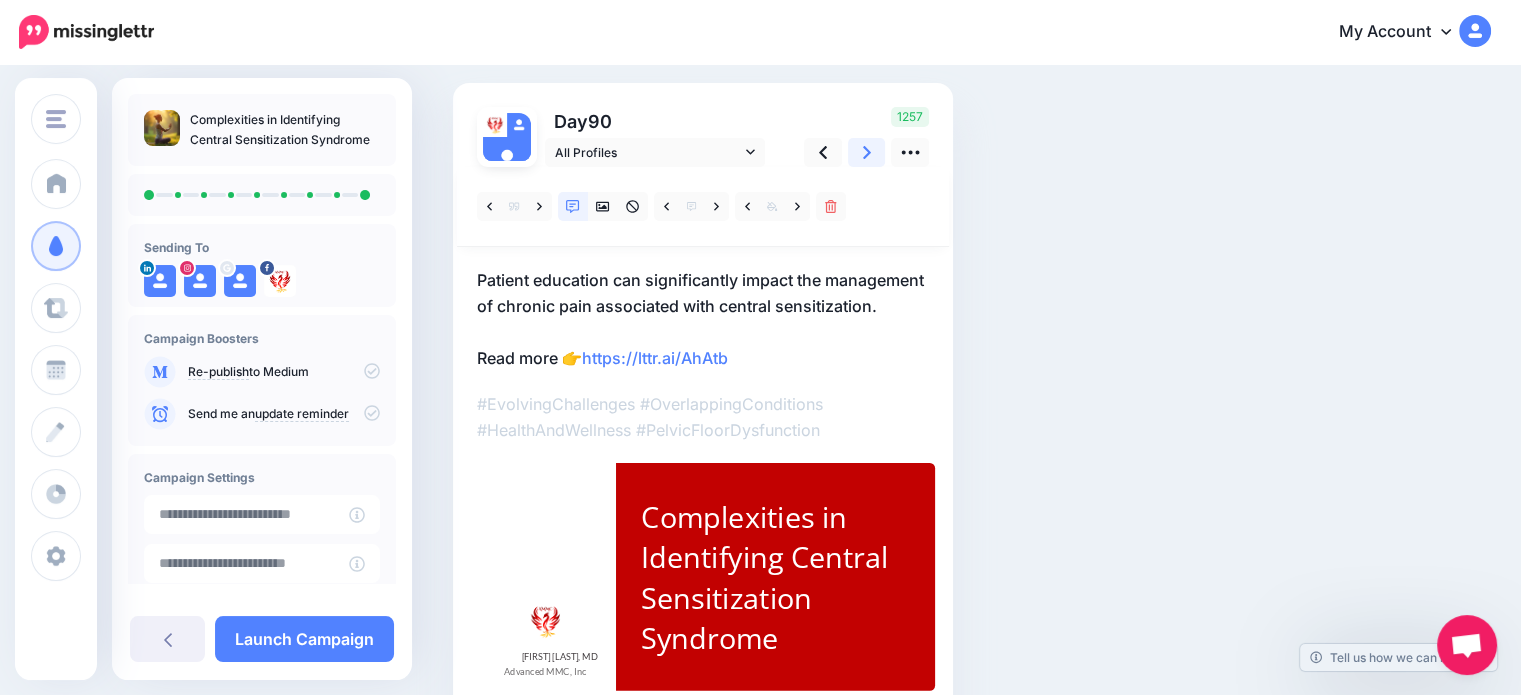 click at bounding box center (867, 152) 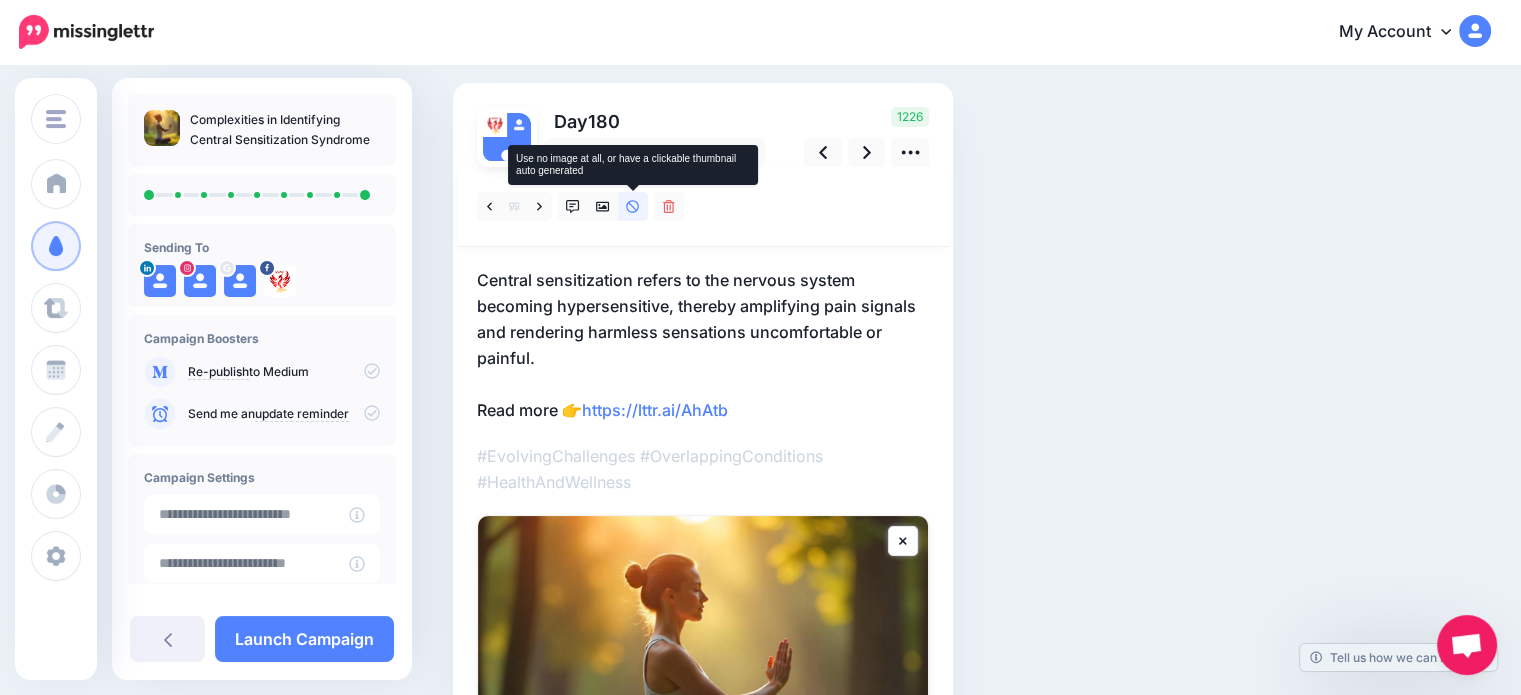 click 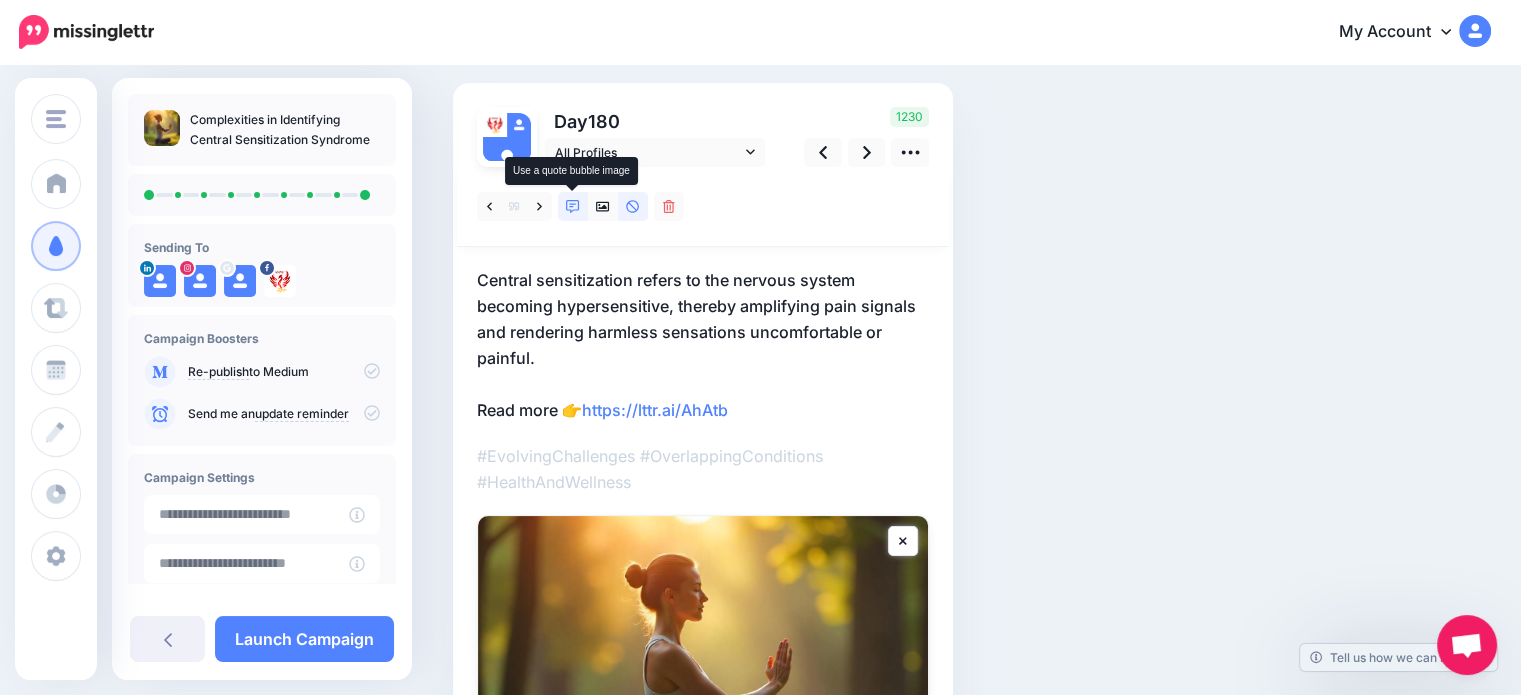 click 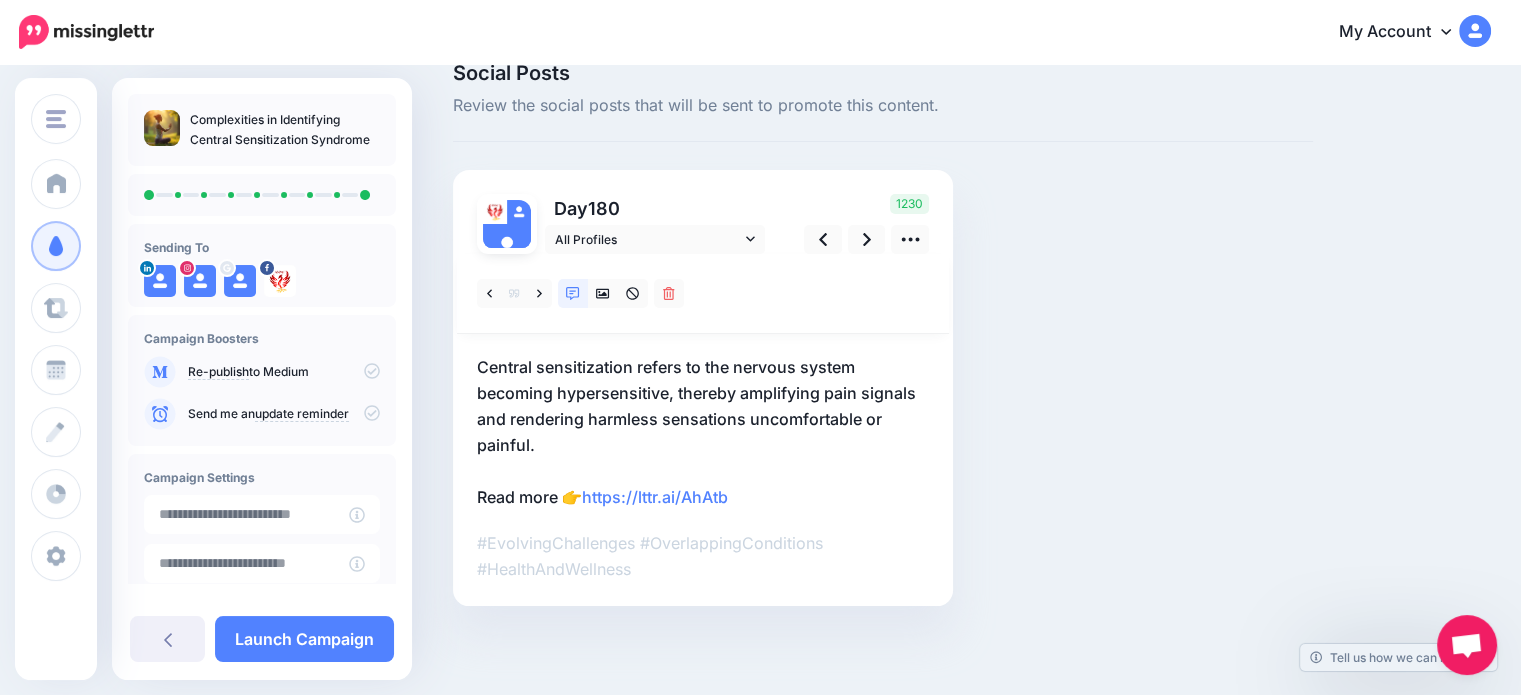 scroll, scrollTop: 121, scrollLeft: 0, axis: vertical 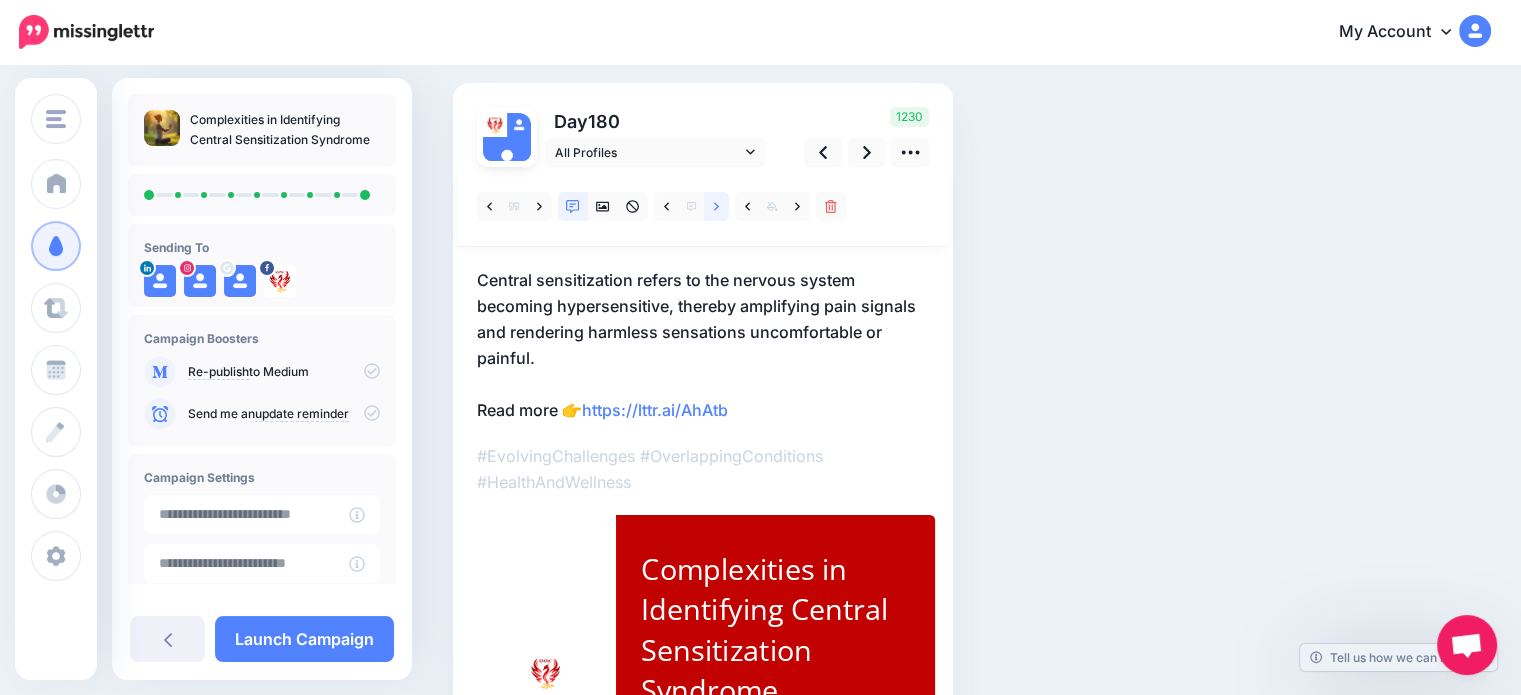 click at bounding box center [716, 206] 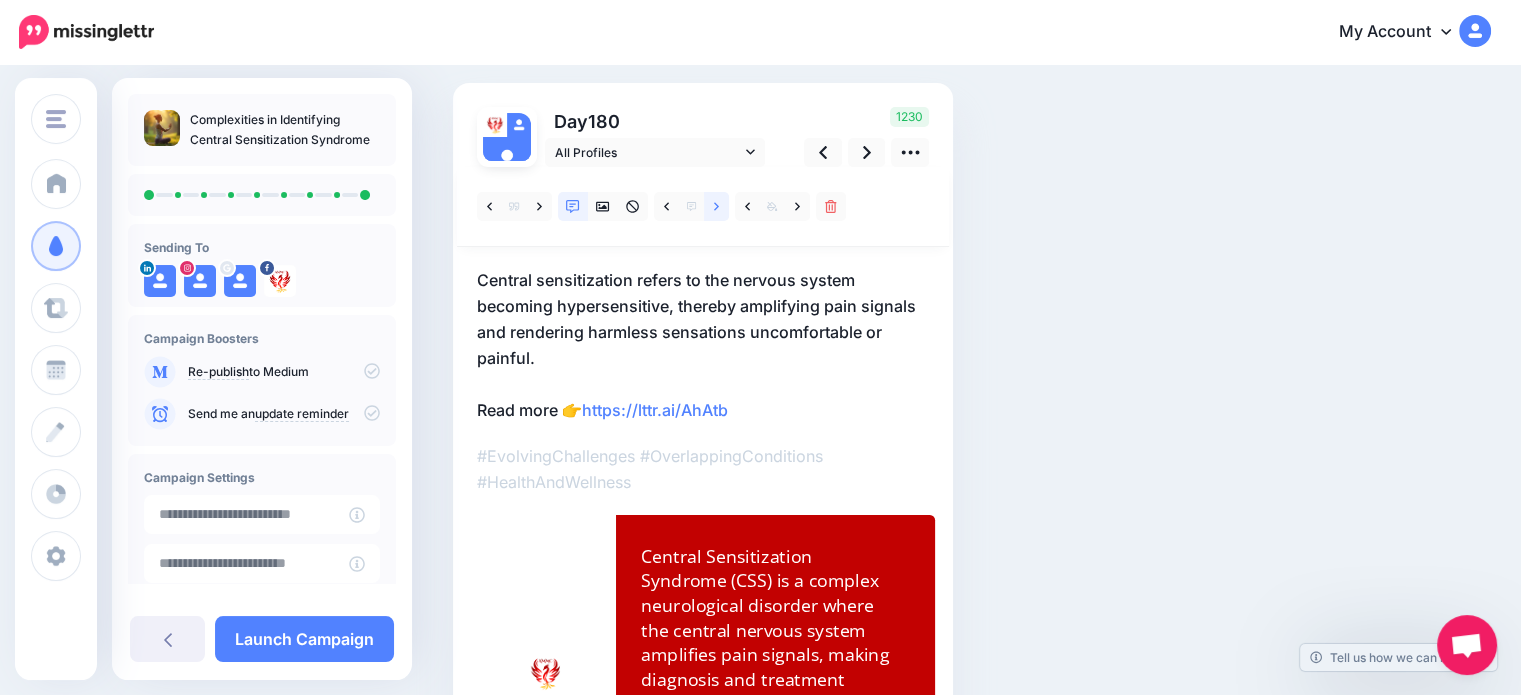 click at bounding box center [716, 206] 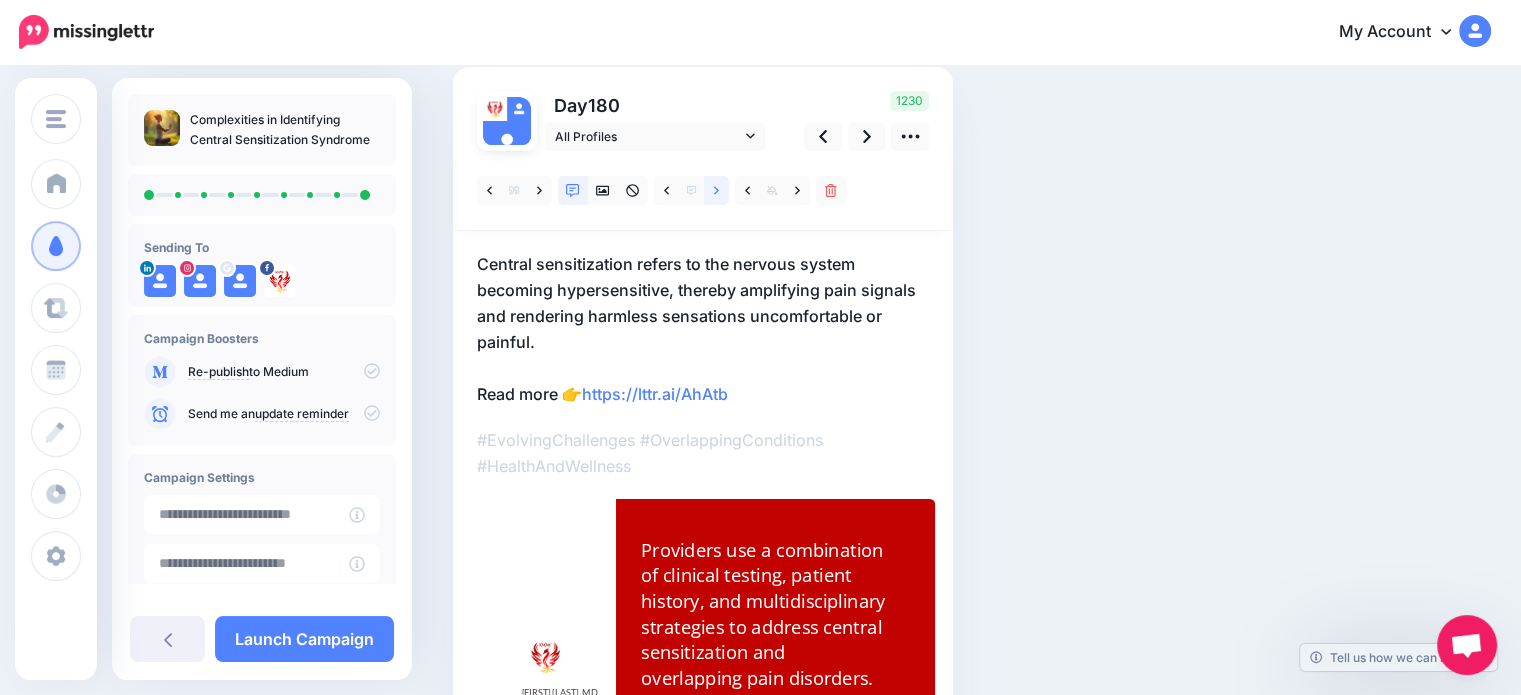 scroll, scrollTop: 136, scrollLeft: 0, axis: vertical 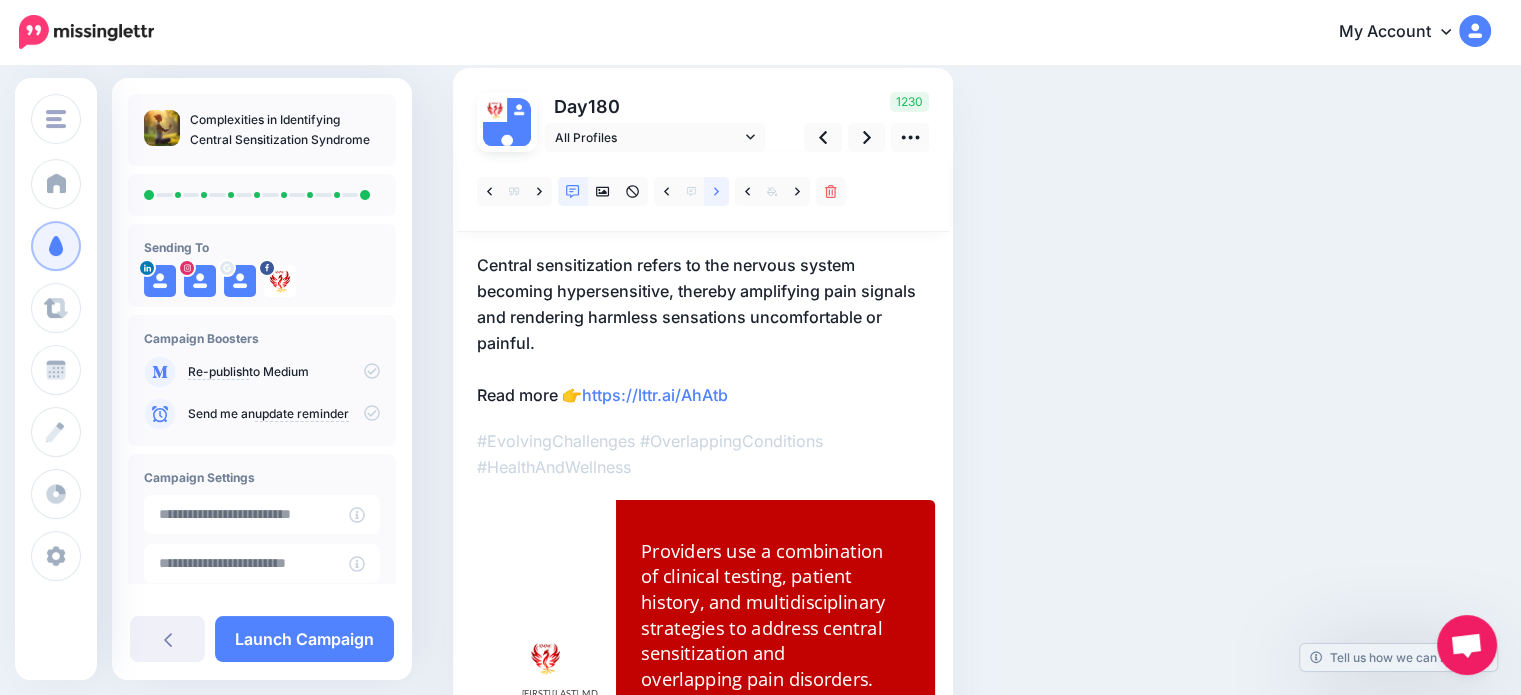 click 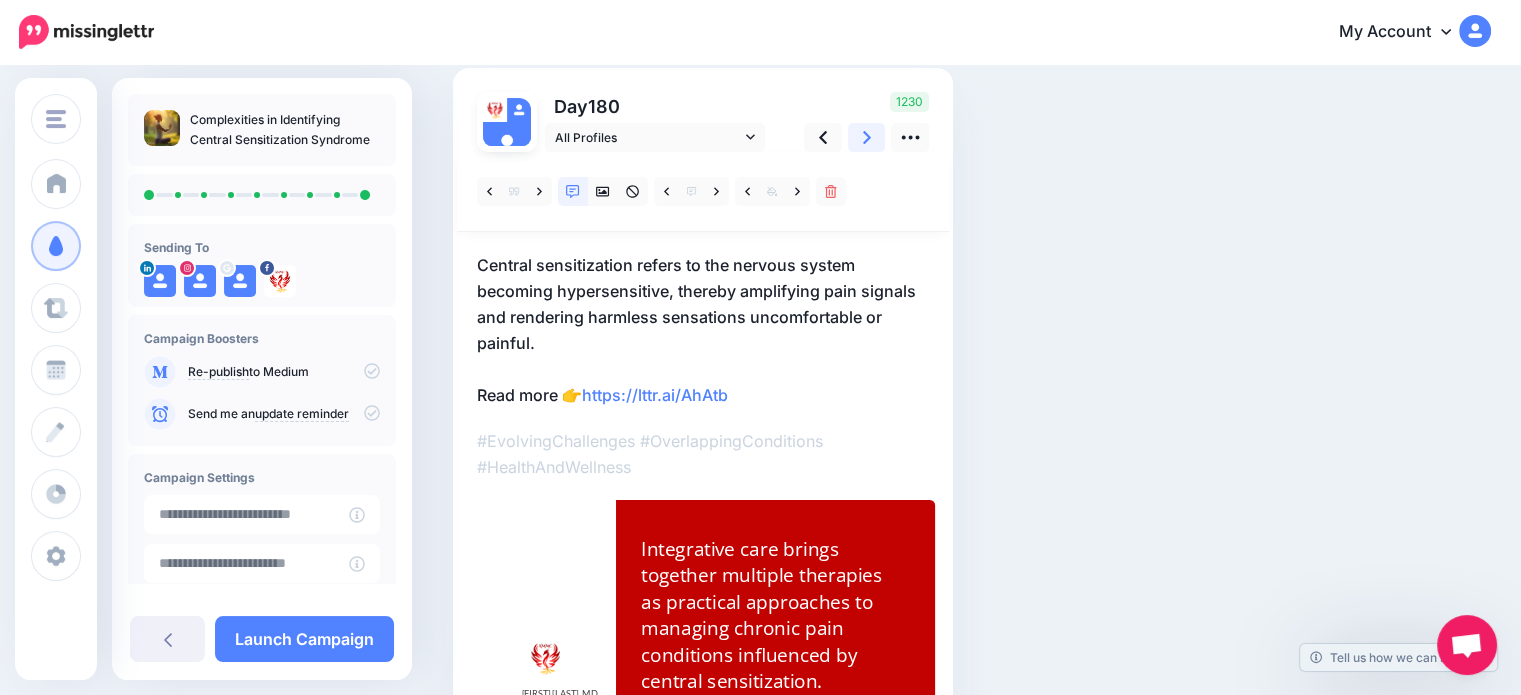 click 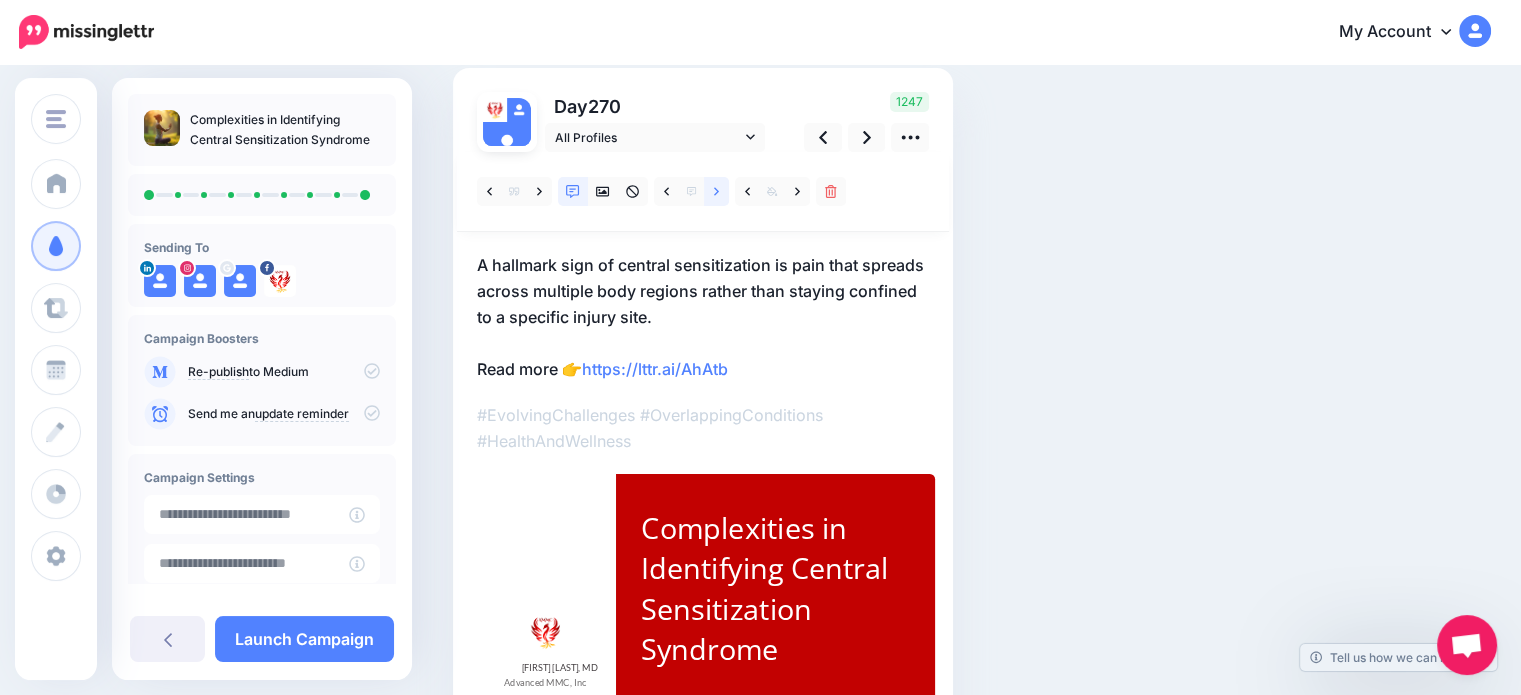 click 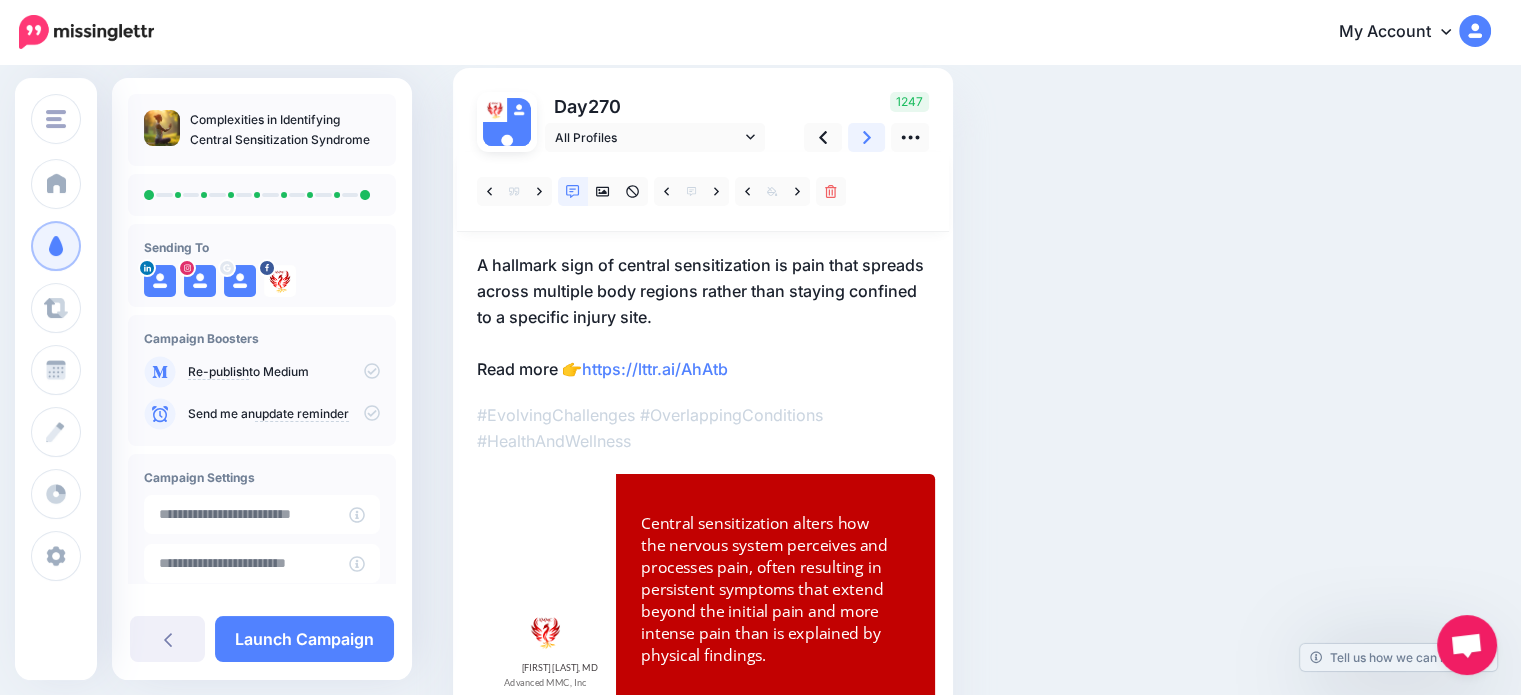 click at bounding box center (867, 137) 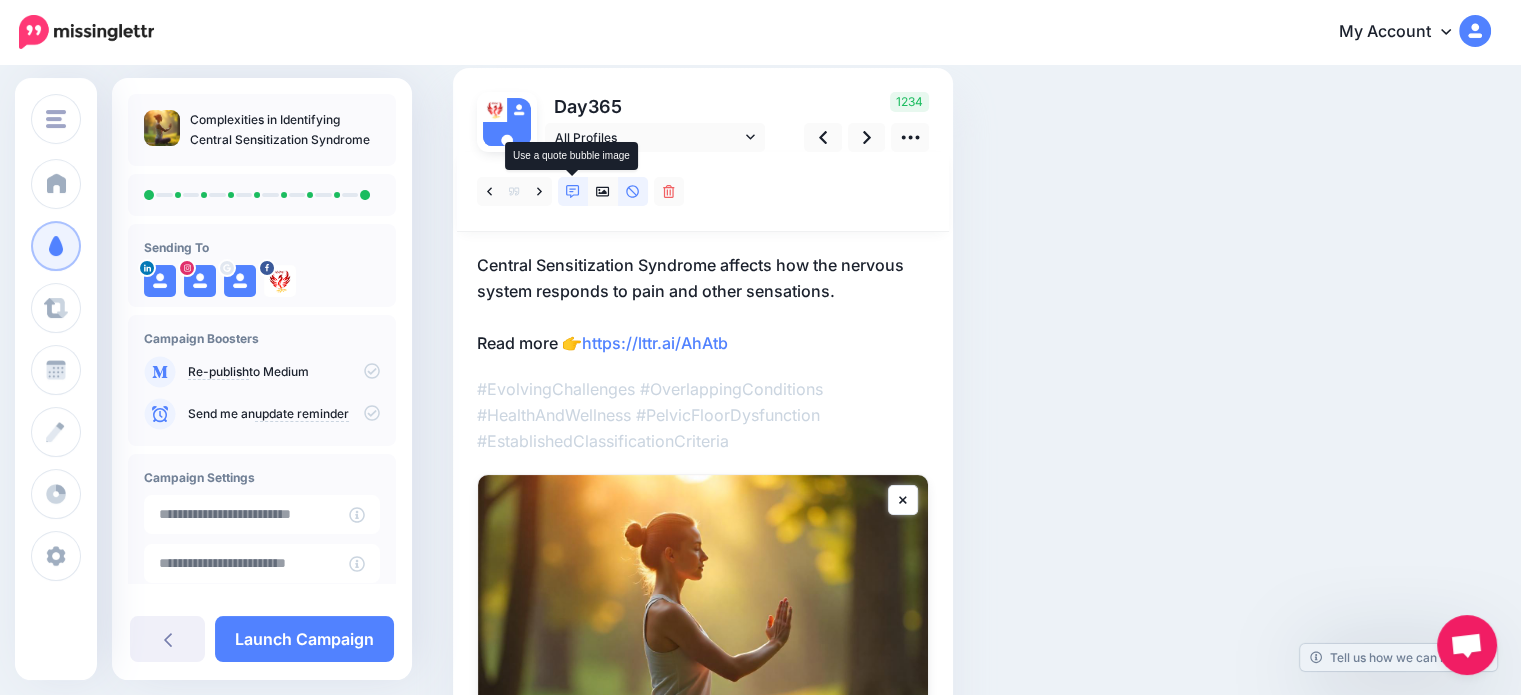 click 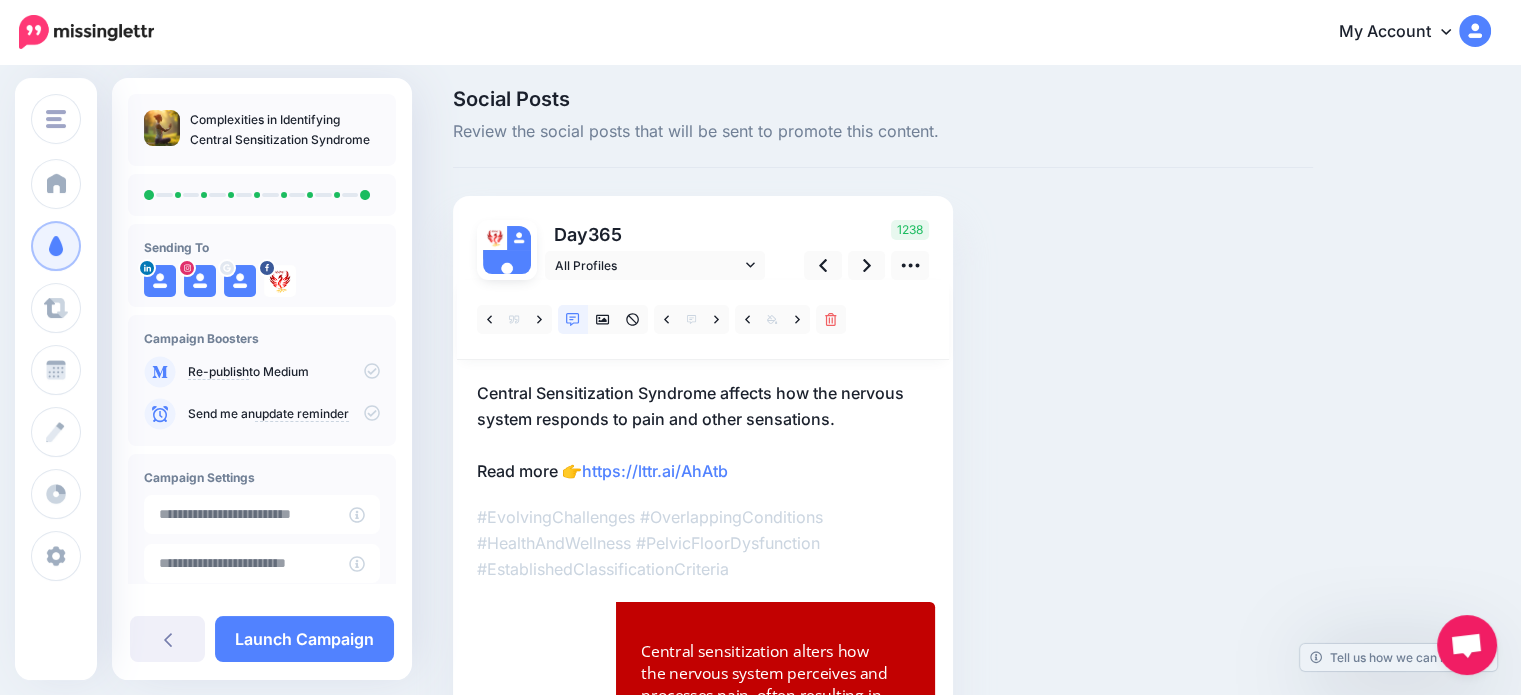 scroll, scrollTop: 136, scrollLeft: 0, axis: vertical 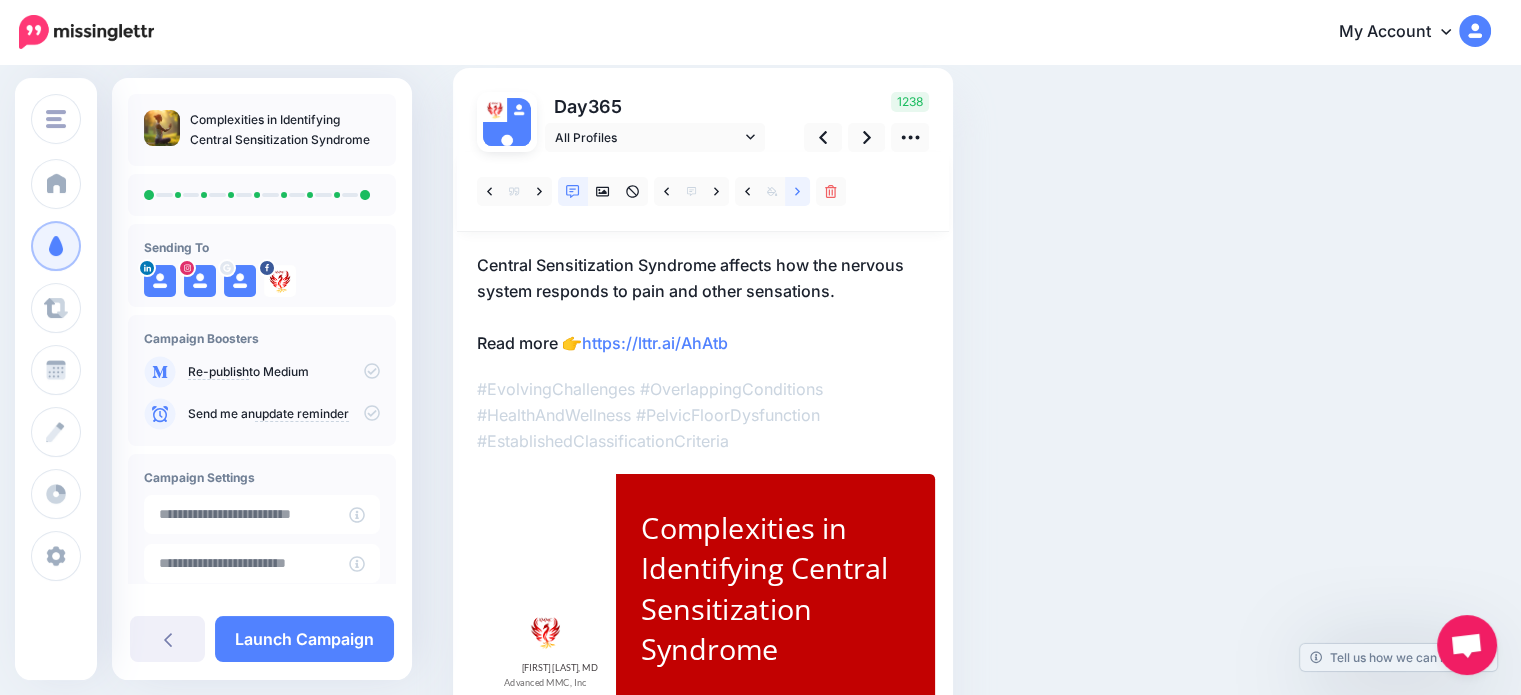 click at bounding box center (797, 191) 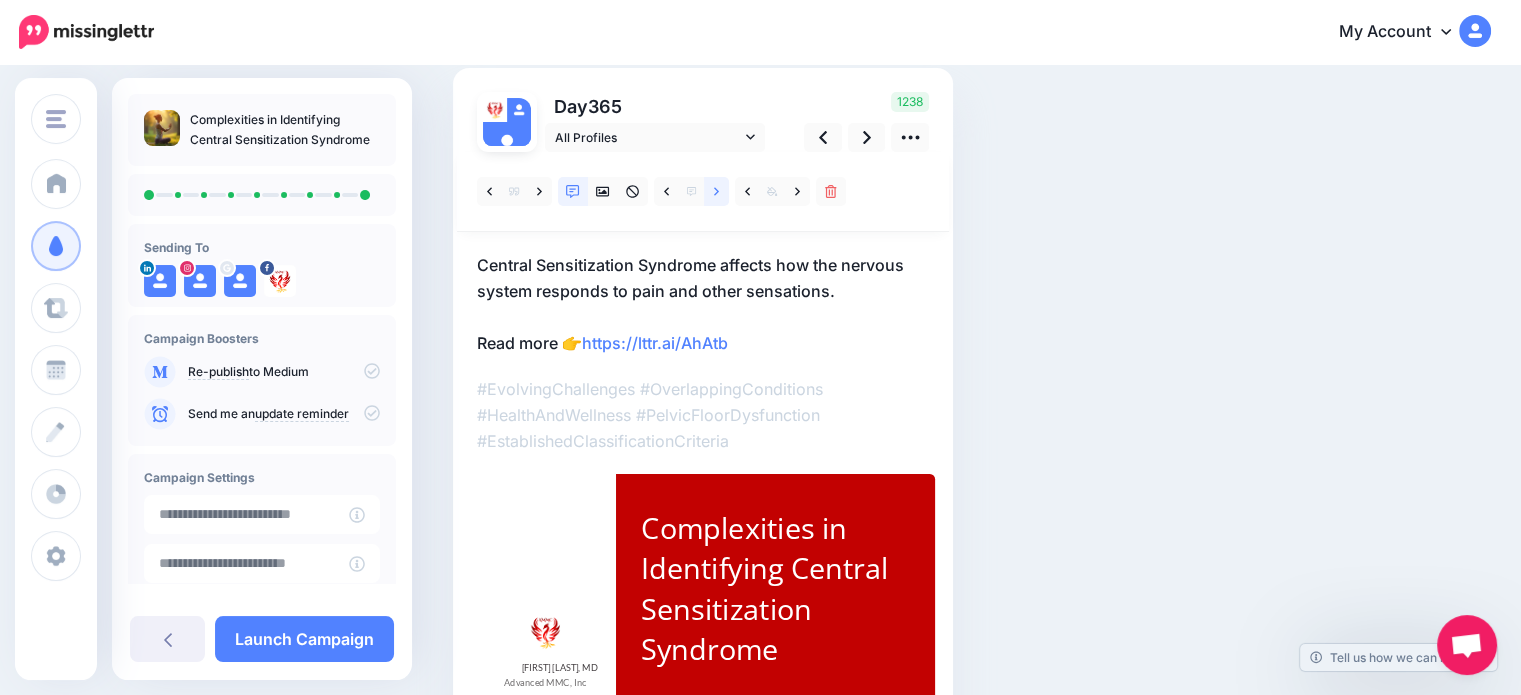 click 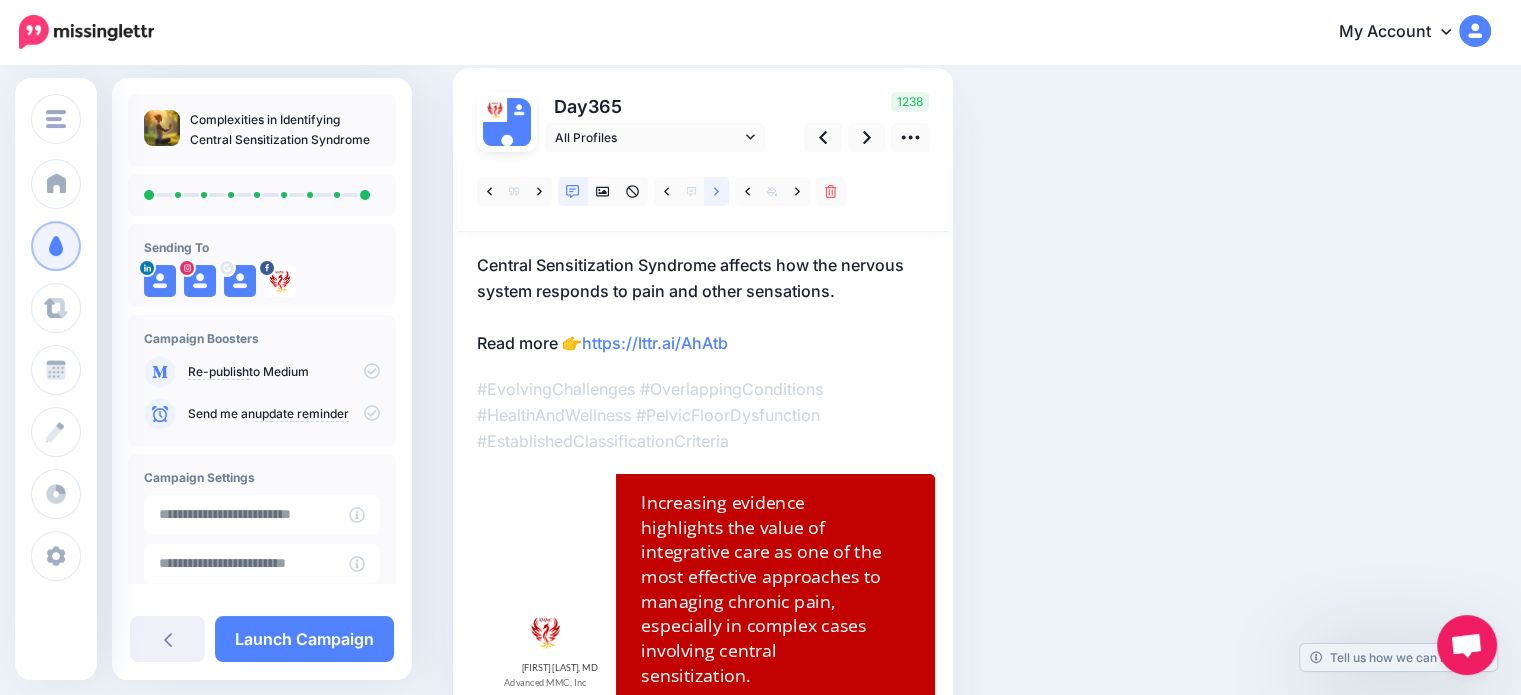 click 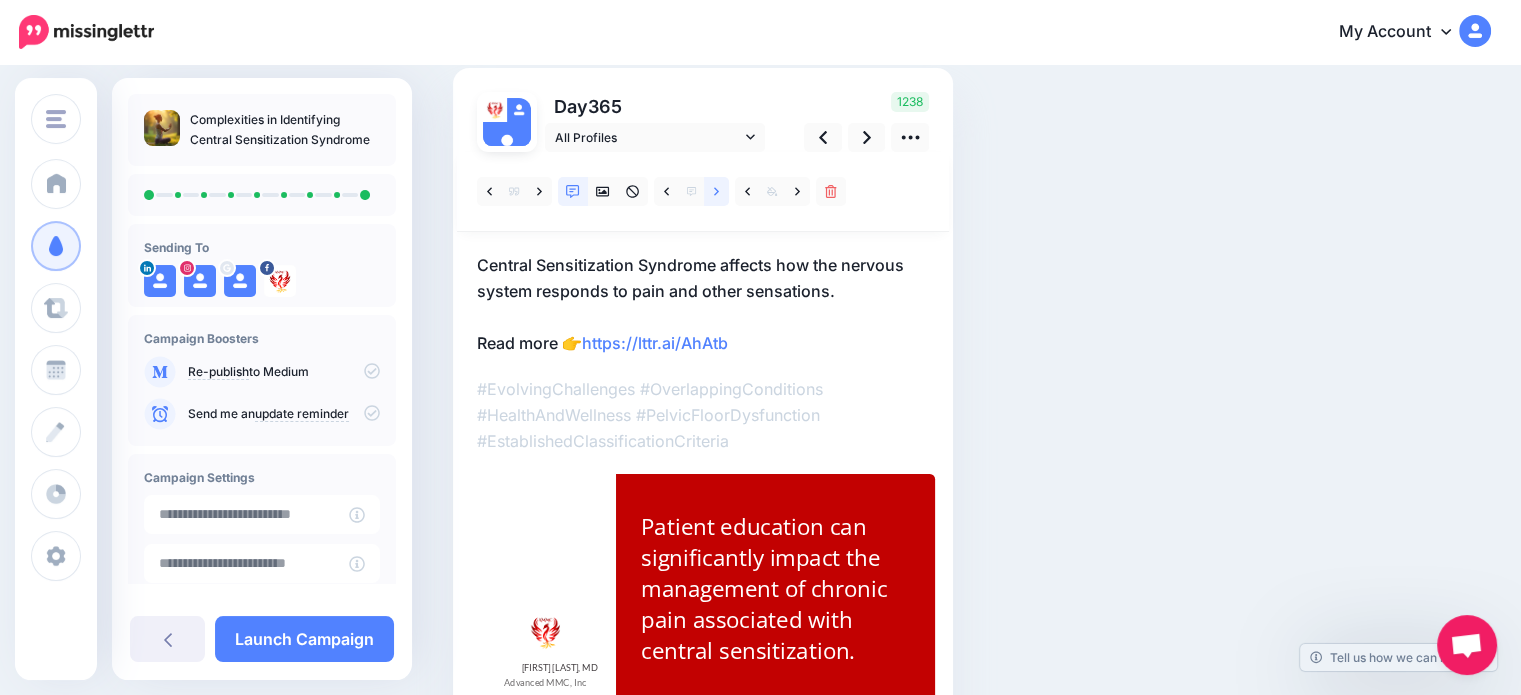 click 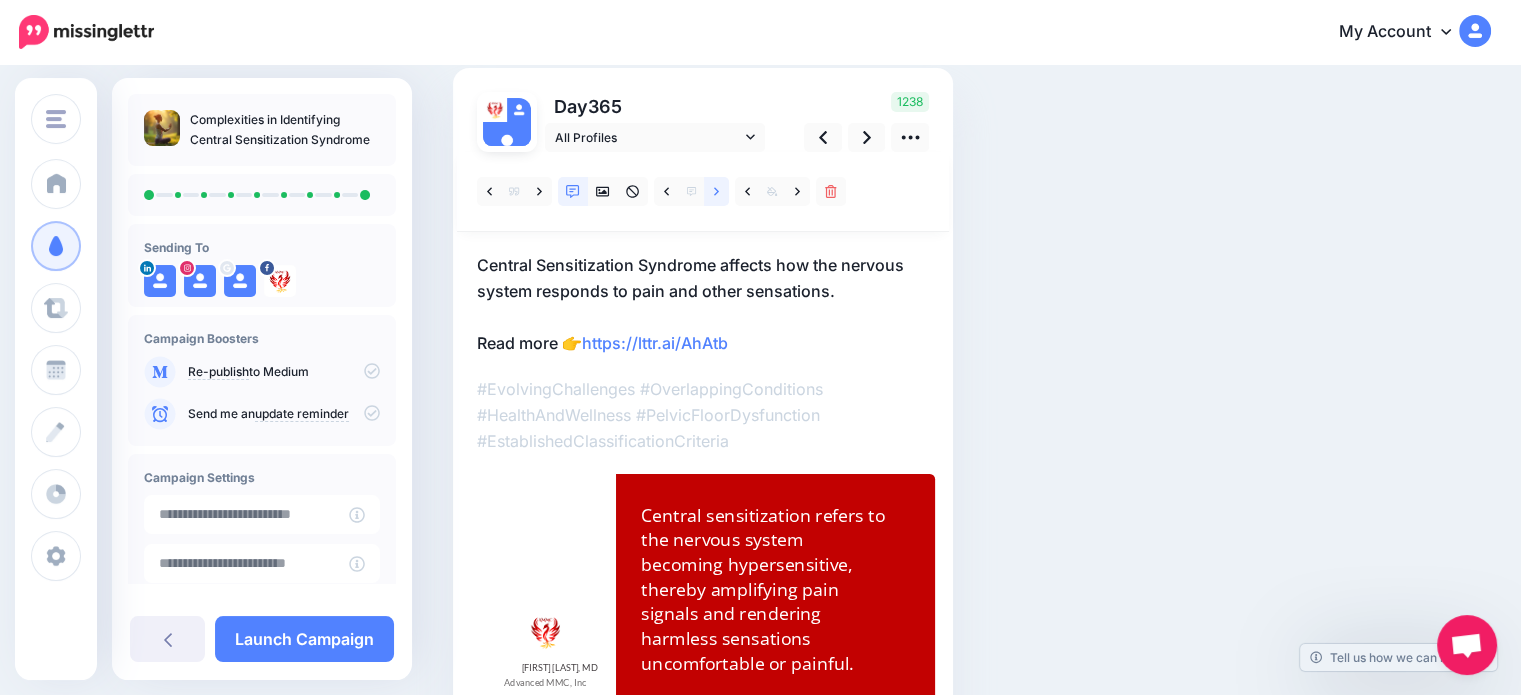click 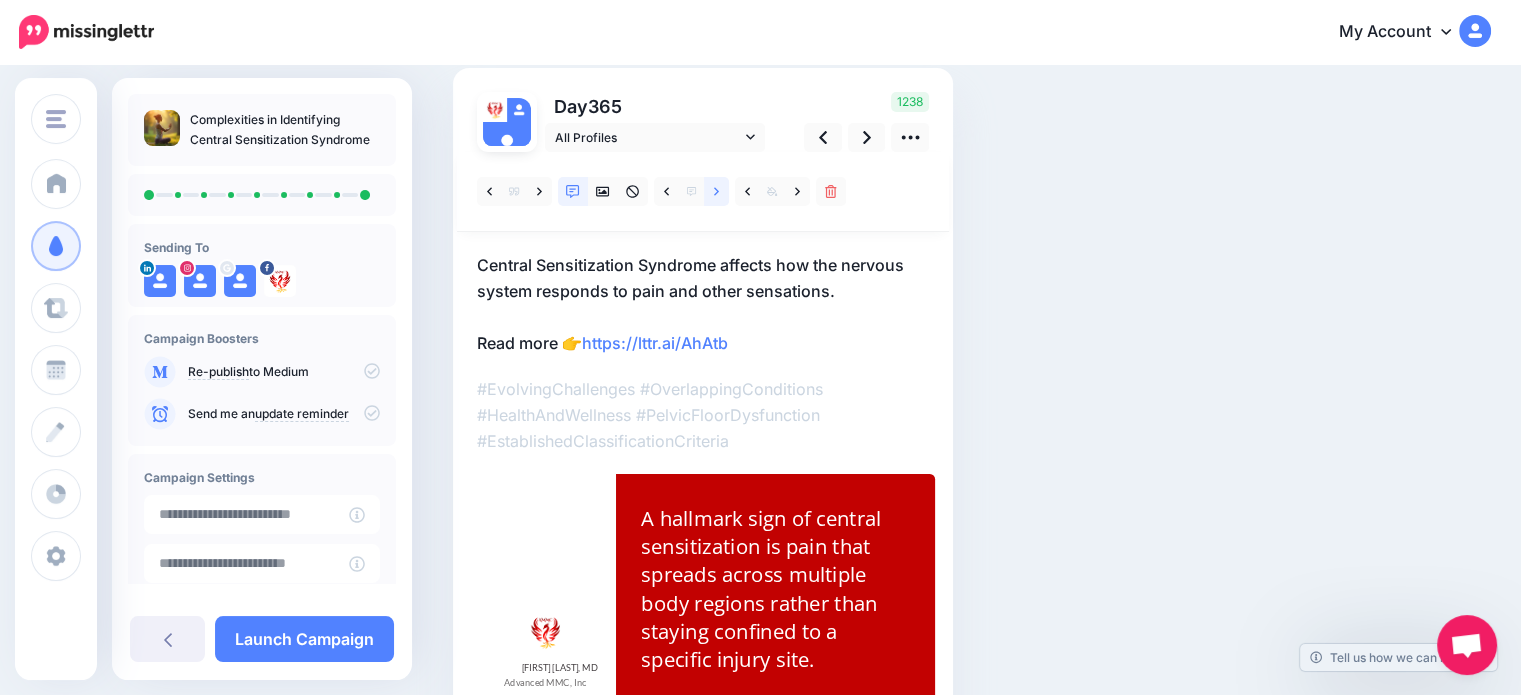 click at bounding box center (716, 191) 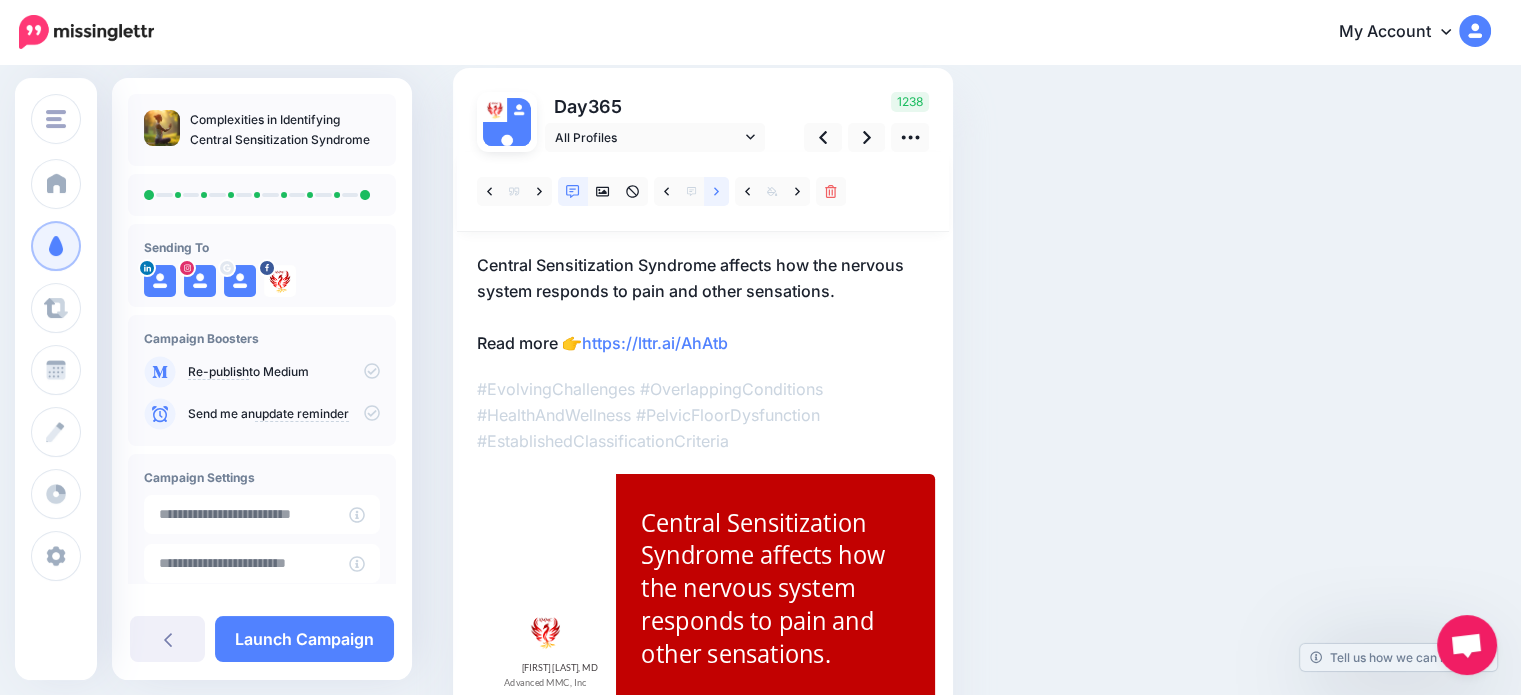 click at bounding box center (716, 191) 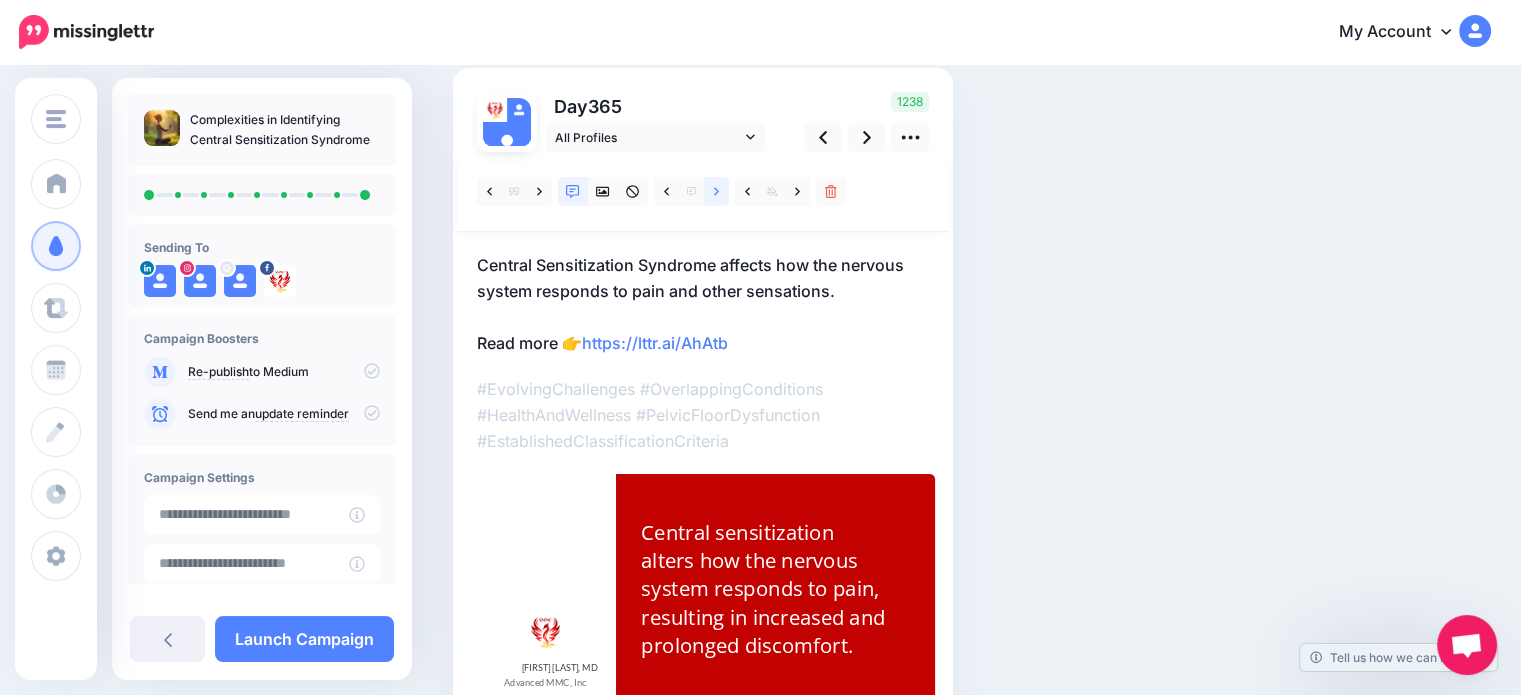 click at bounding box center (716, 191) 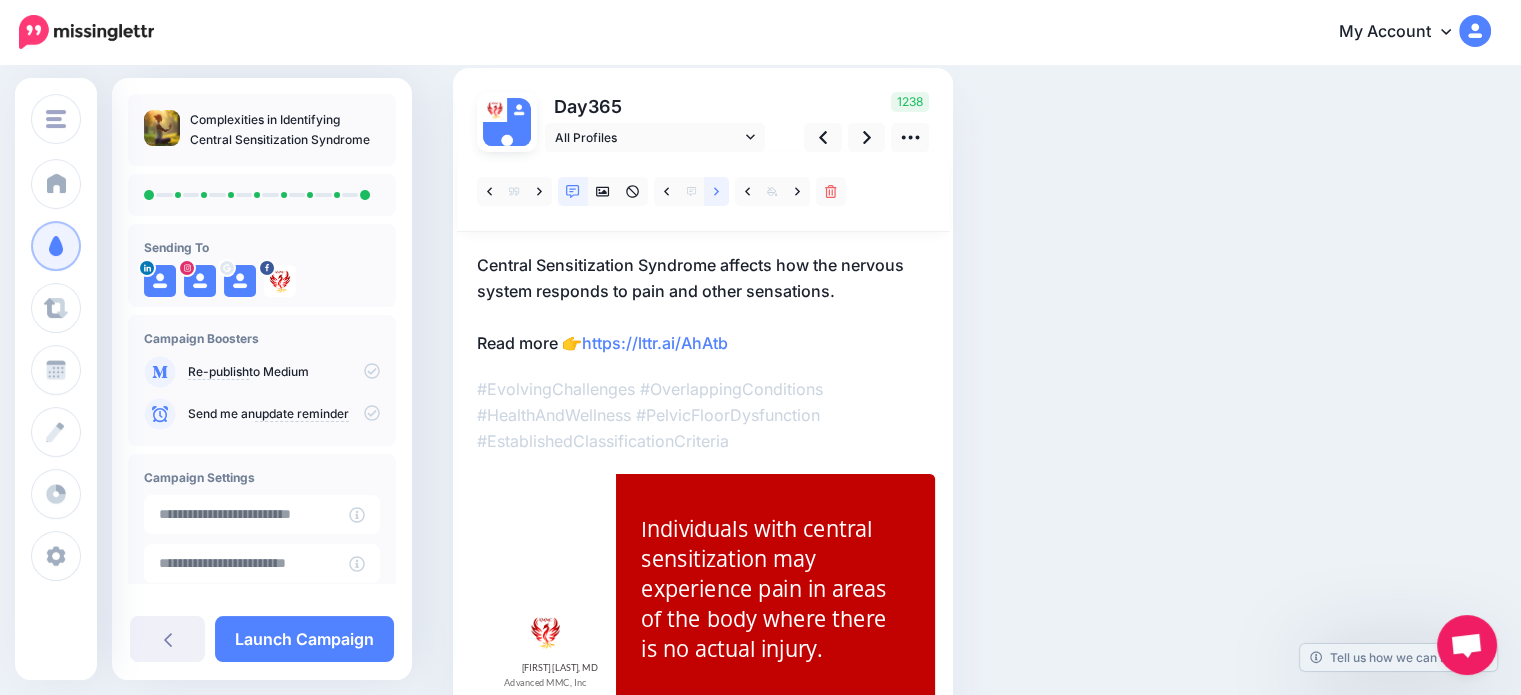 click at bounding box center [716, 191] 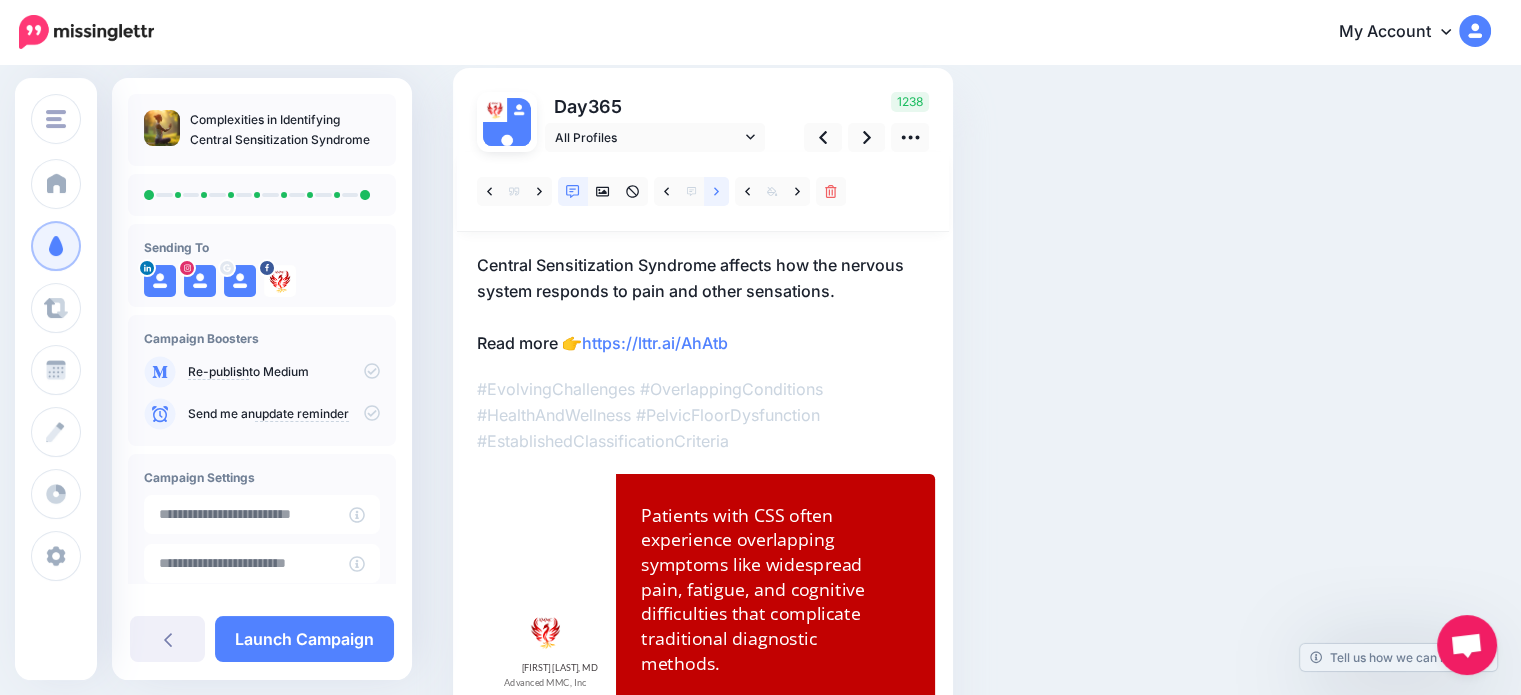 click at bounding box center (716, 191) 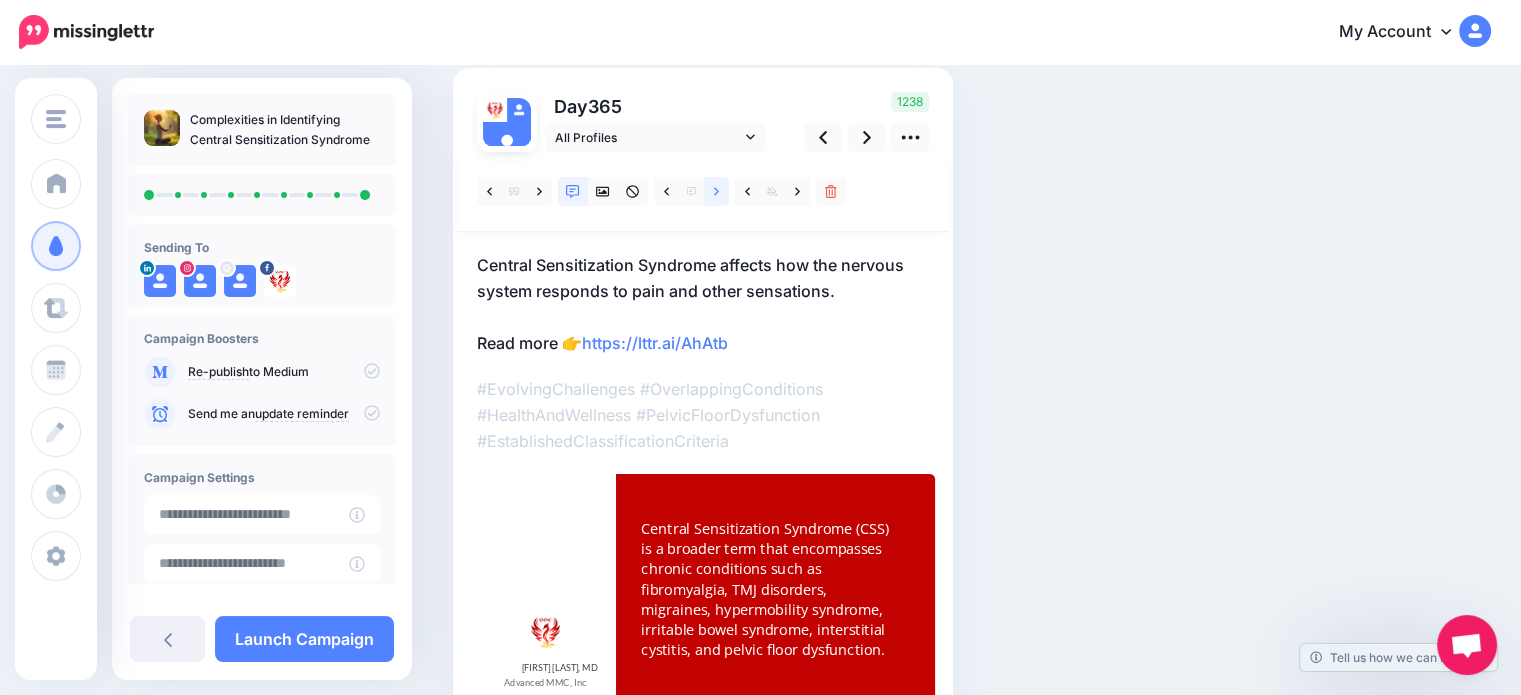 click at bounding box center (716, 191) 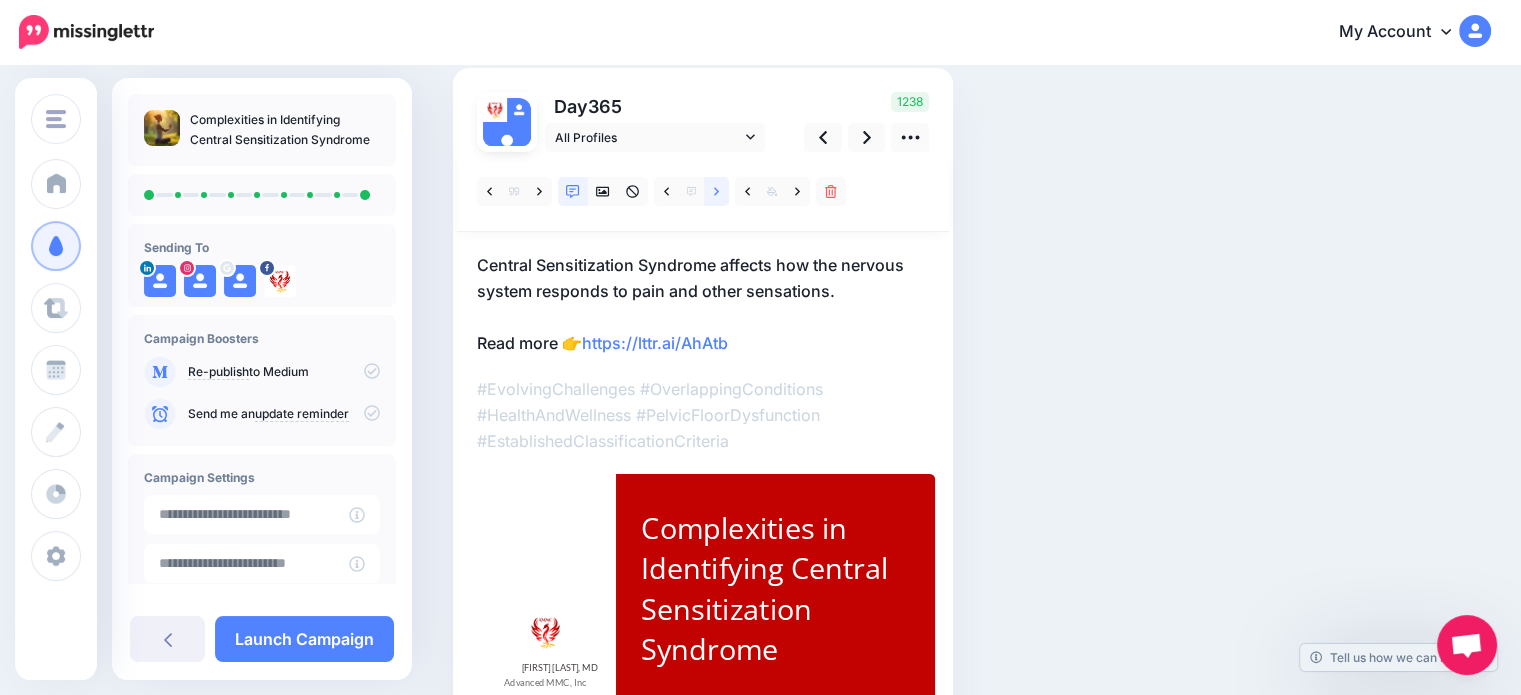 click at bounding box center [716, 191] 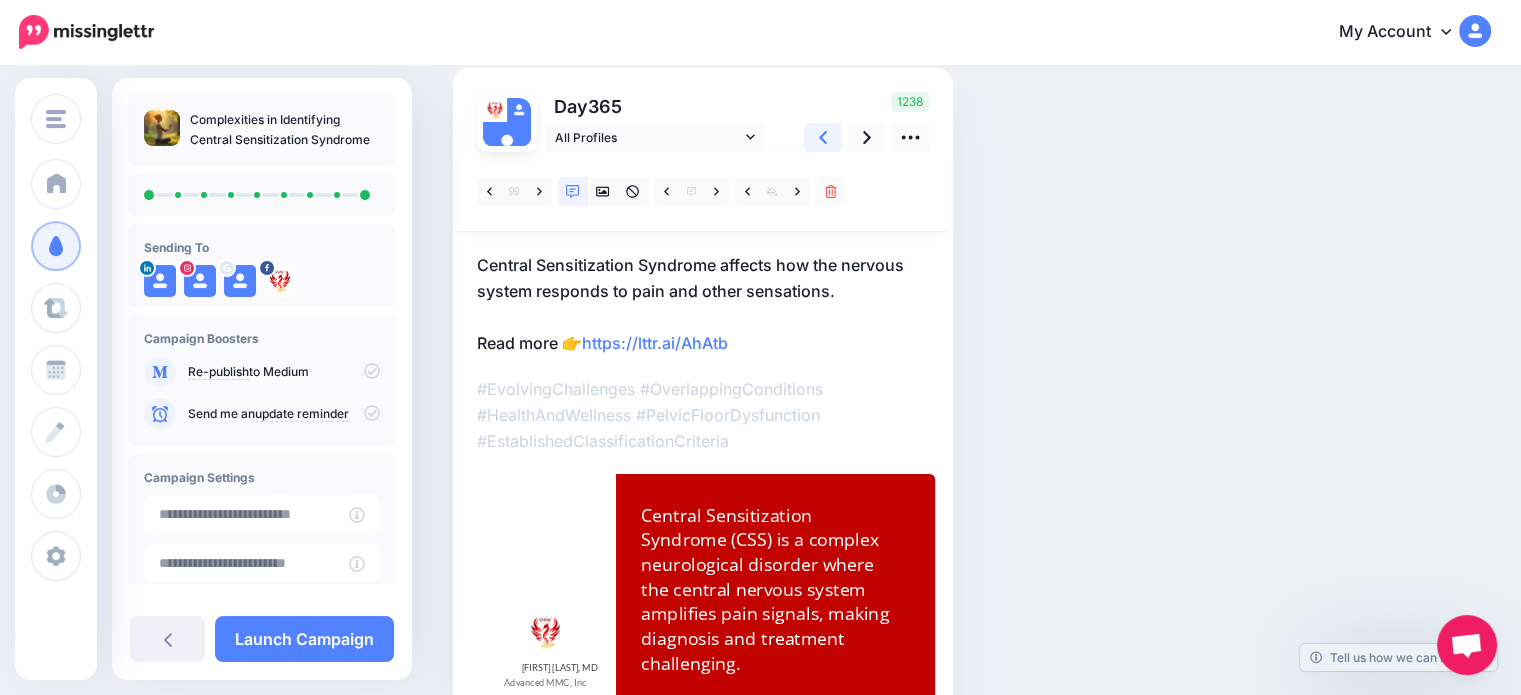 click 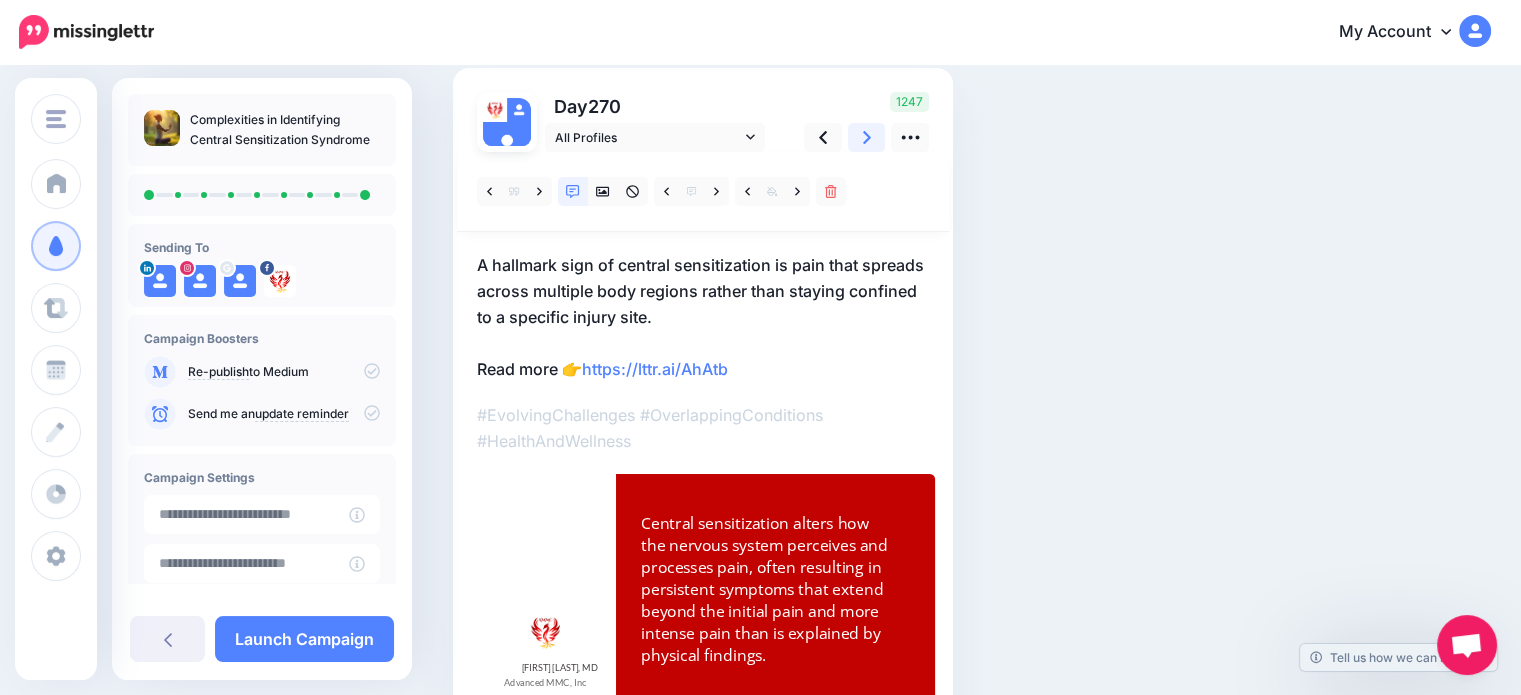 click 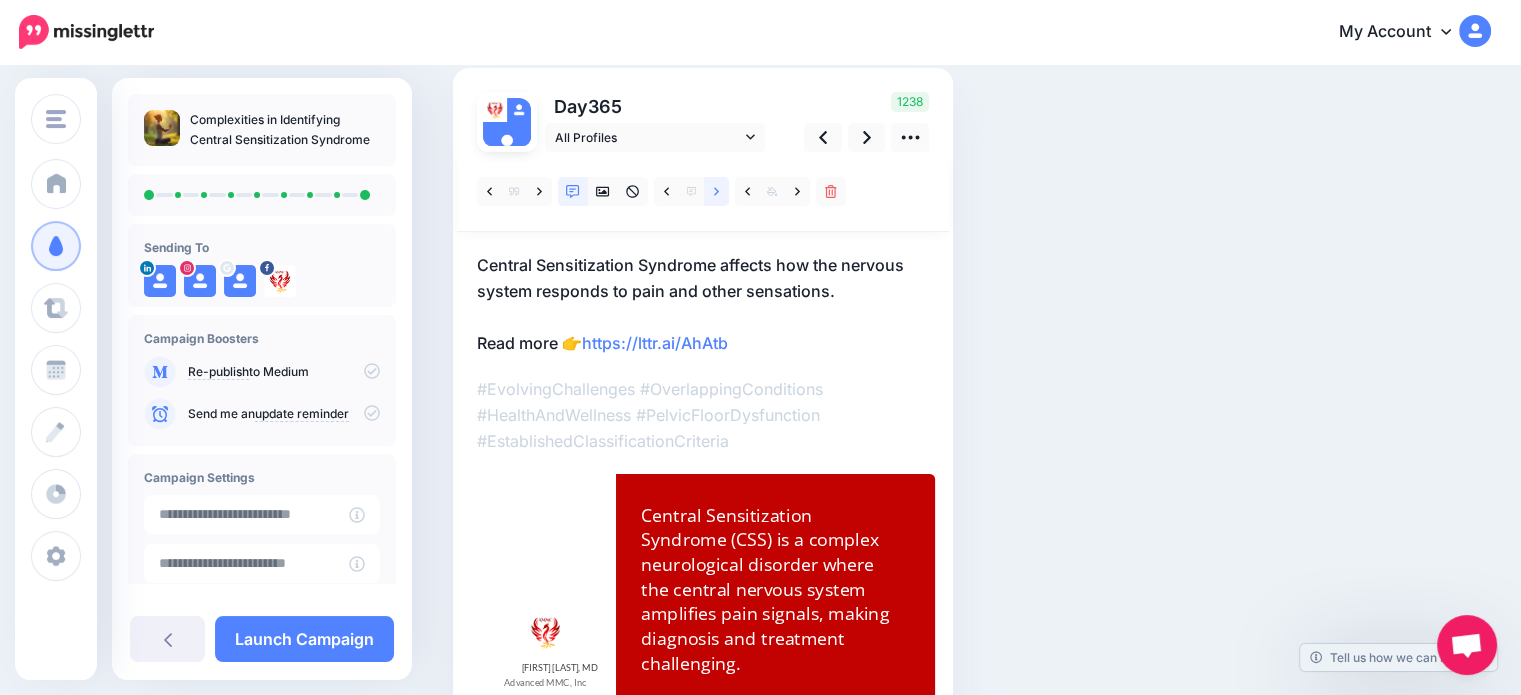 click at bounding box center [716, 191] 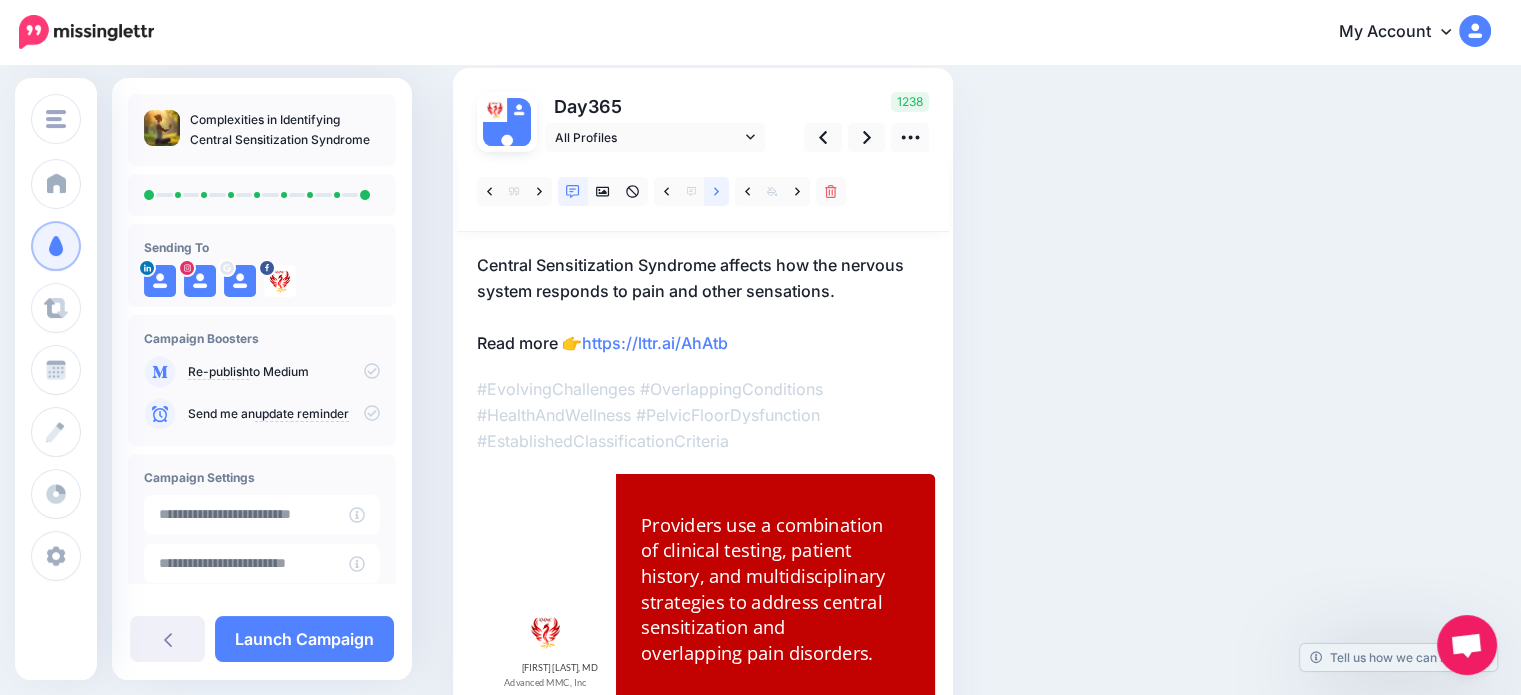 click at bounding box center [716, 191] 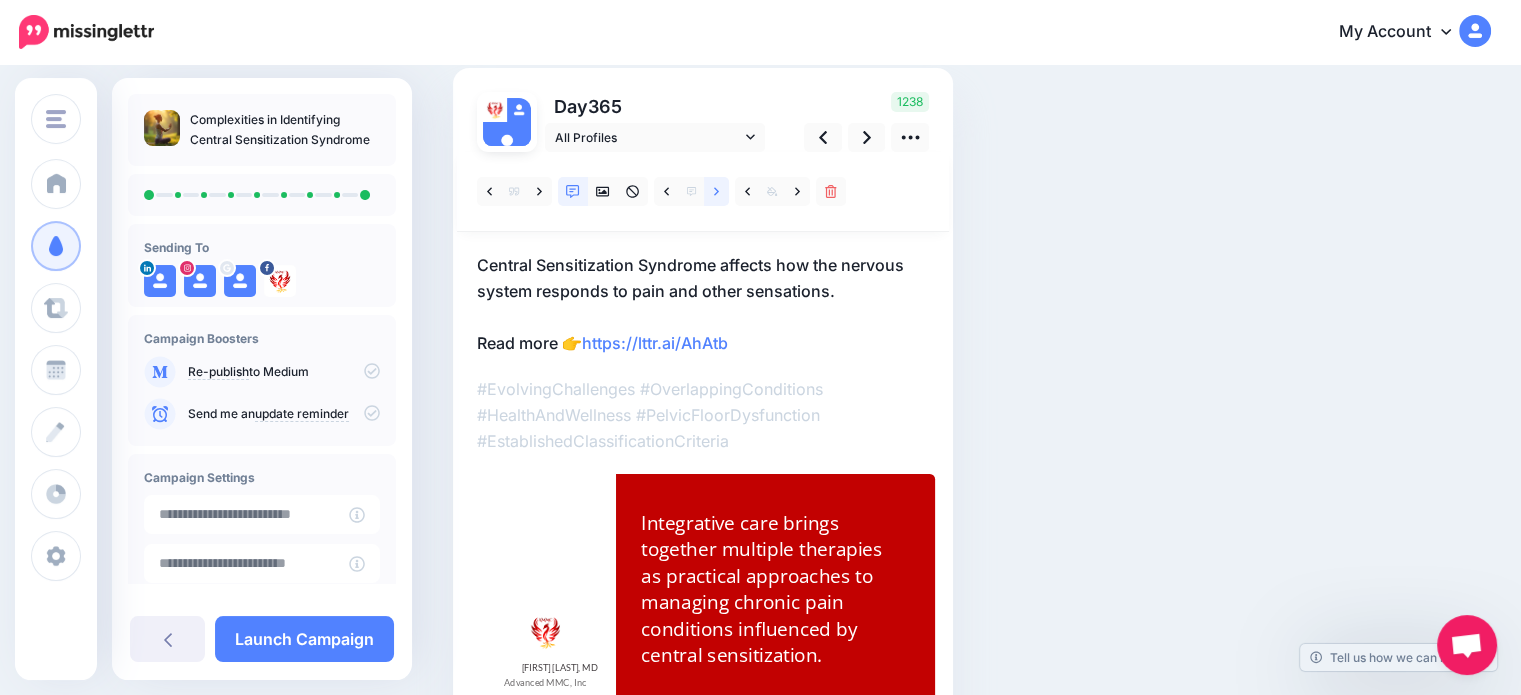 click at bounding box center [716, 191] 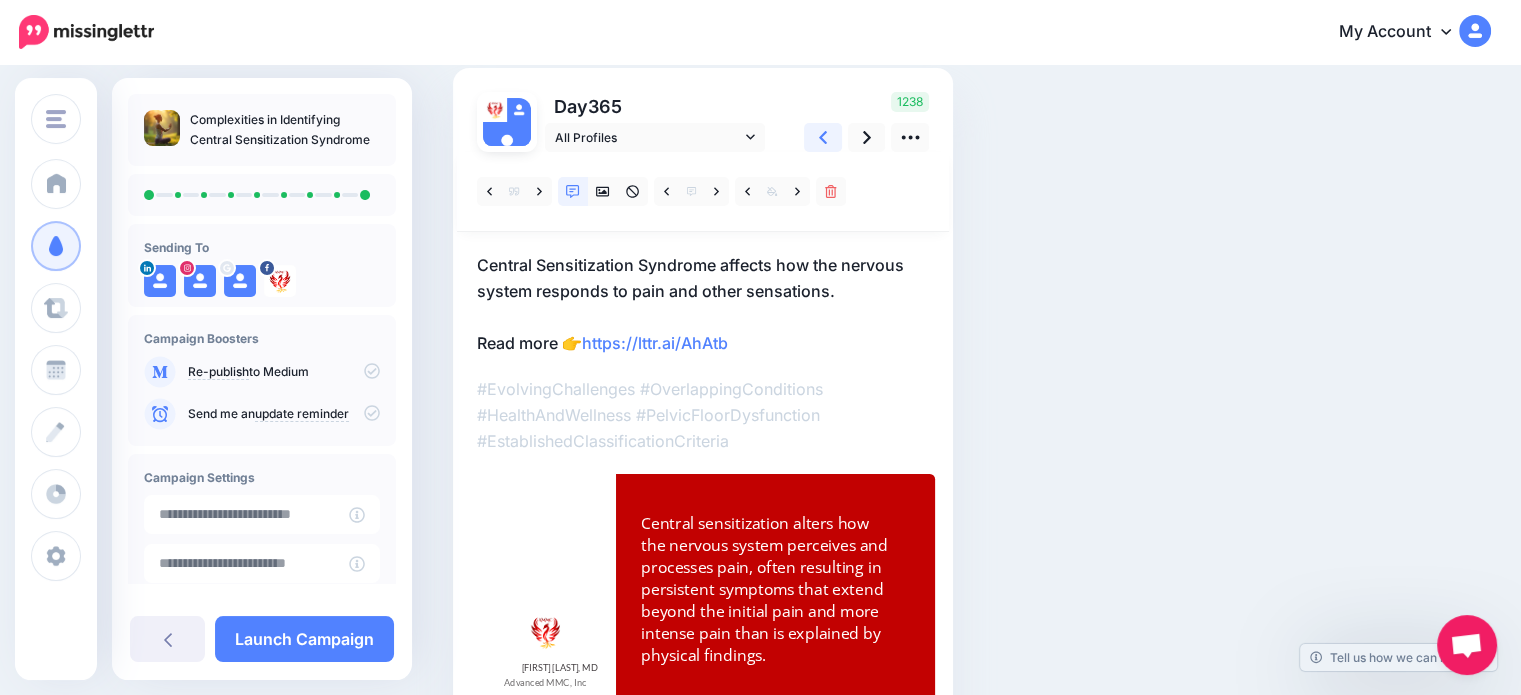 click 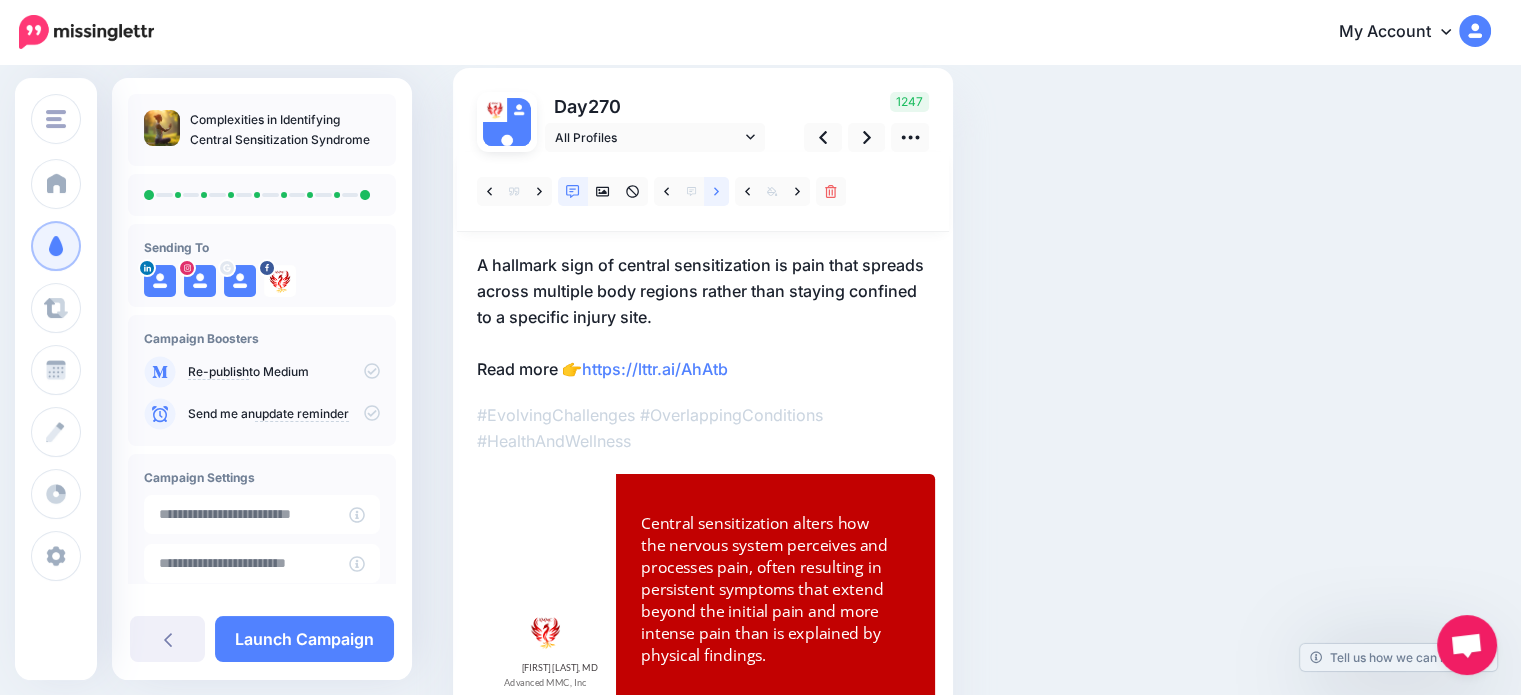 click at bounding box center [716, 191] 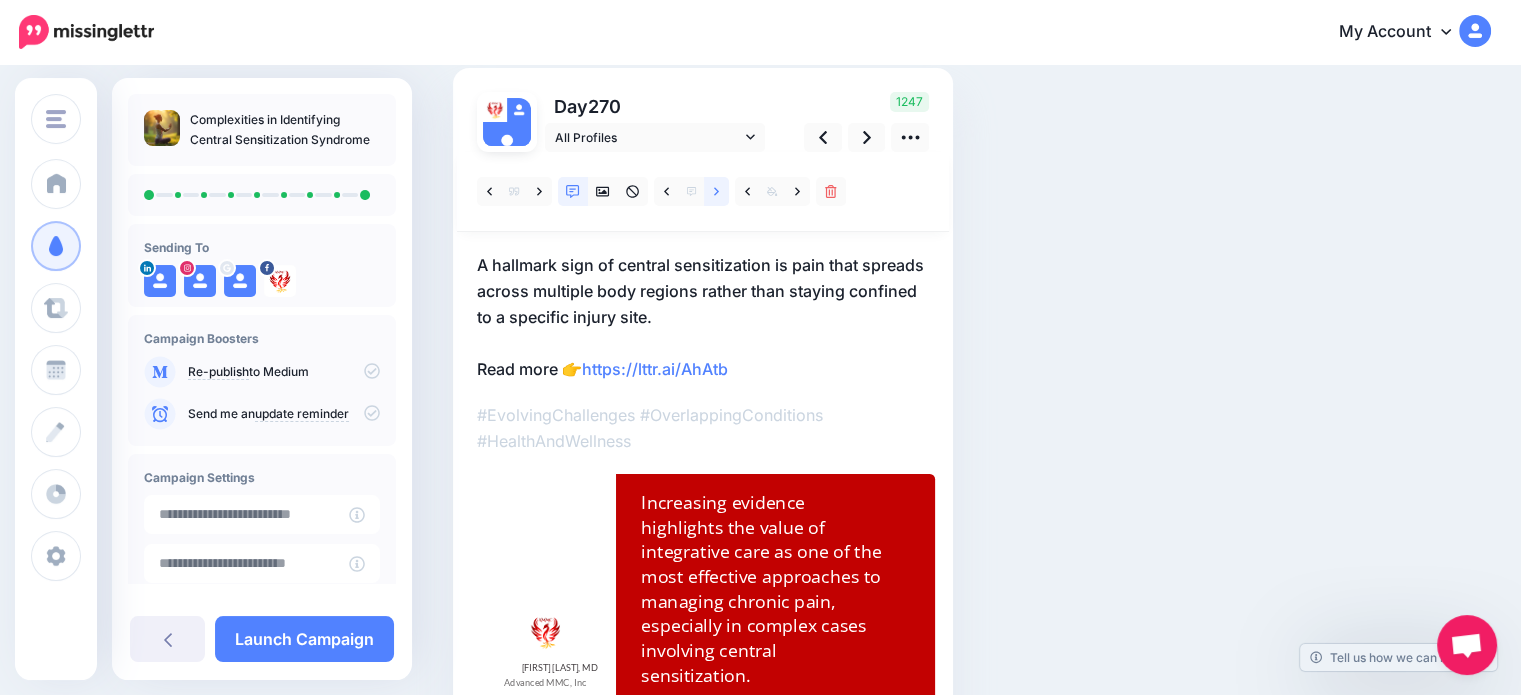 click at bounding box center [716, 191] 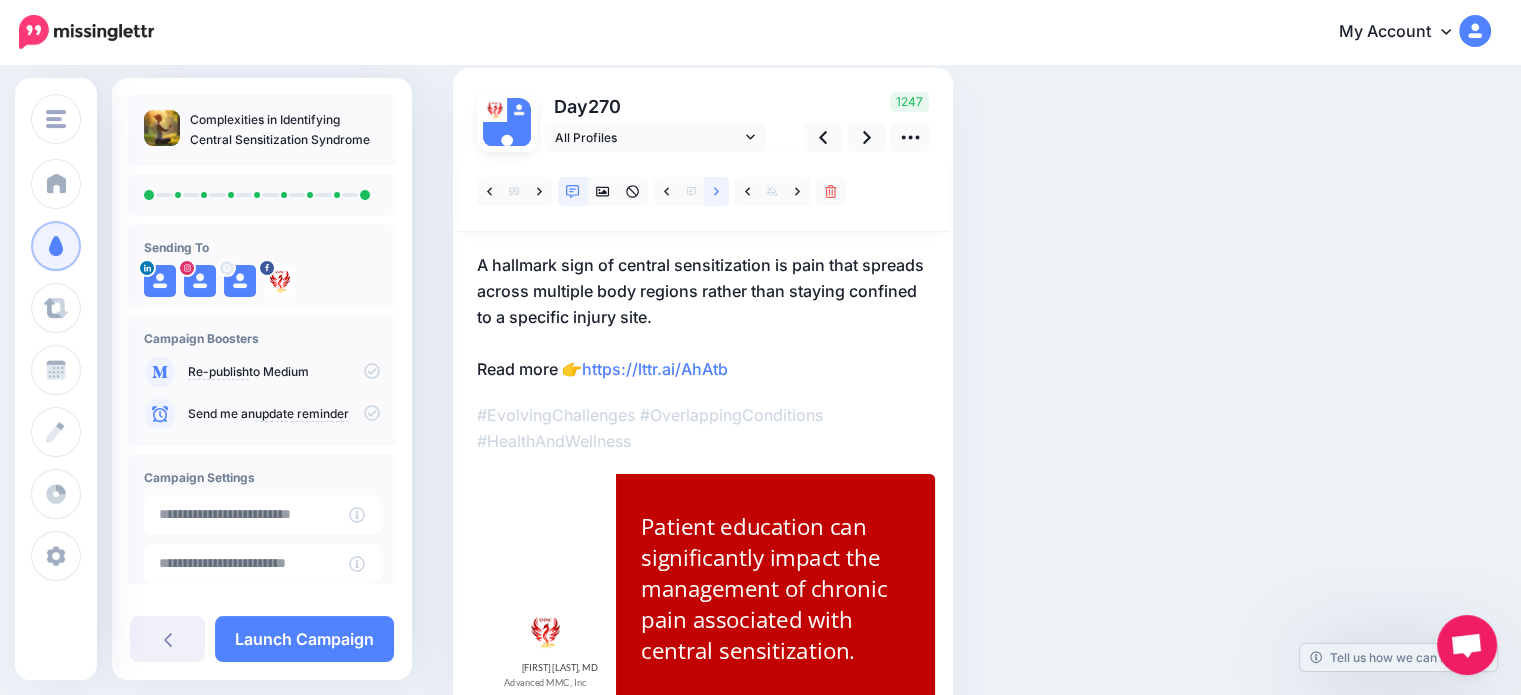 click at bounding box center (716, 191) 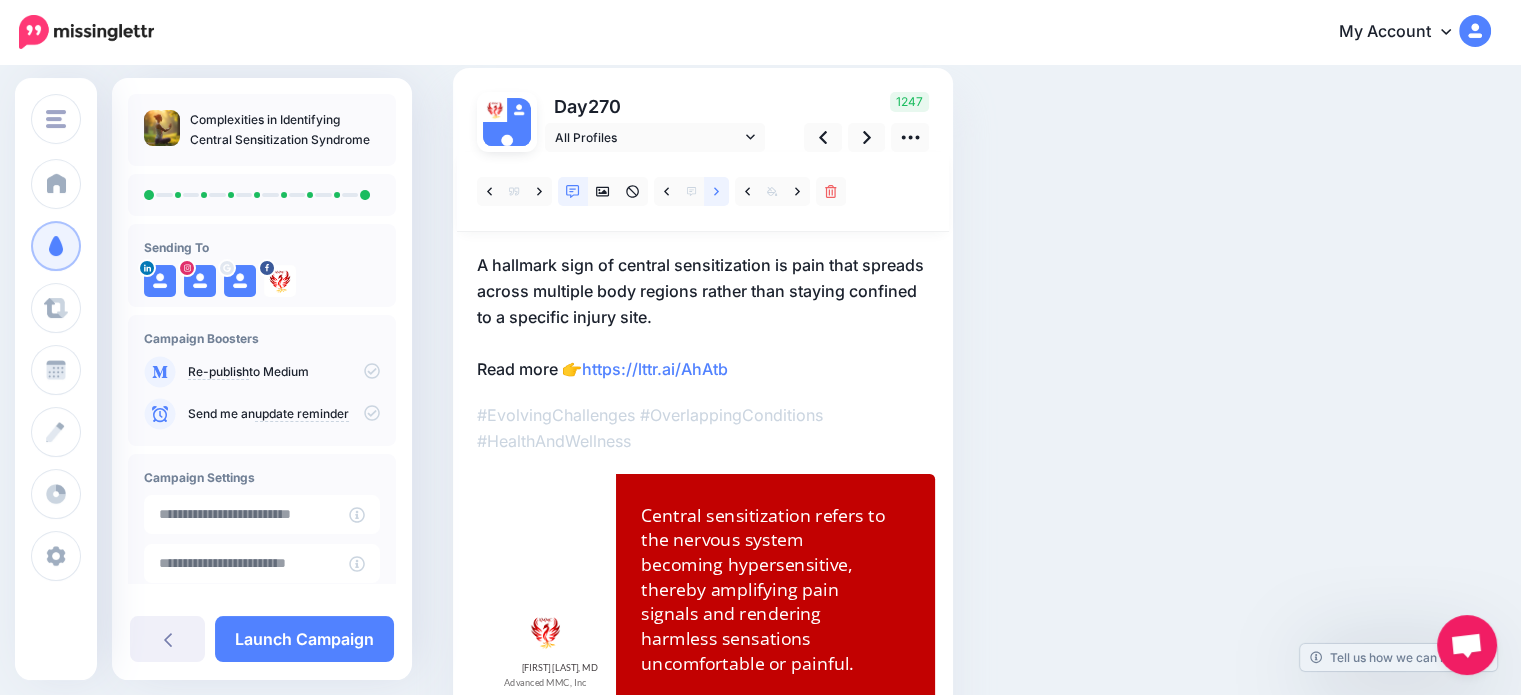 click at bounding box center (716, 191) 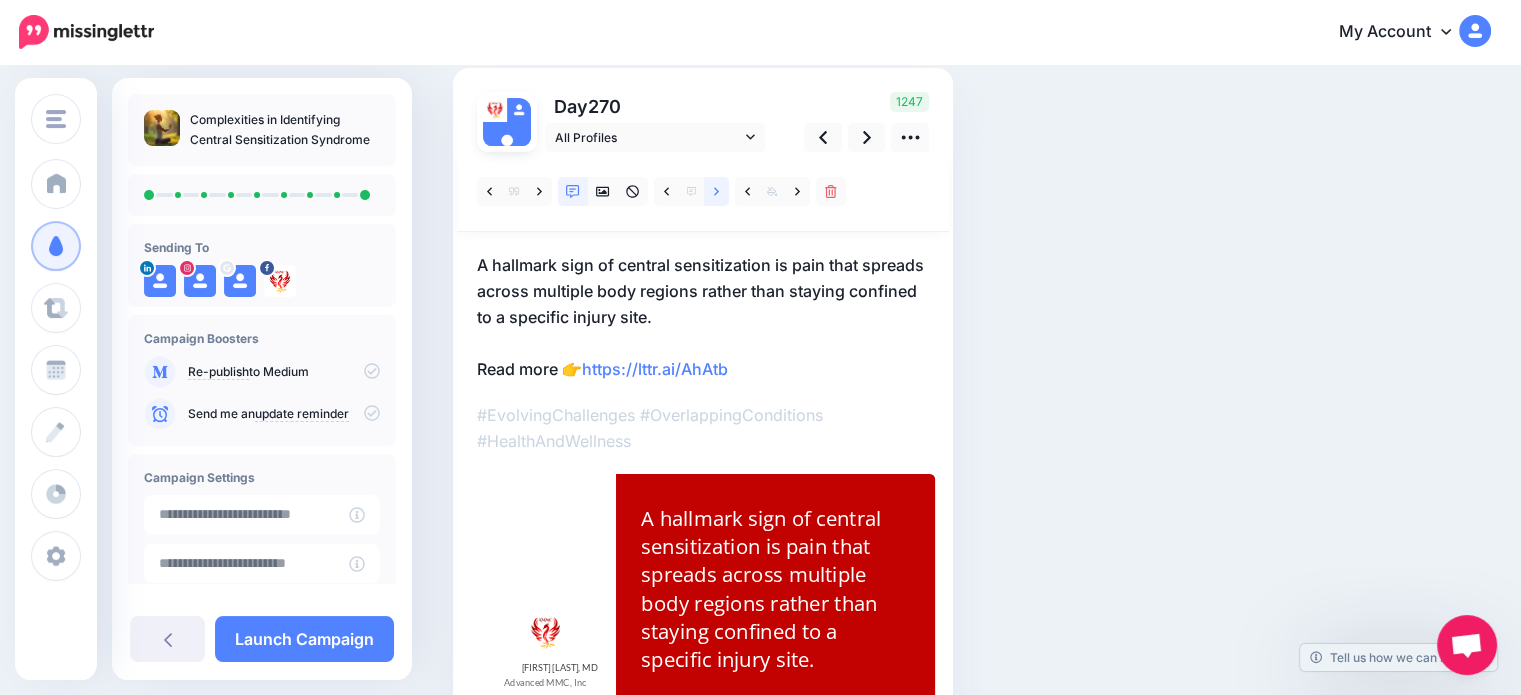 click at bounding box center (716, 191) 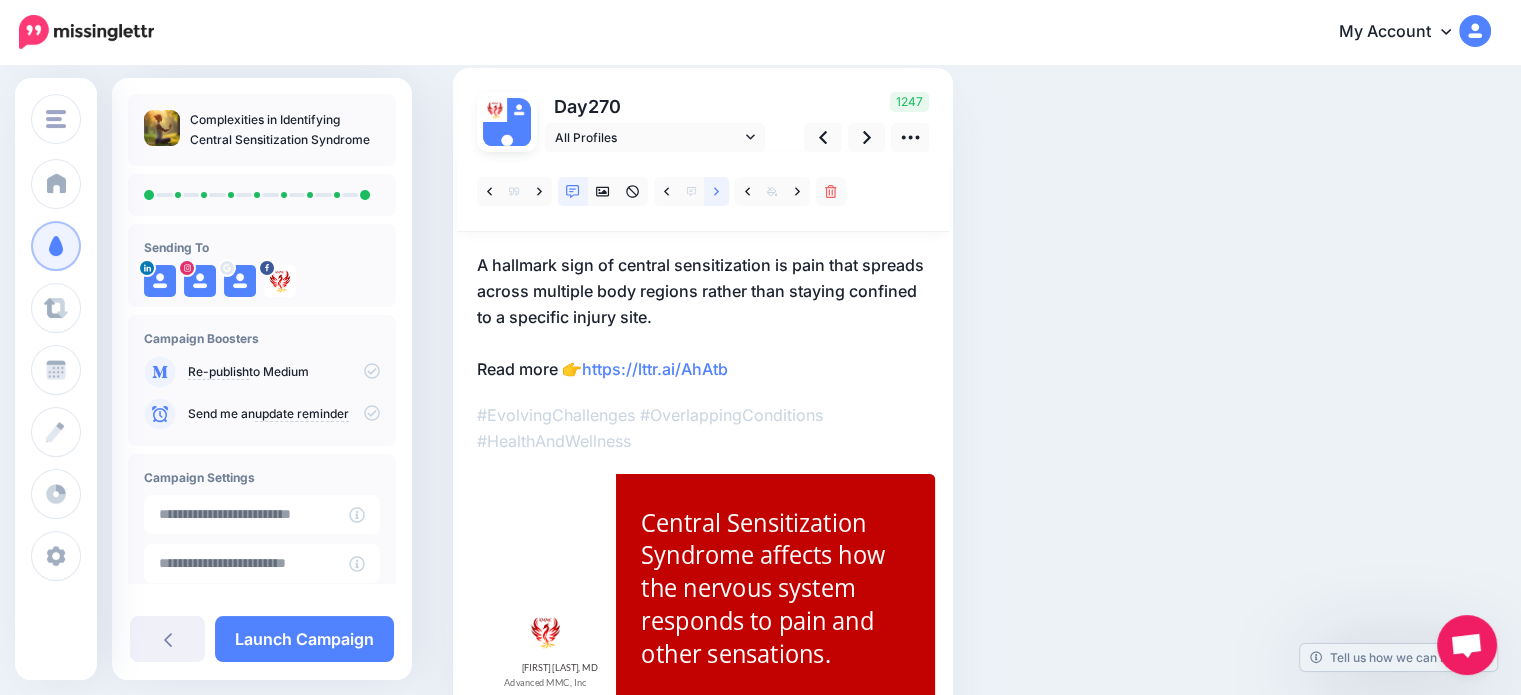 click at bounding box center (716, 191) 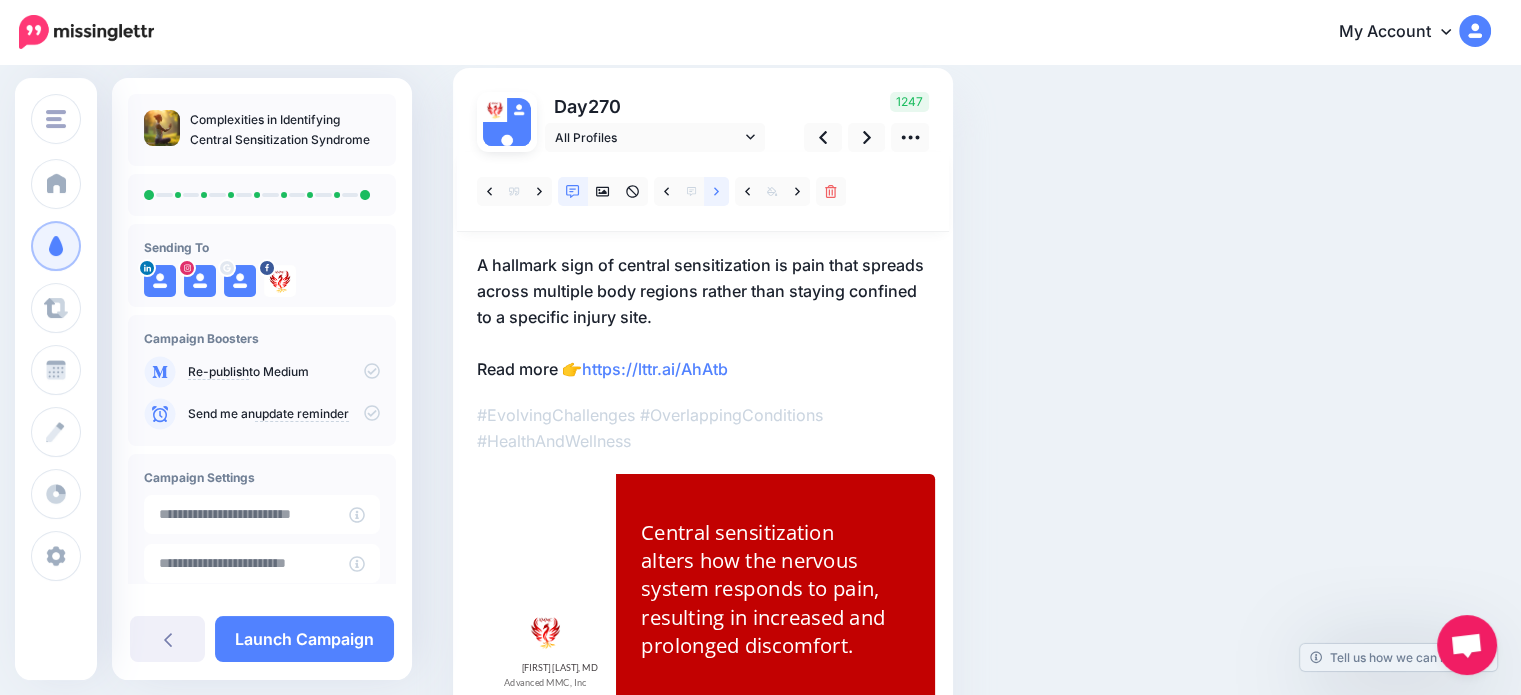 click at bounding box center [716, 191] 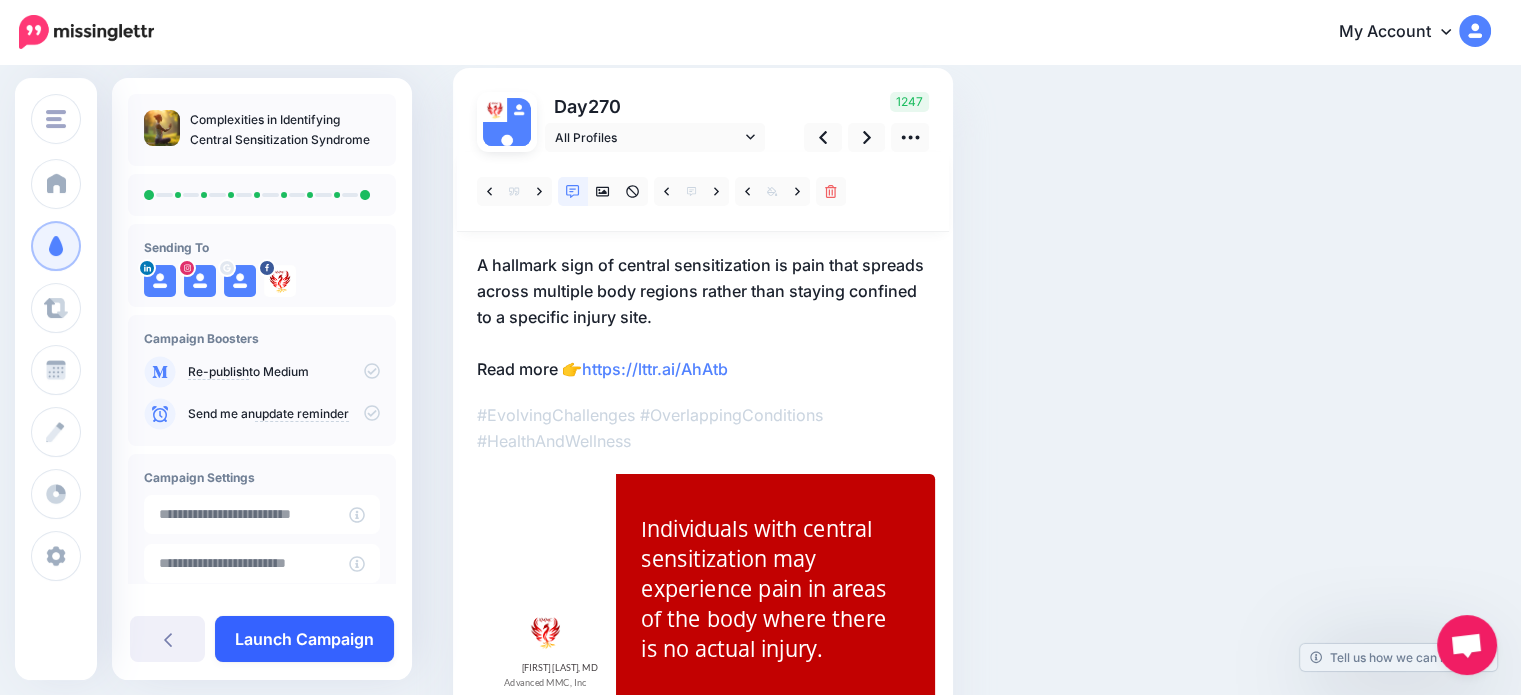 click on "Launch Campaign" at bounding box center (304, 639) 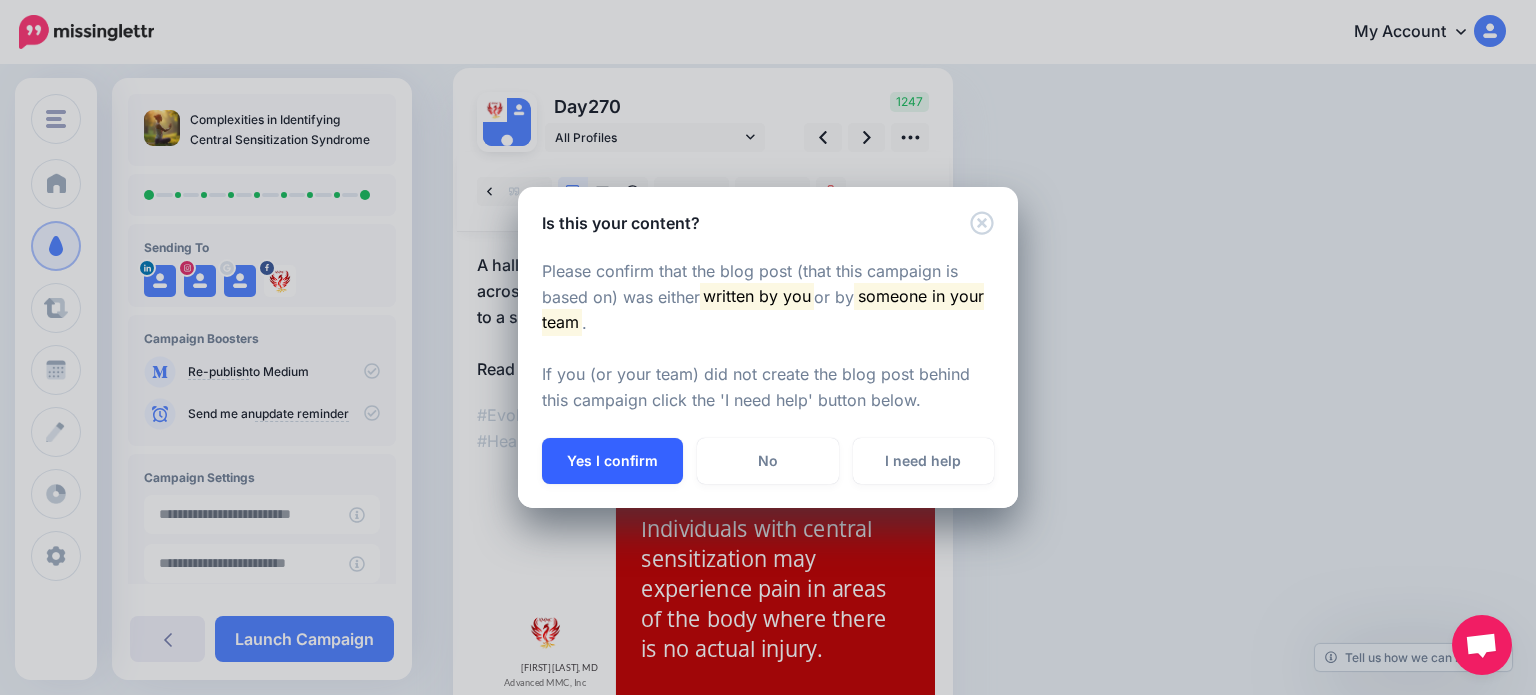 click on "Yes I confirm" at bounding box center (612, 461) 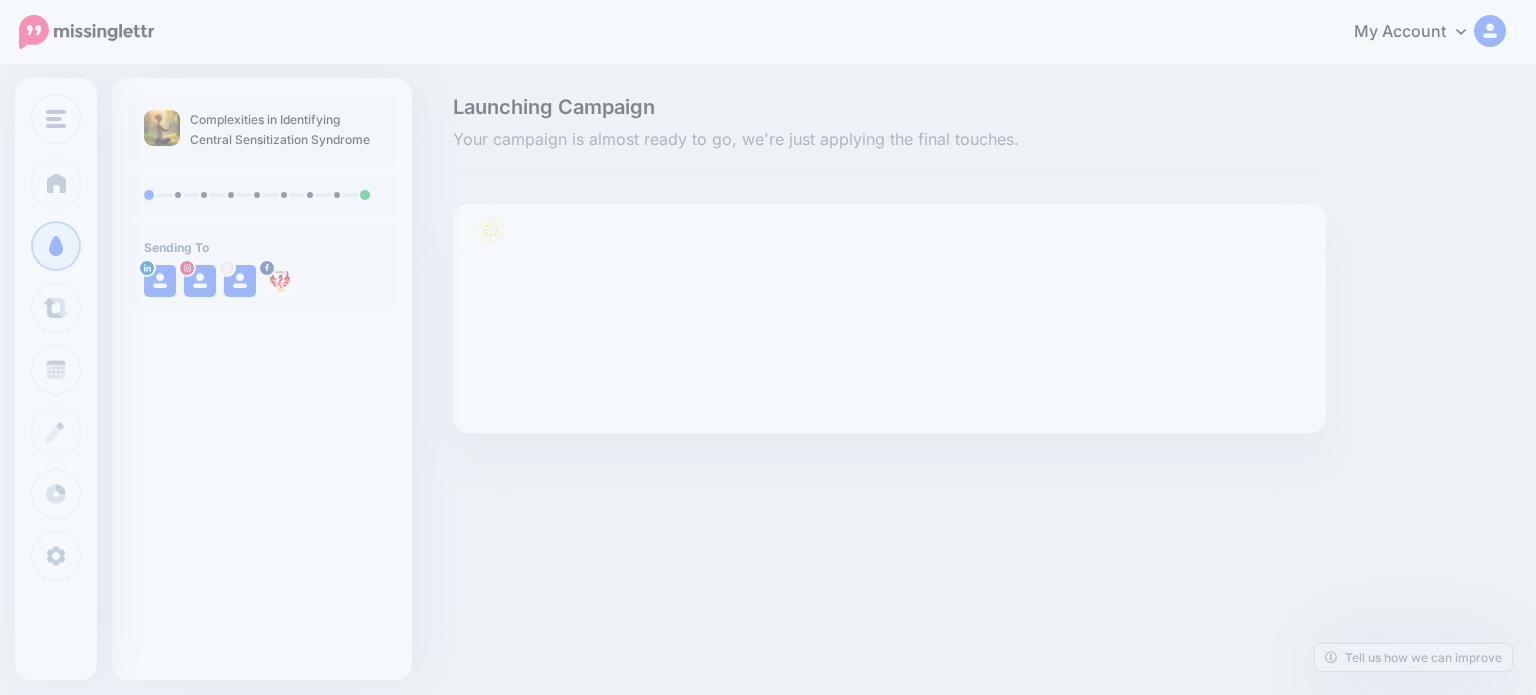 scroll, scrollTop: 0, scrollLeft: 0, axis: both 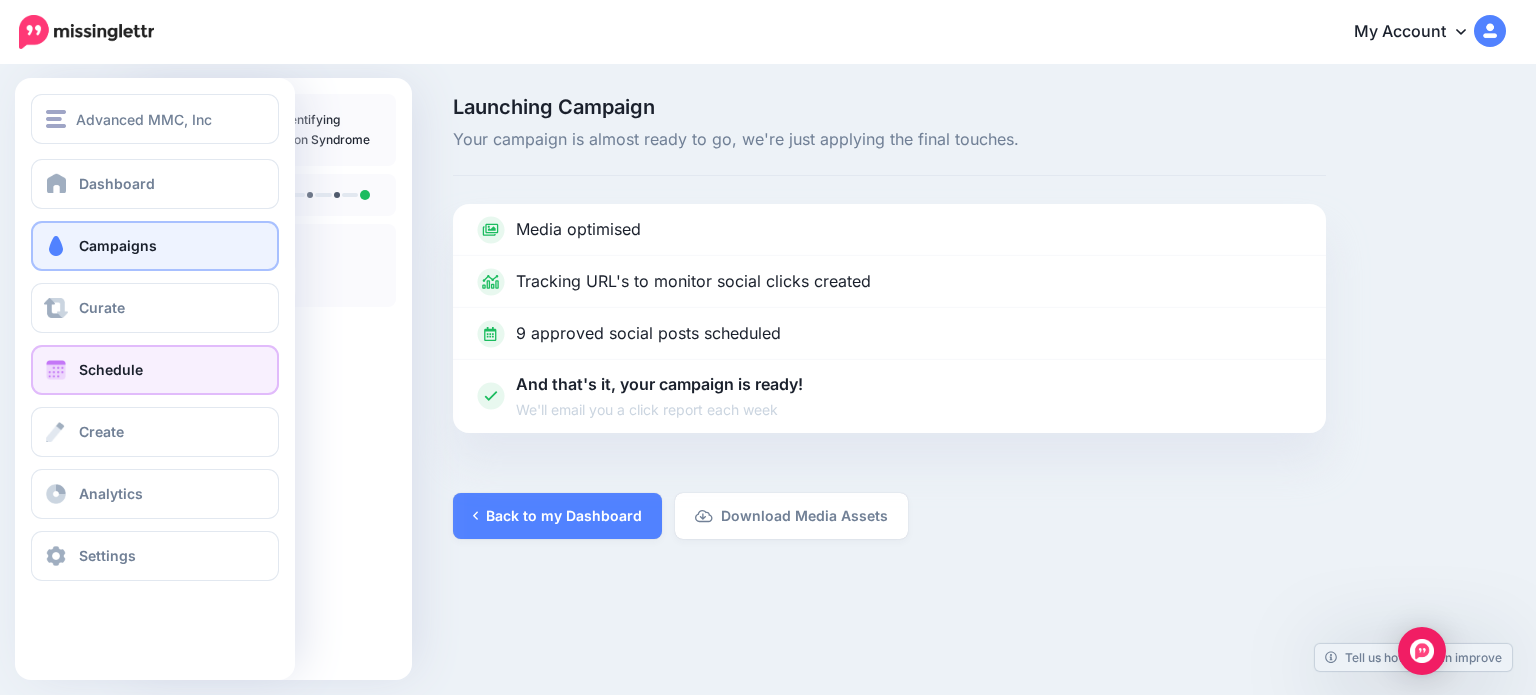 click on "Schedule" at bounding box center [111, 369] 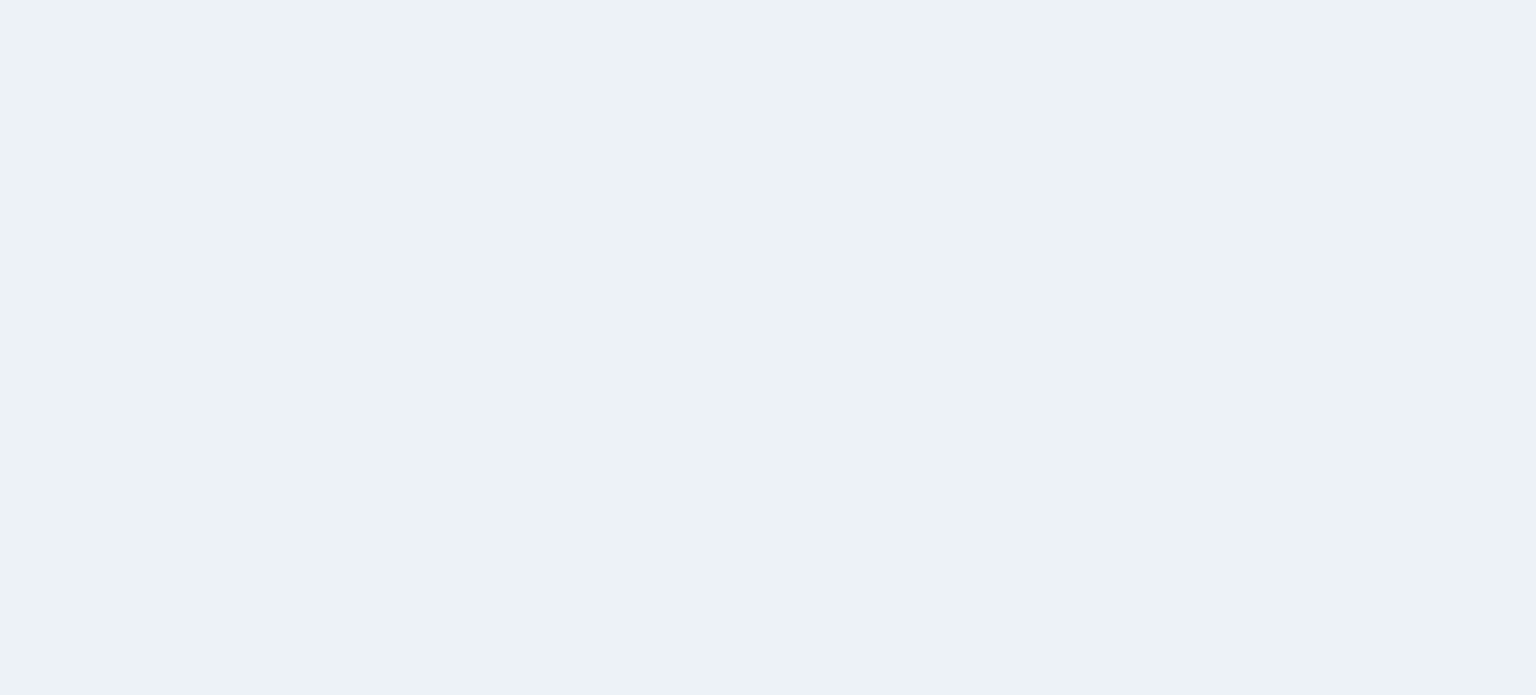 scroll, scrollTop: 0, scrollLeft: 0, axis: both 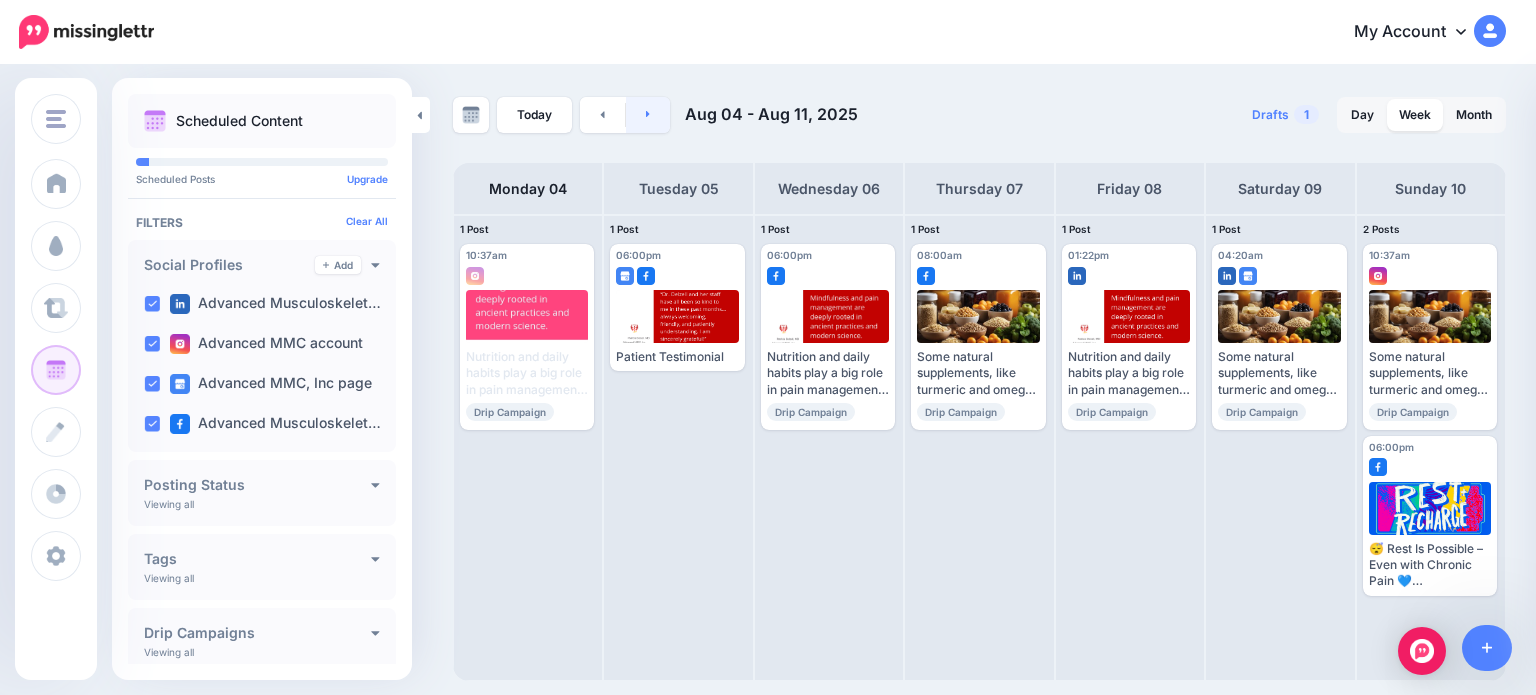 click 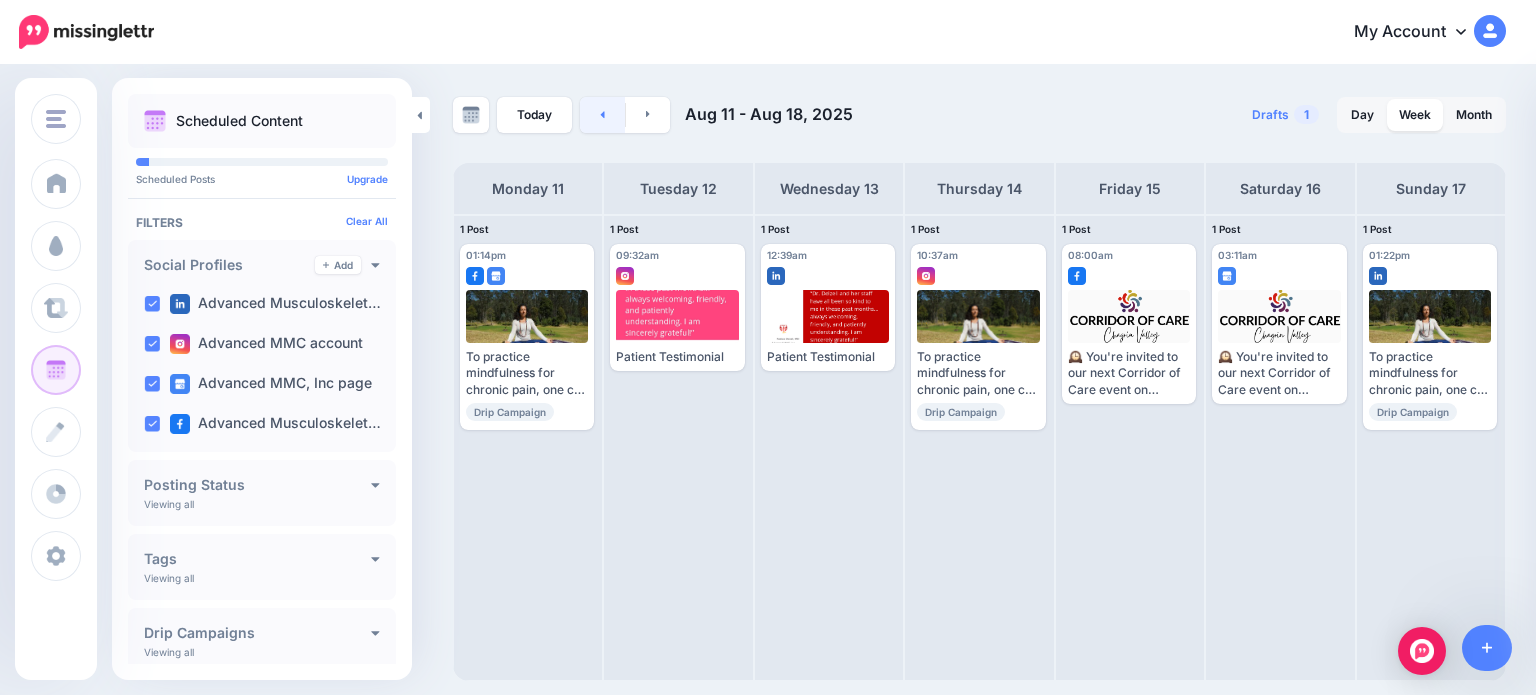 click at bounding box center [602, 115] 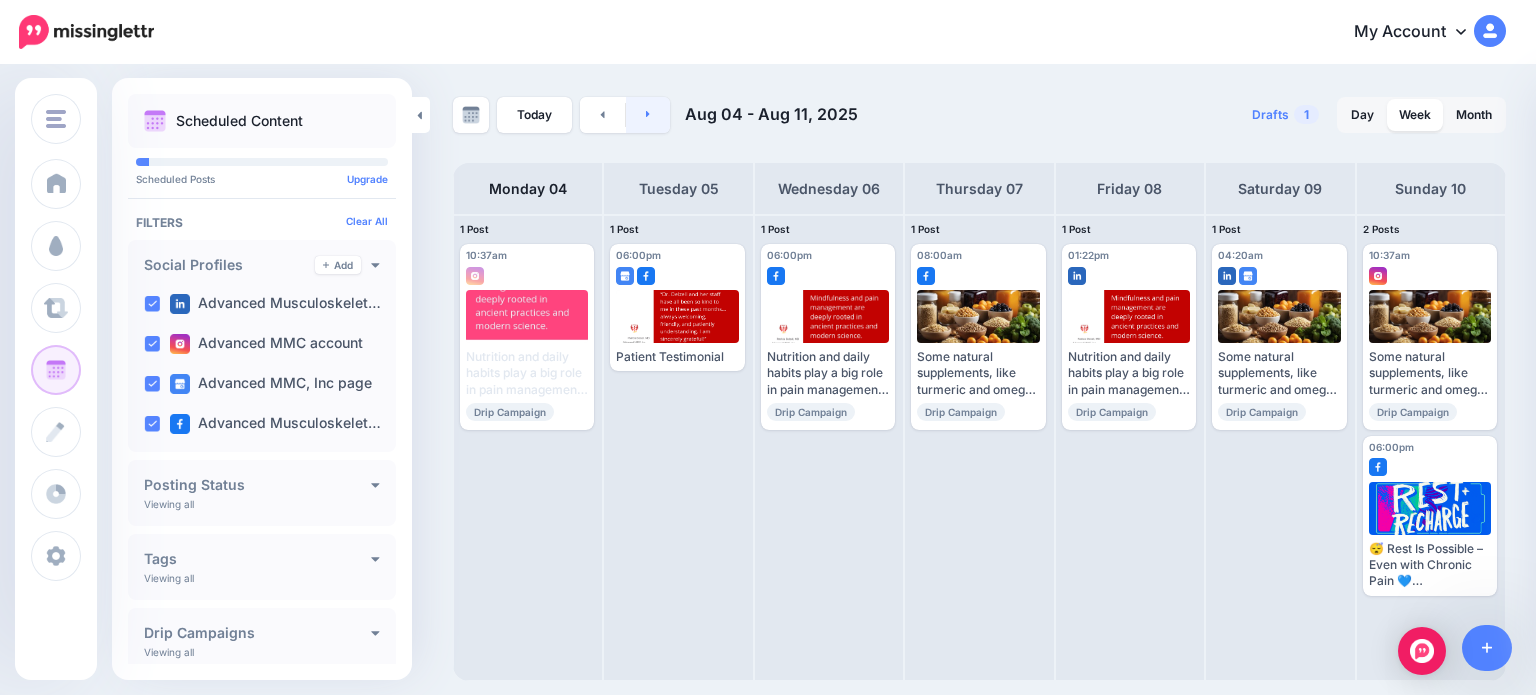 click at bounding box center (648, 115) 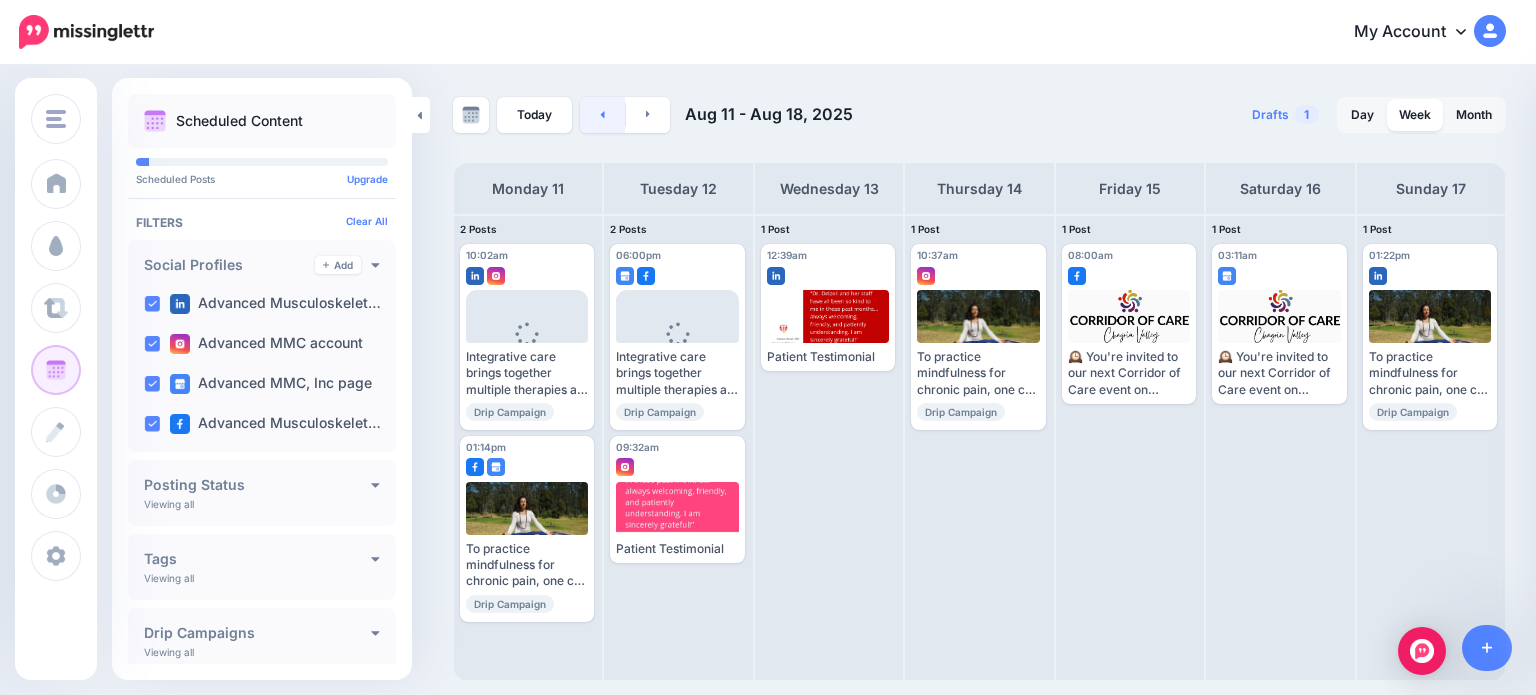 click at bounding box center (602, 115) 